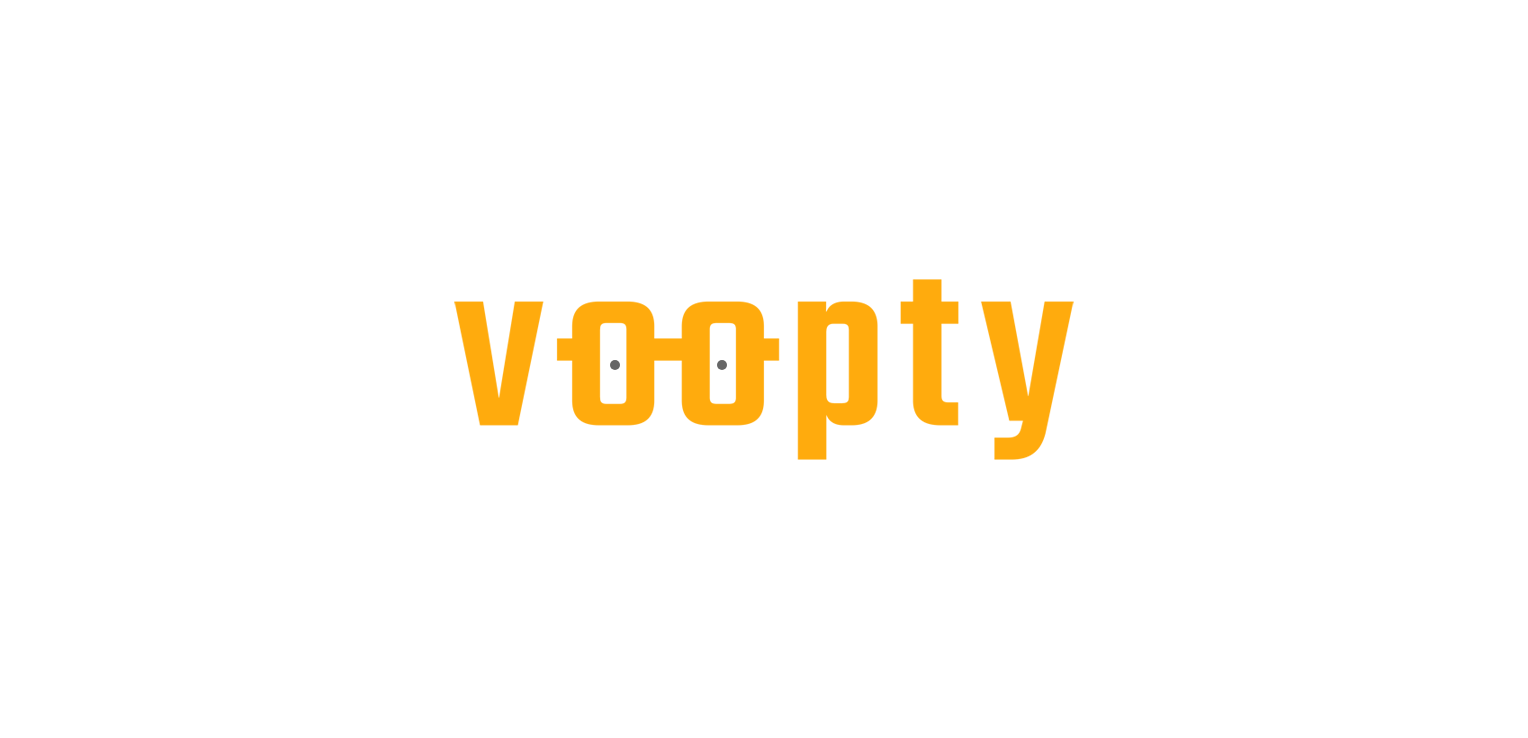 scroll, scrollTop: 0, scrollLeft: 0, axis: both 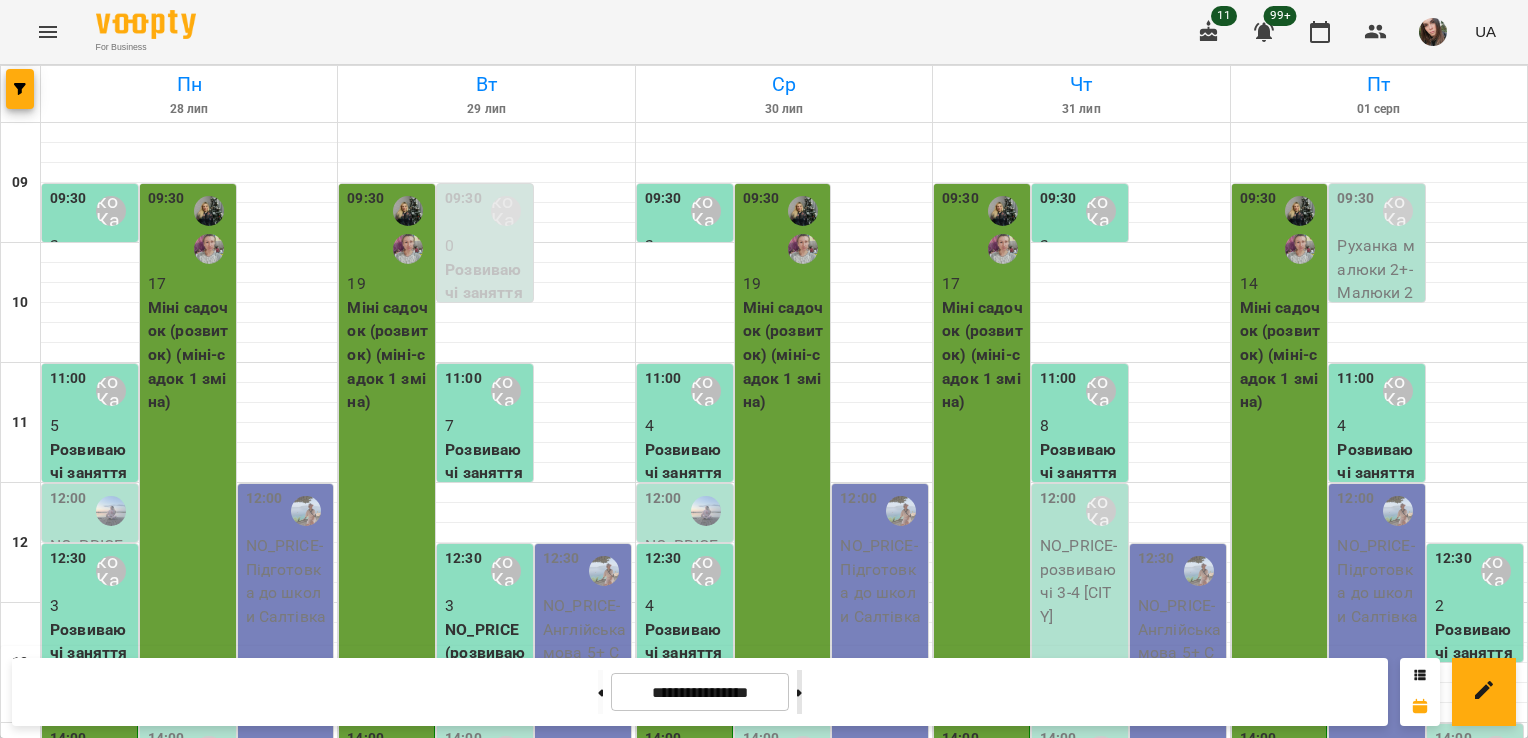 click at bounding box center [799, 692] 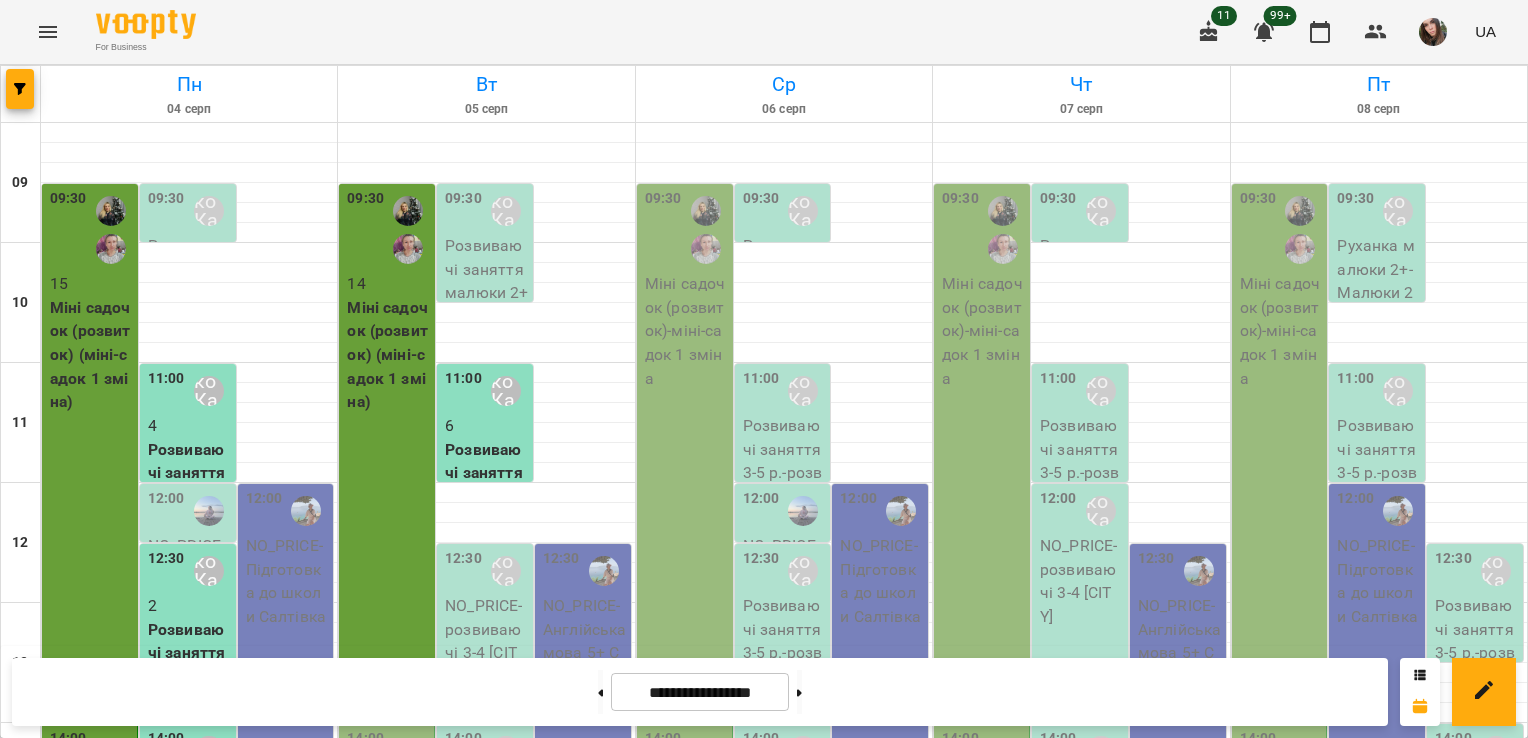 scroll, scrollTop: 454, scrollLeft: 0, axis: vertical 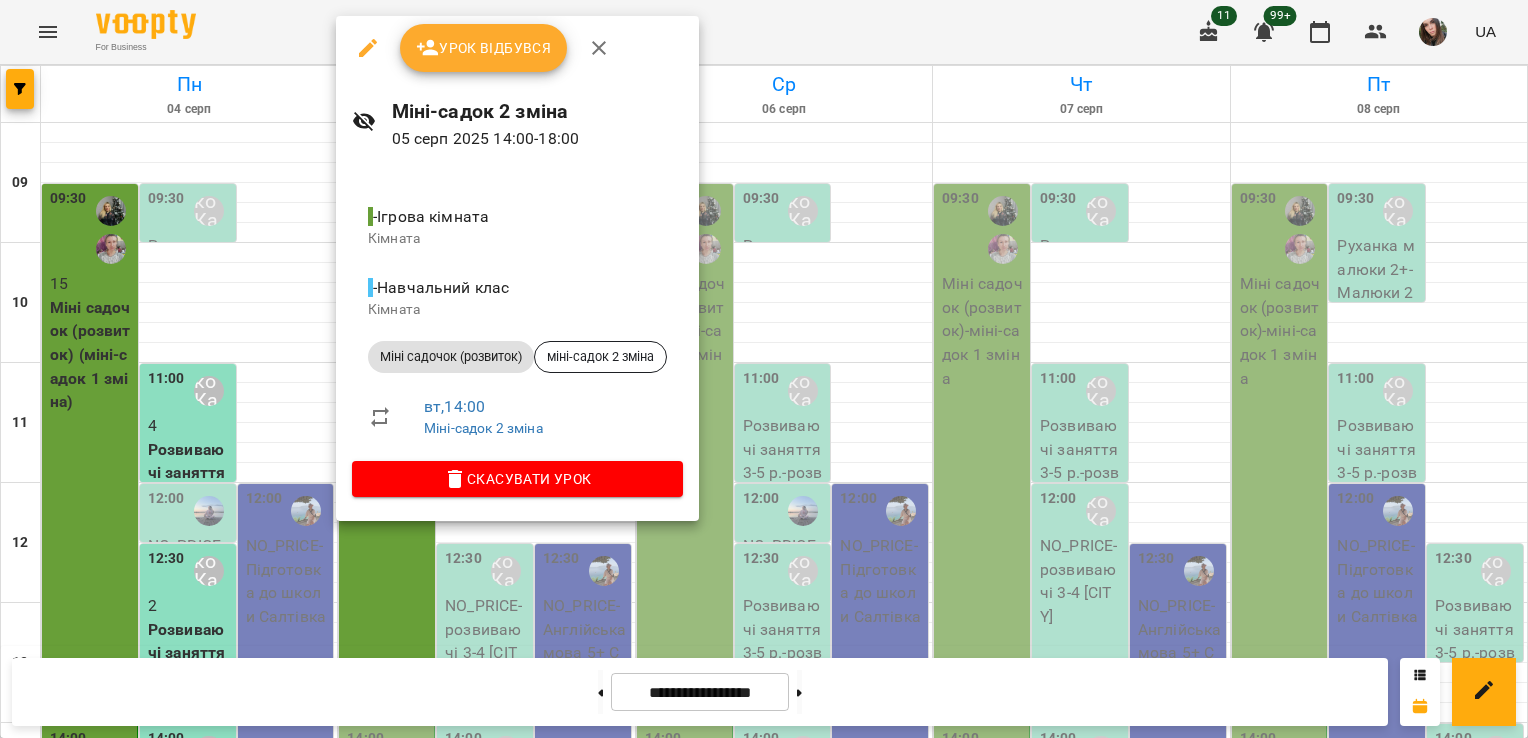 click on "Урок відбувся" at bounding box center [484, 48] 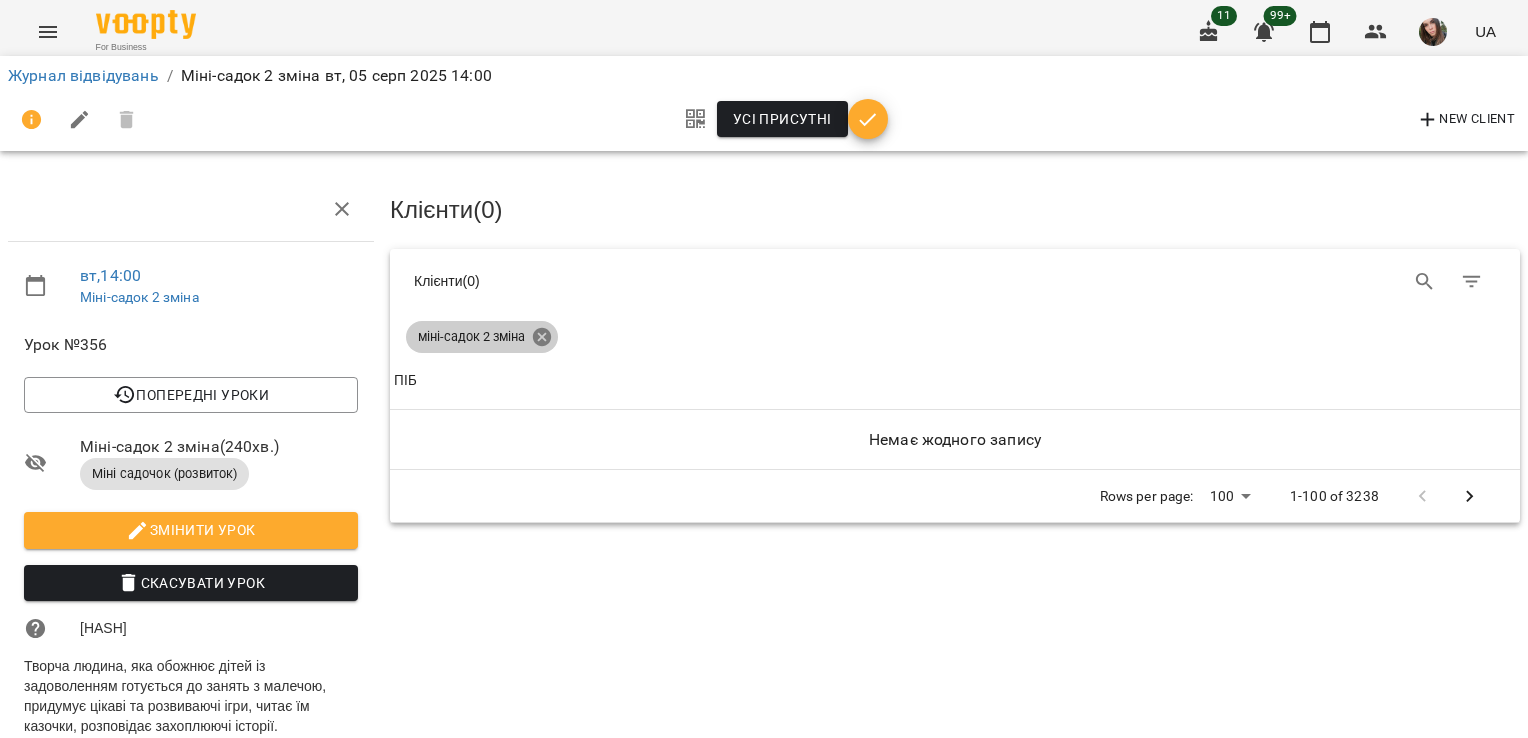 click 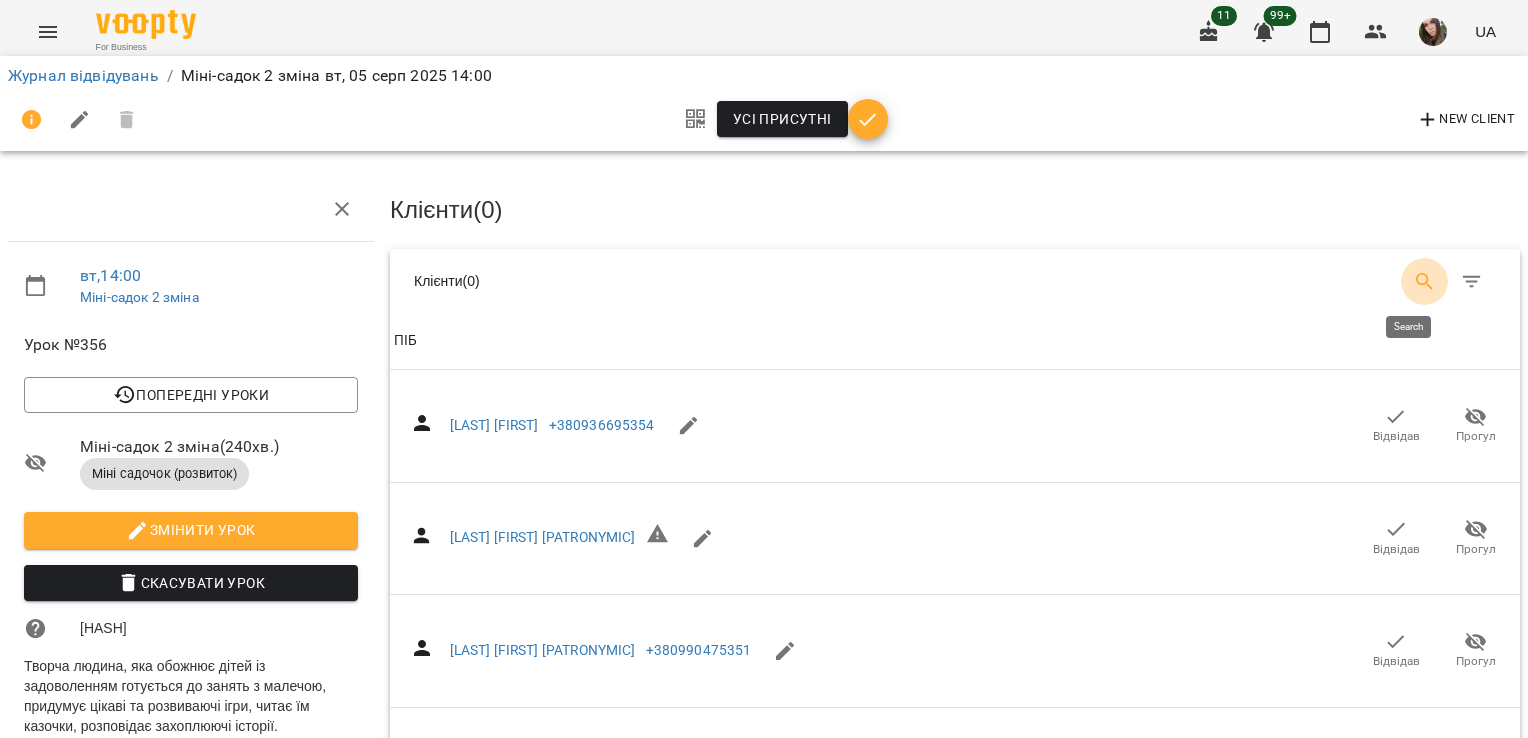 drag, startPoint x: 1424, startPoint y: 284, endPoint x: 1413, endPoint y: 285, distance: 11.045361 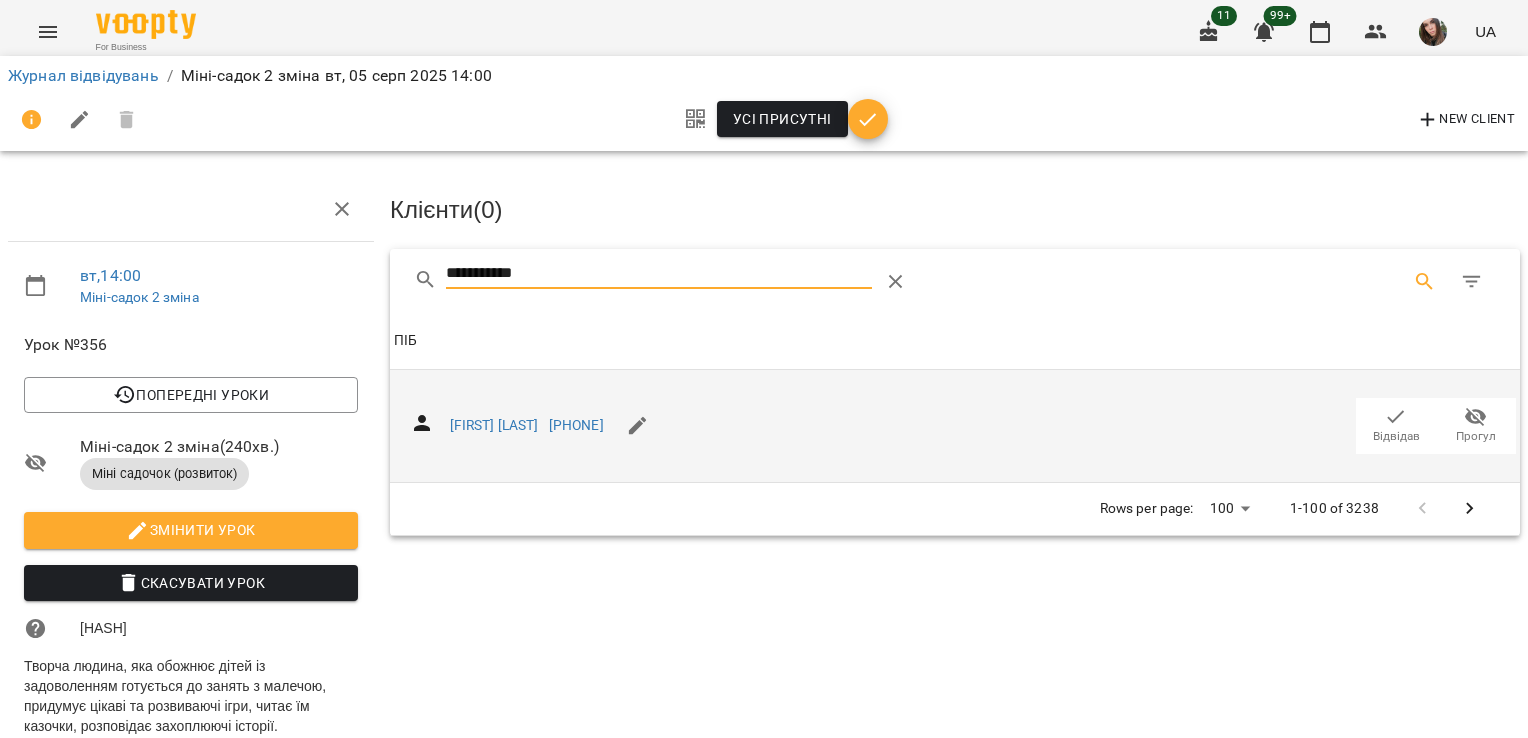 type on "**********" 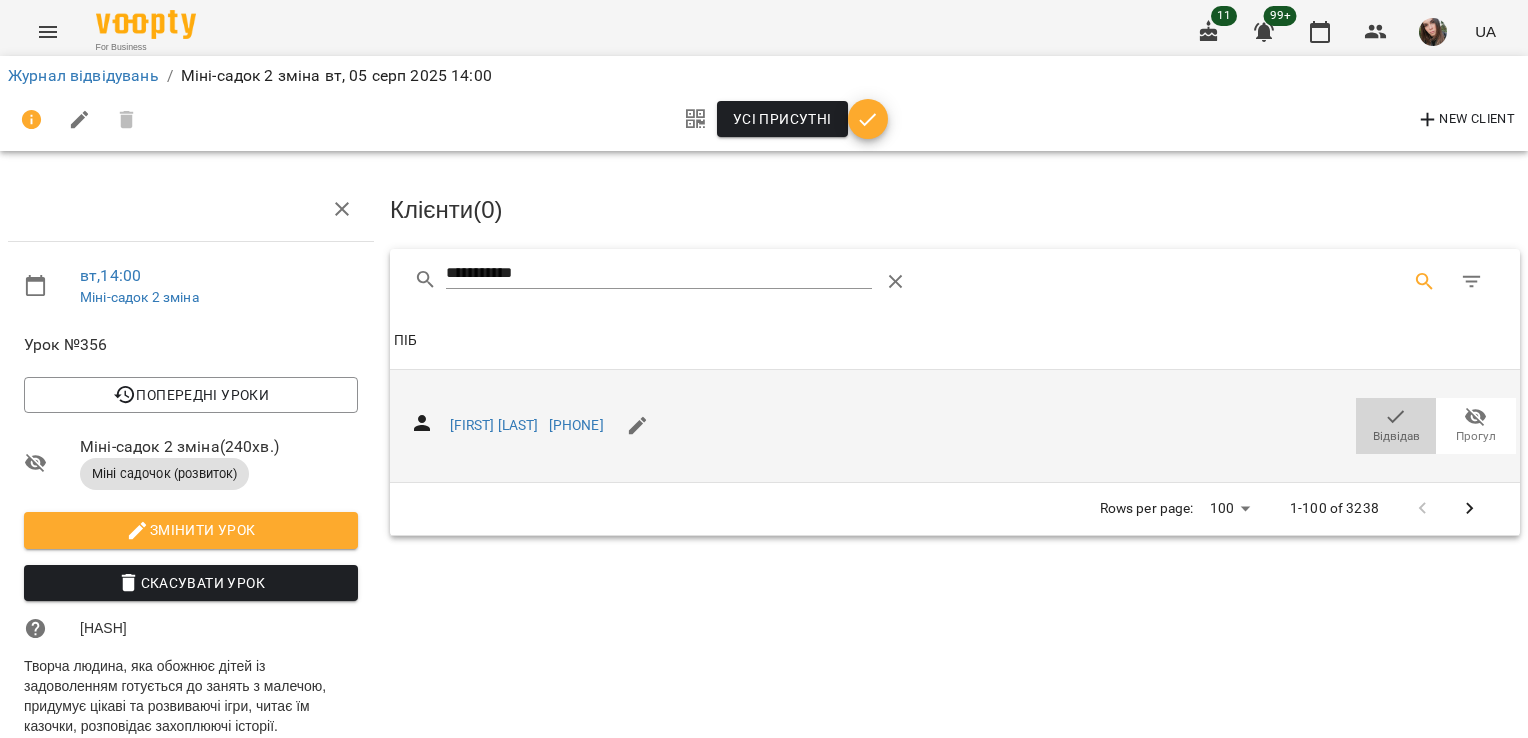 click on "Відвідав" at bounding box center (1396, 436) 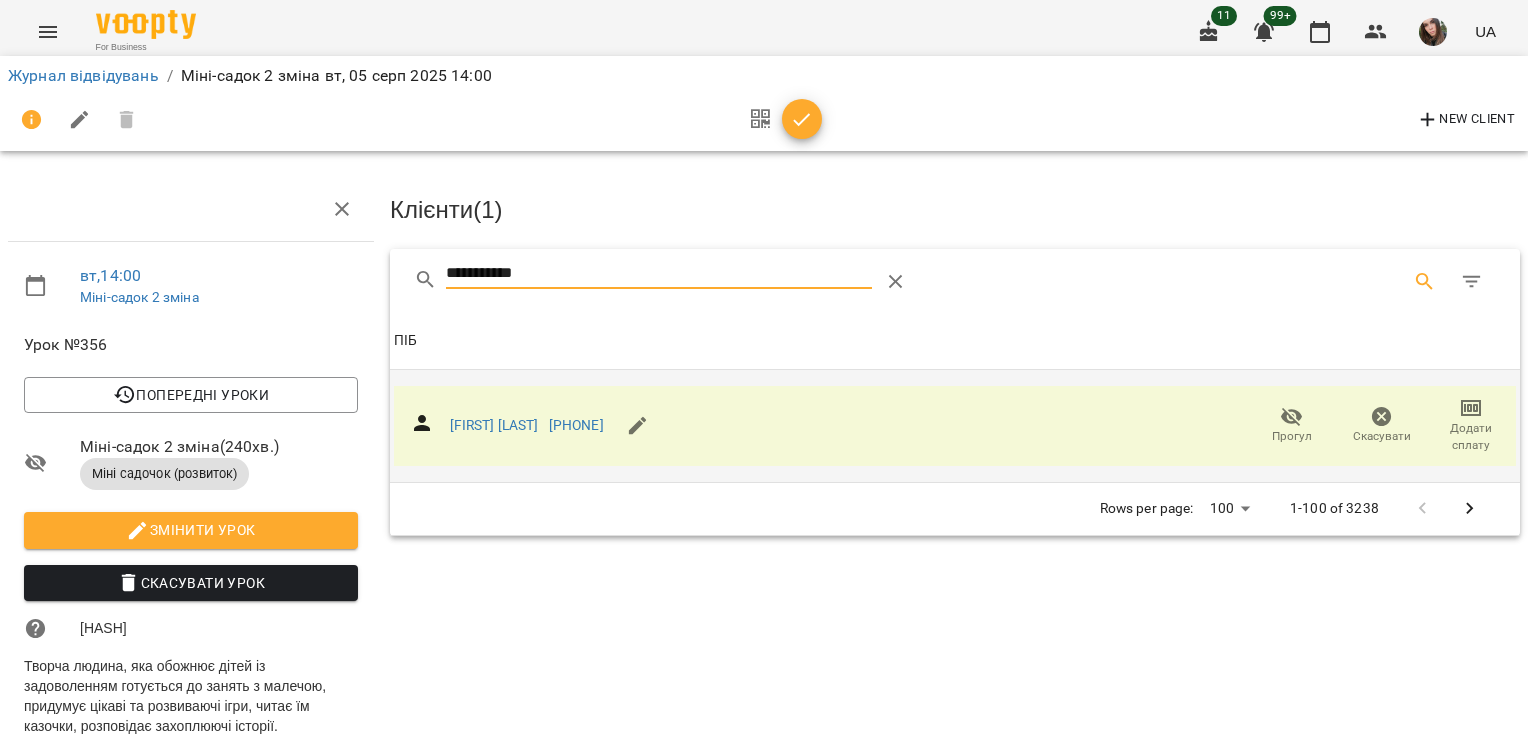 drag, startPoint x: 596, startPoint y: 279, endPoint x: 364, endPoint y: 275, distance: 232.03448 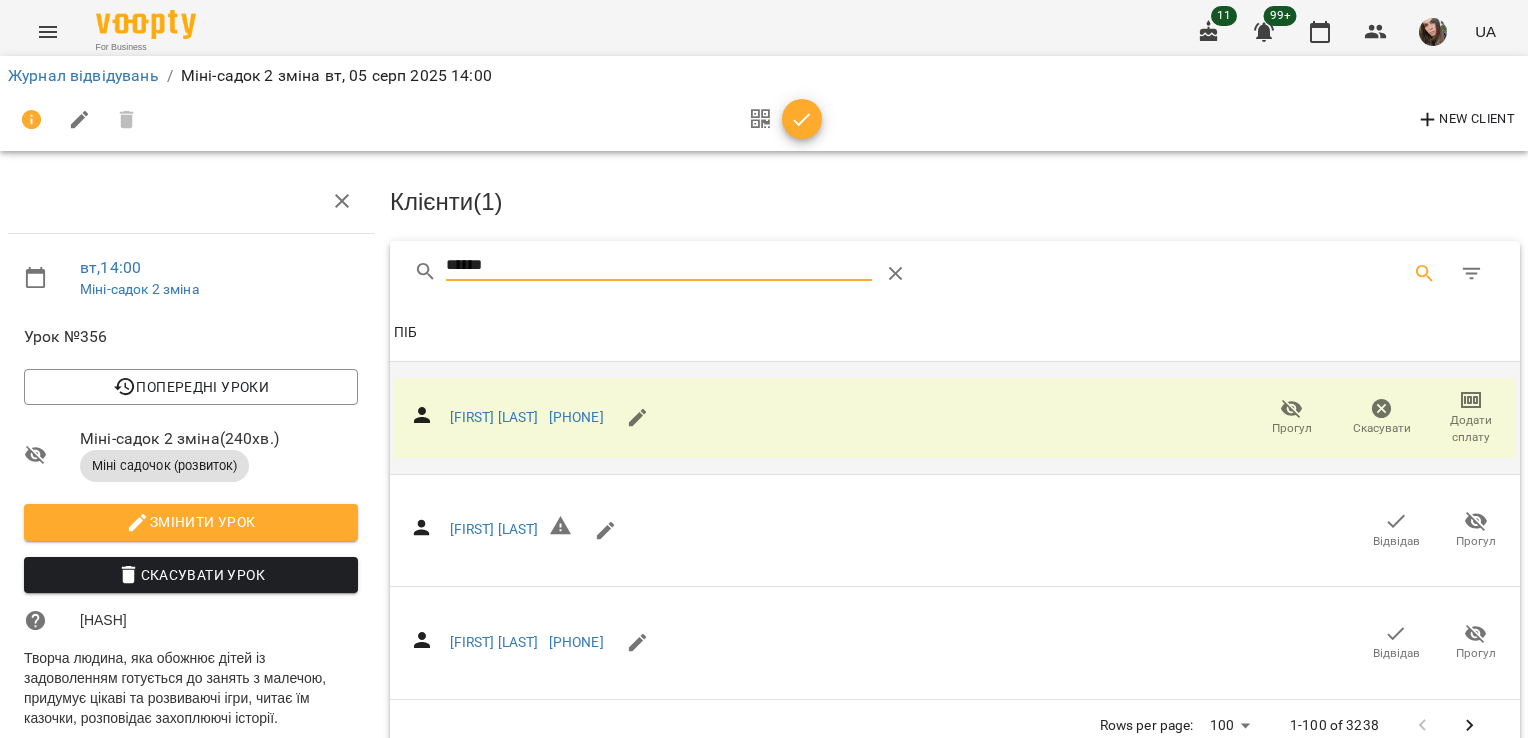 scroll, scrollTop: 364, scrollLeft: 0, axis: vertical 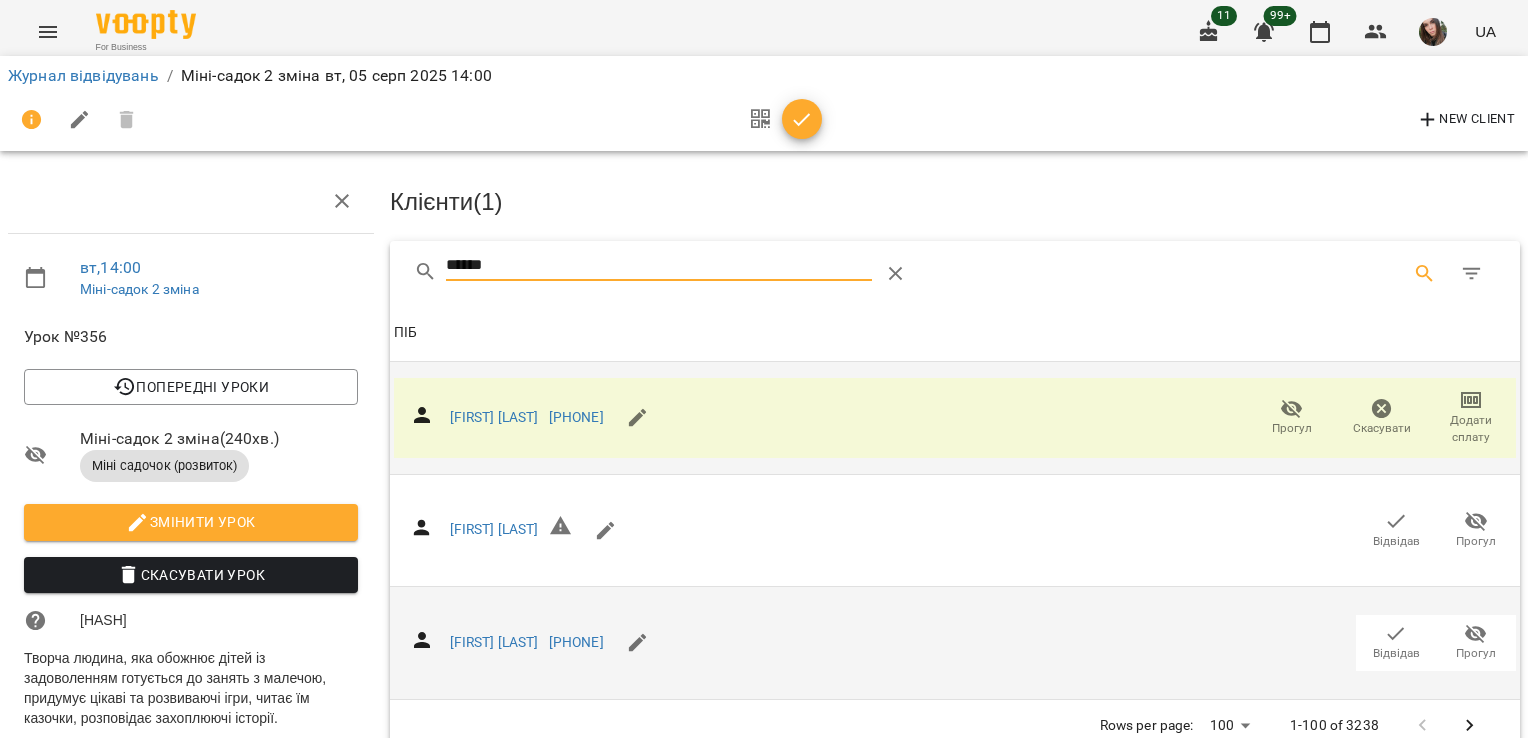 type on "*****" 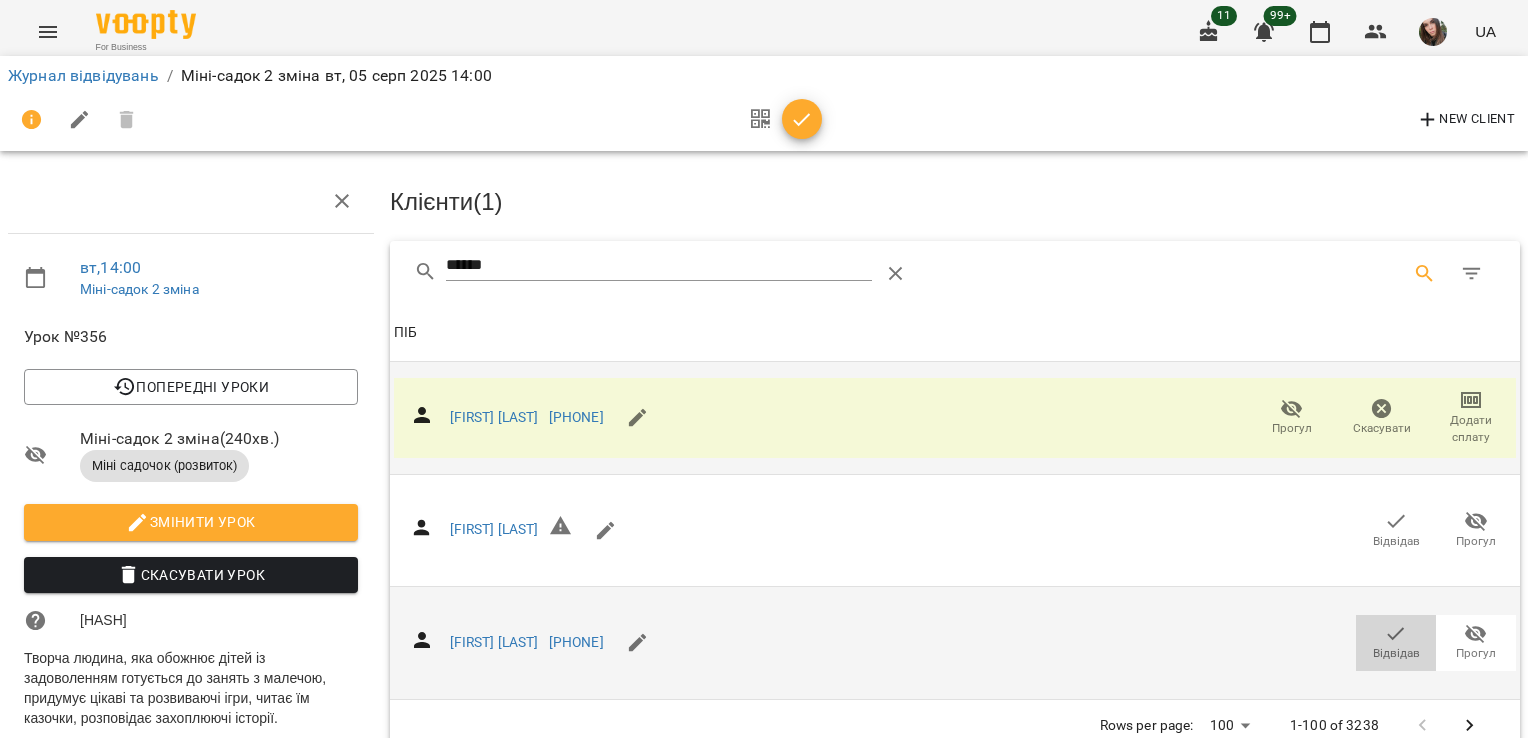 click on "Відвідав" at bounding box center (1396, 642) 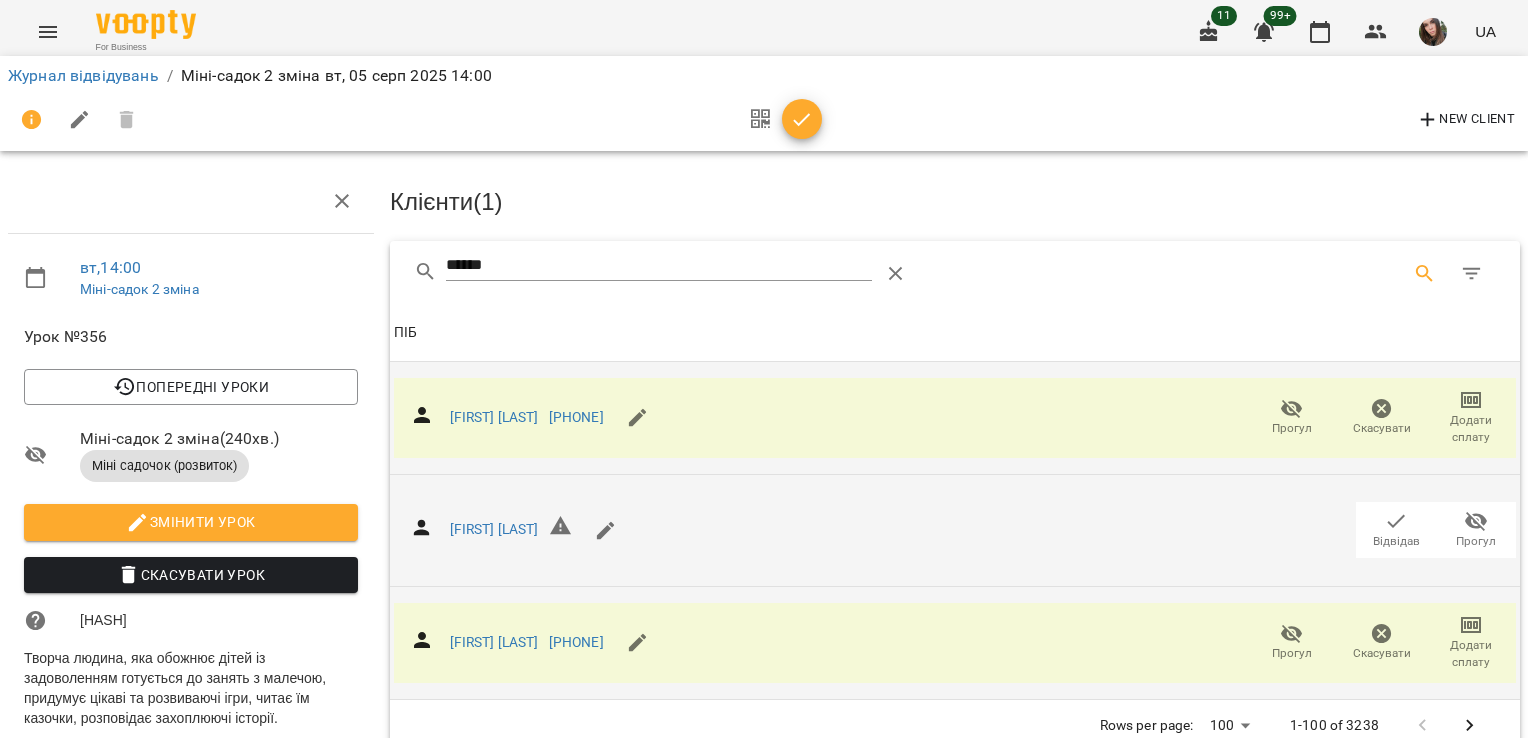 scroll, scrollTop: 0, scrollLeft: 0, axis: both 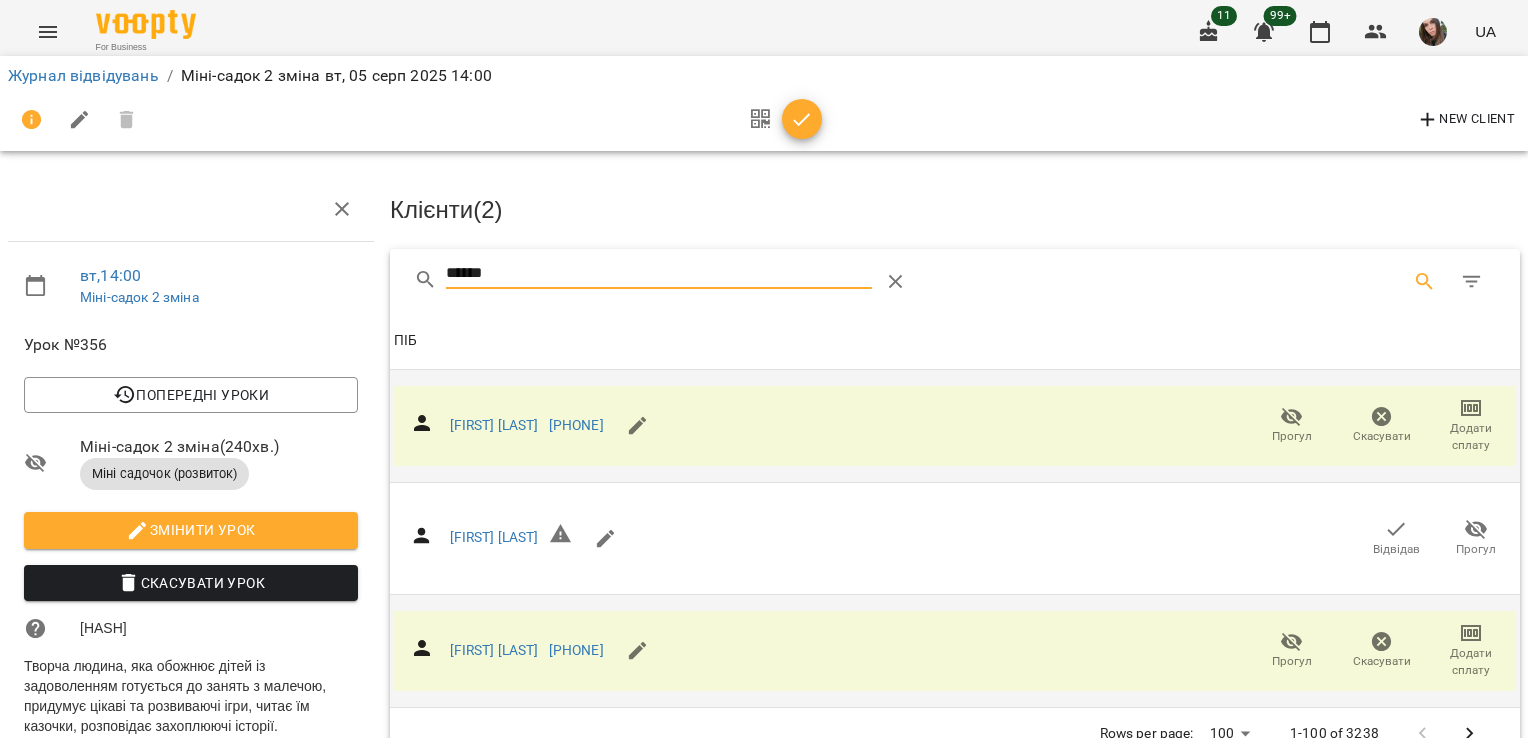 drag, startPoint x: 534, startPoint y: 286, endPoint x: 348, endPoint y: 266, distance: 187.07217 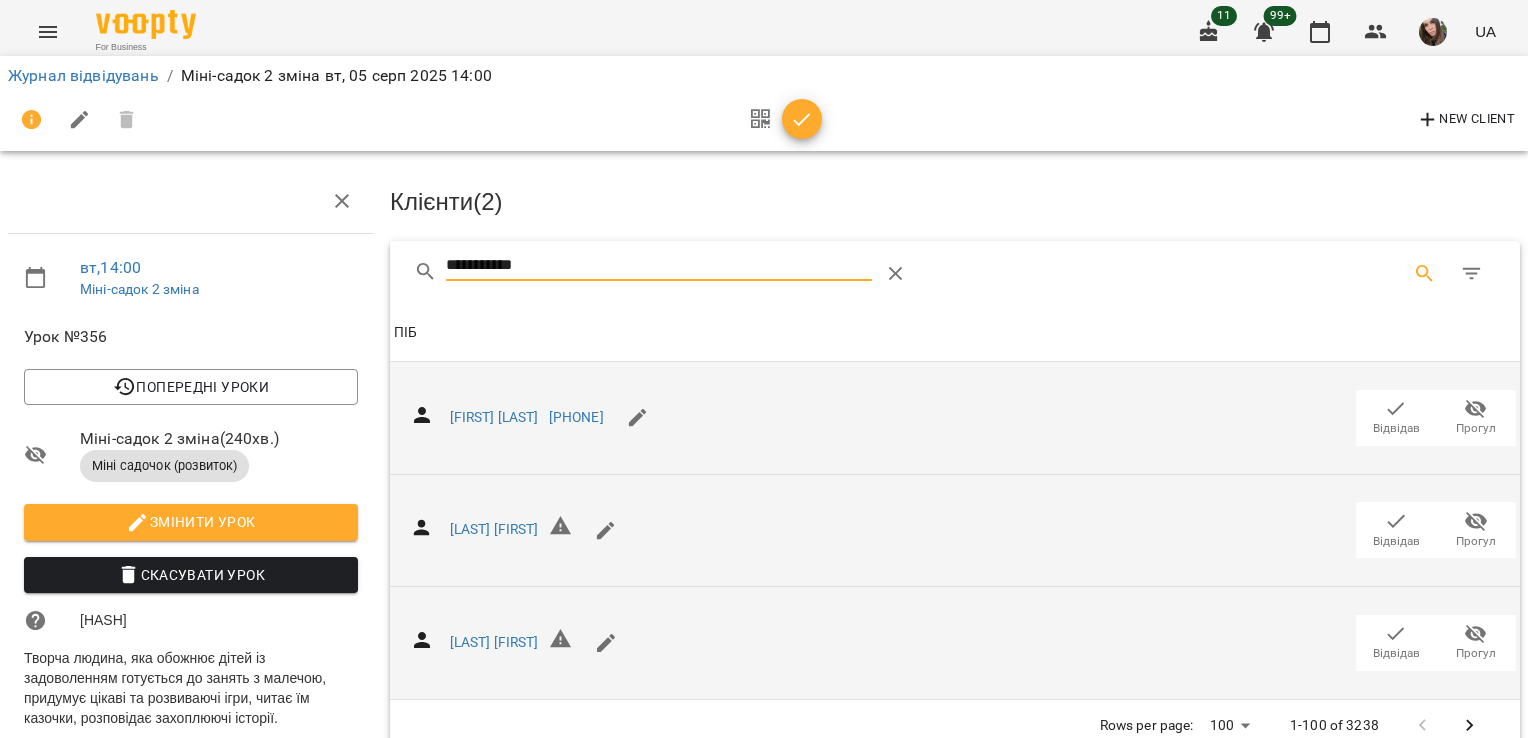 scroll, scrollTop: 100, scrollLeft: 0, axis: vertical 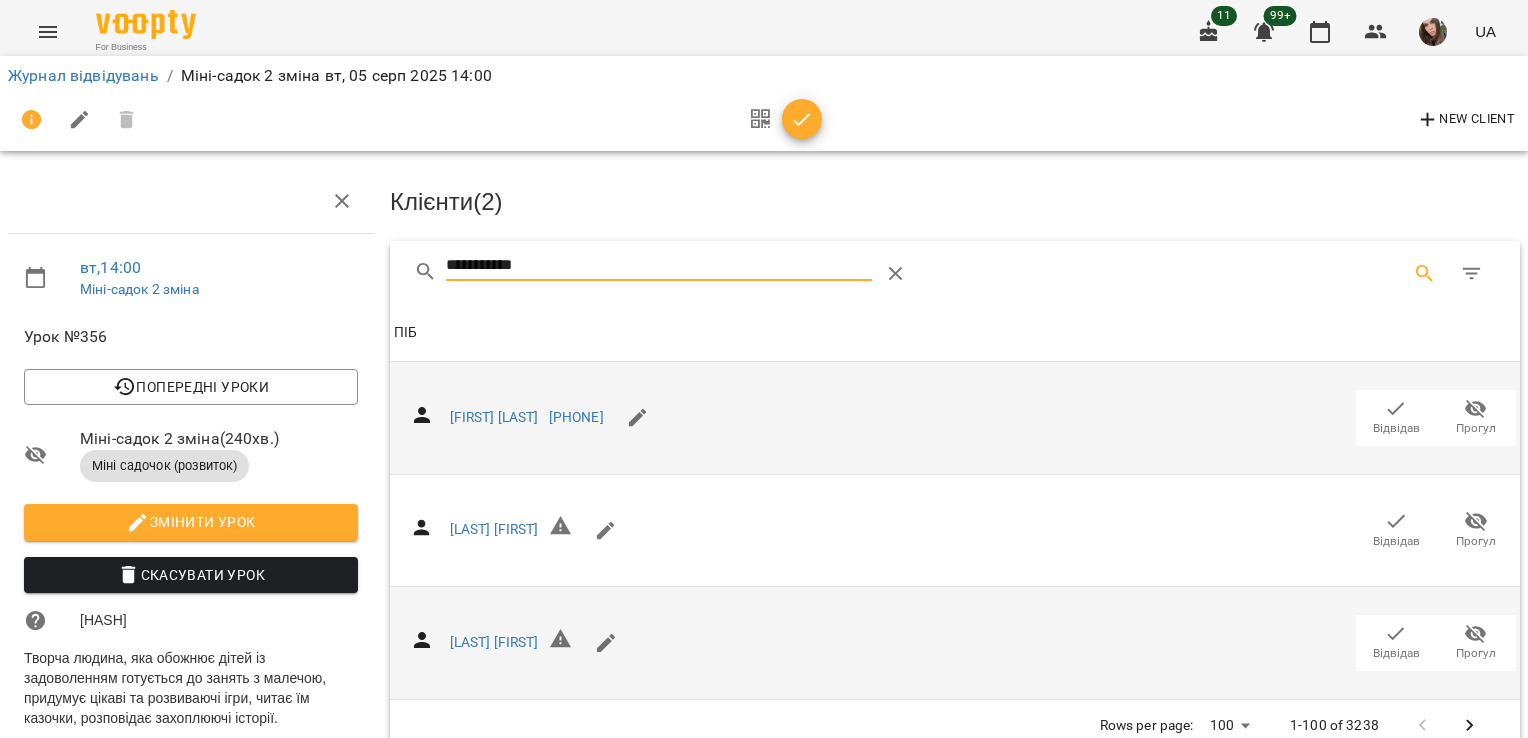 type on "**********" 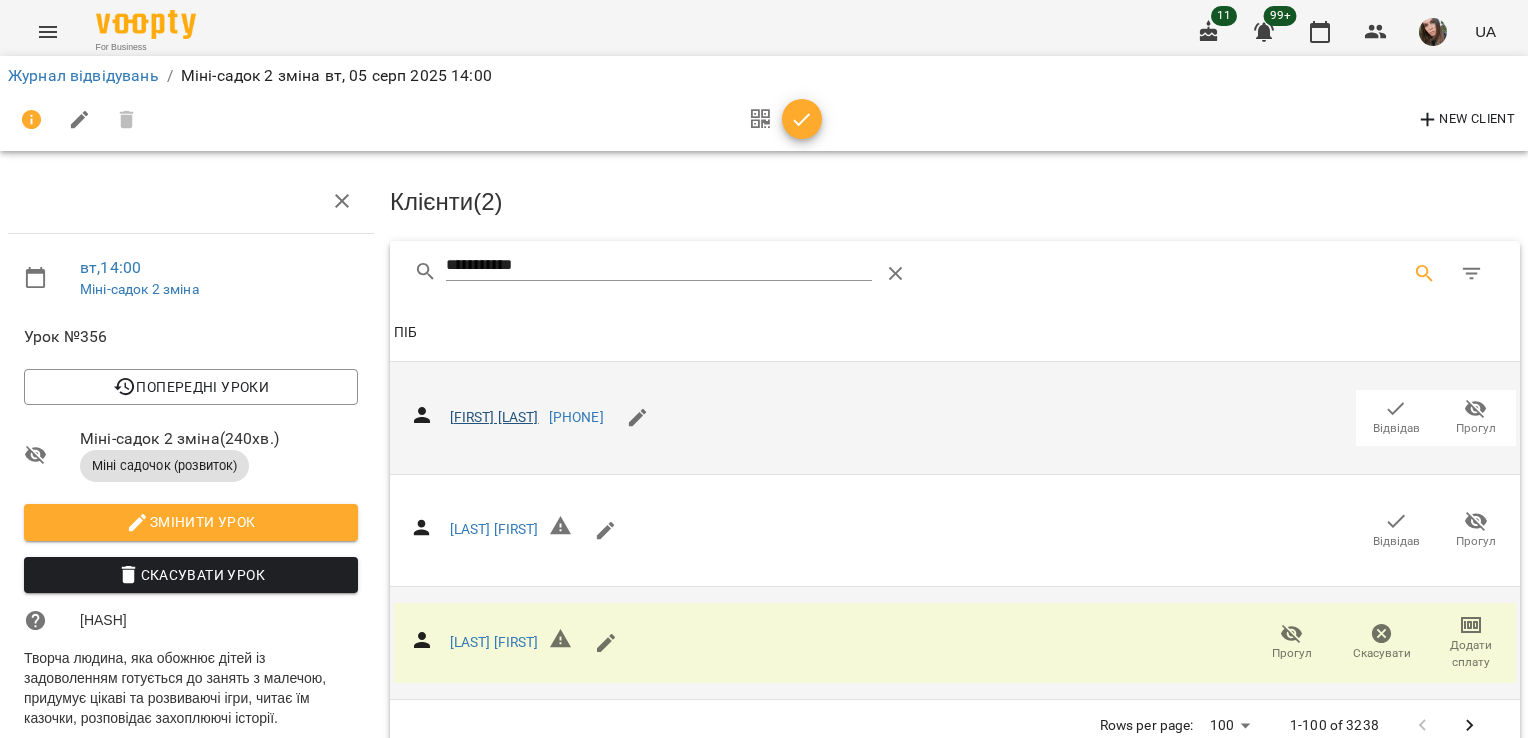 scroll, scrollTop: 0, scrollLeft: 0, axis: both 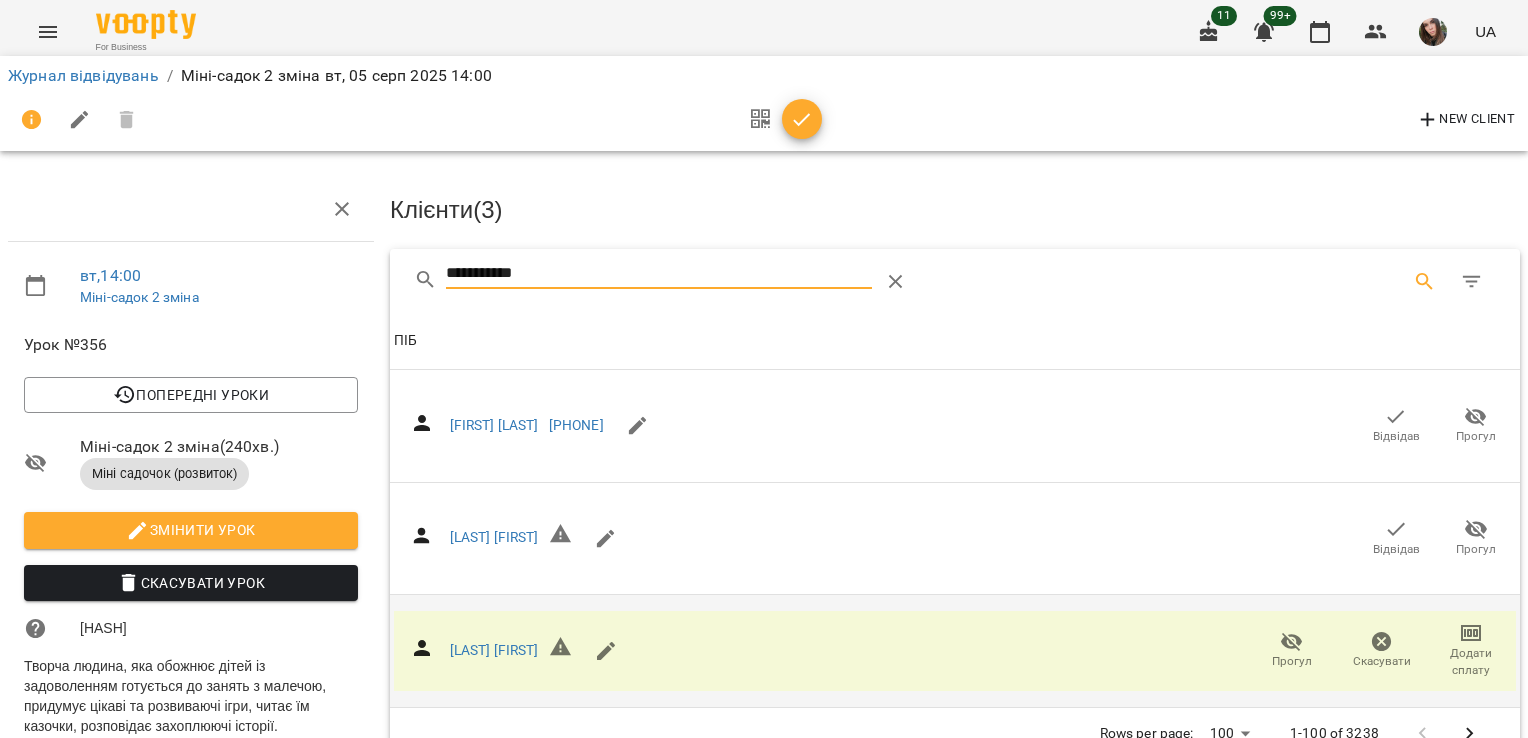 drag, startPoint x: 552, startPoint y: 282, endPoint x: 308, endPoint y: 295, distance: 244.34607 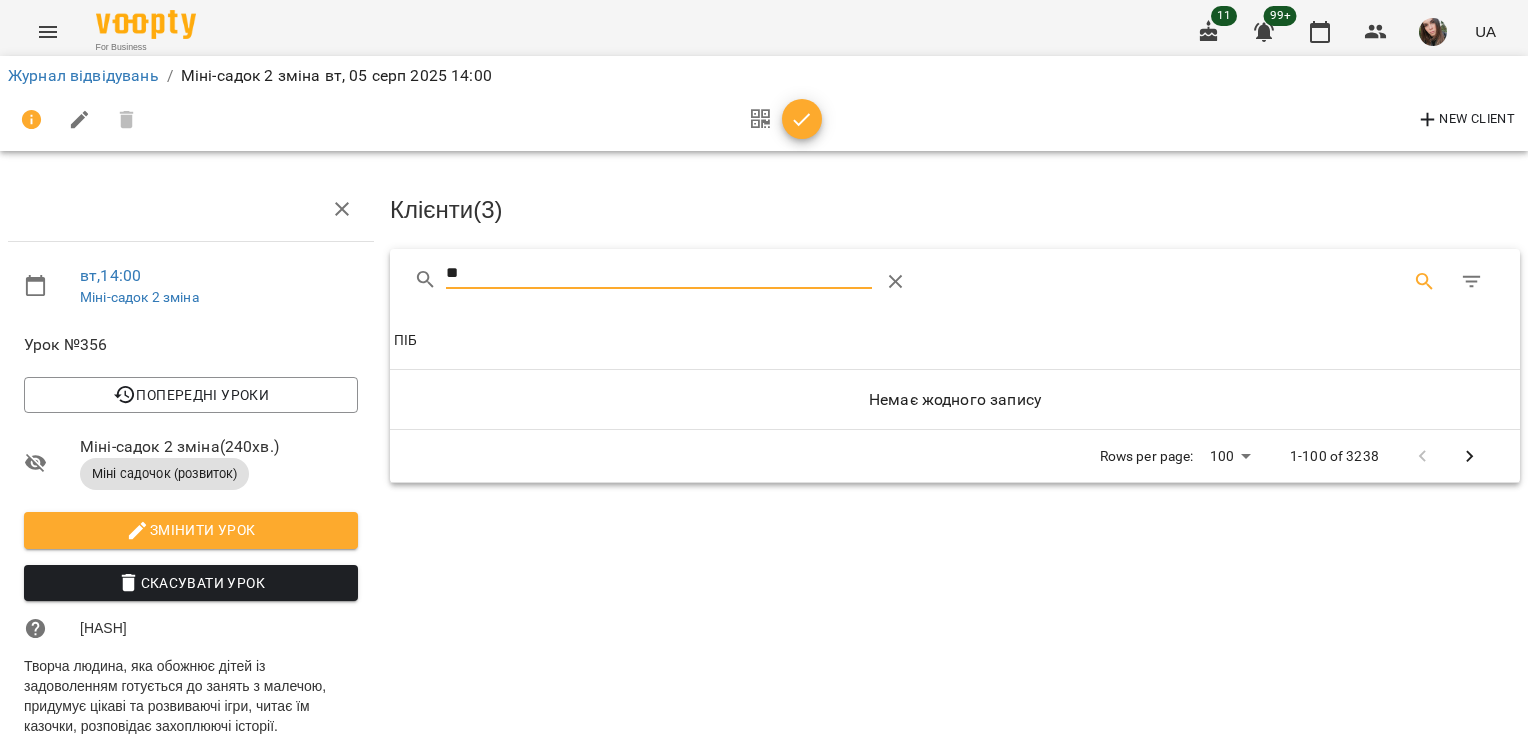 type on "*" 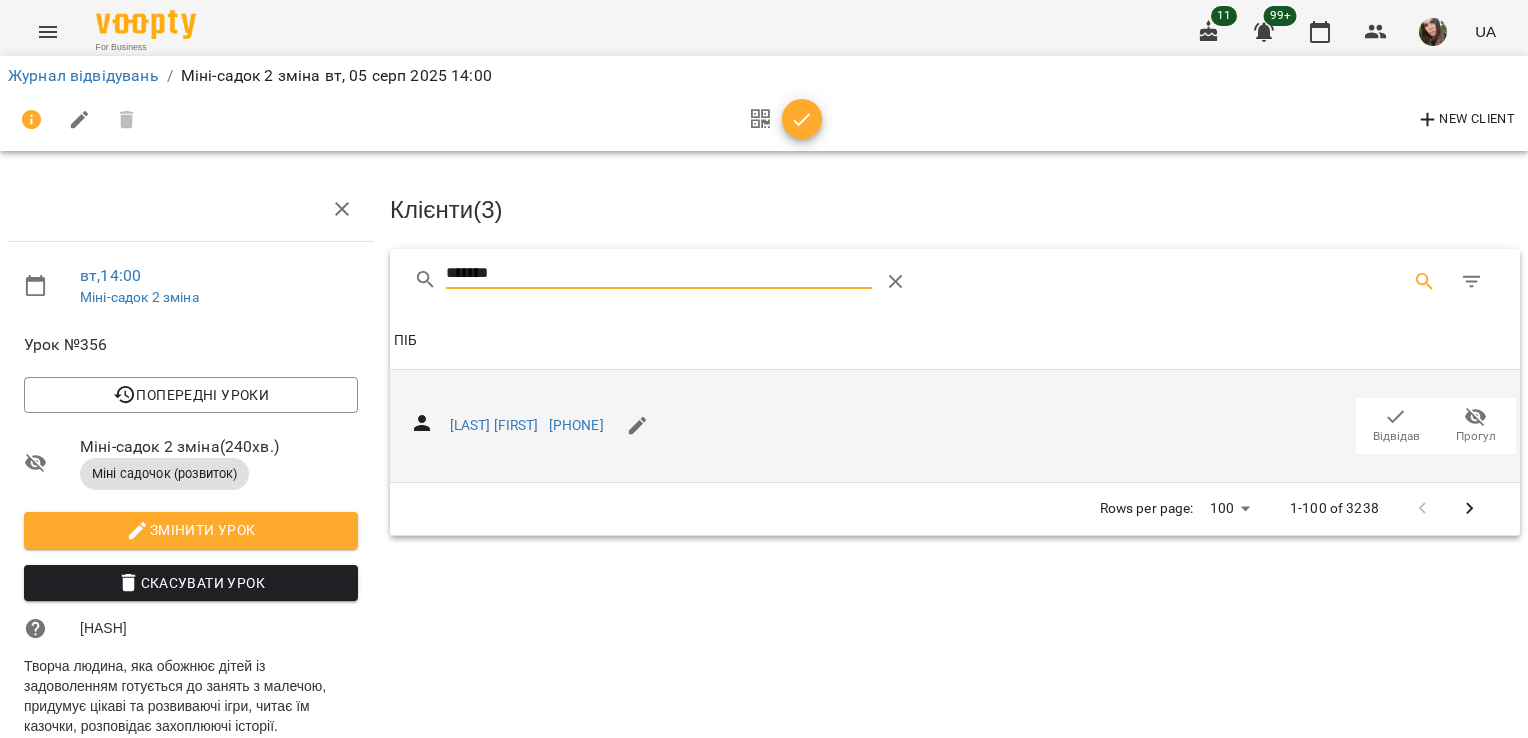 type on "*******" 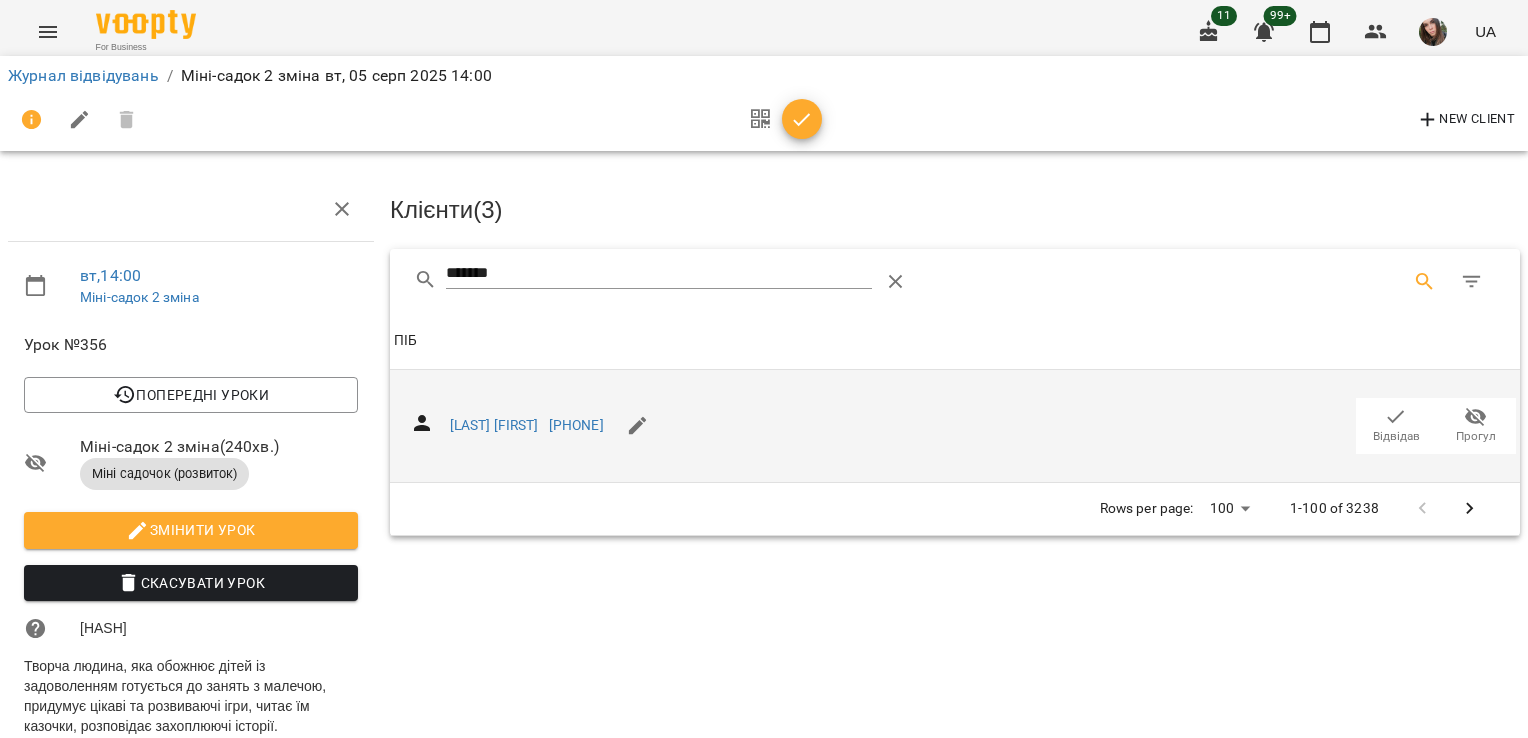 click on "Відвідав" at bounding box center (1396, 425) 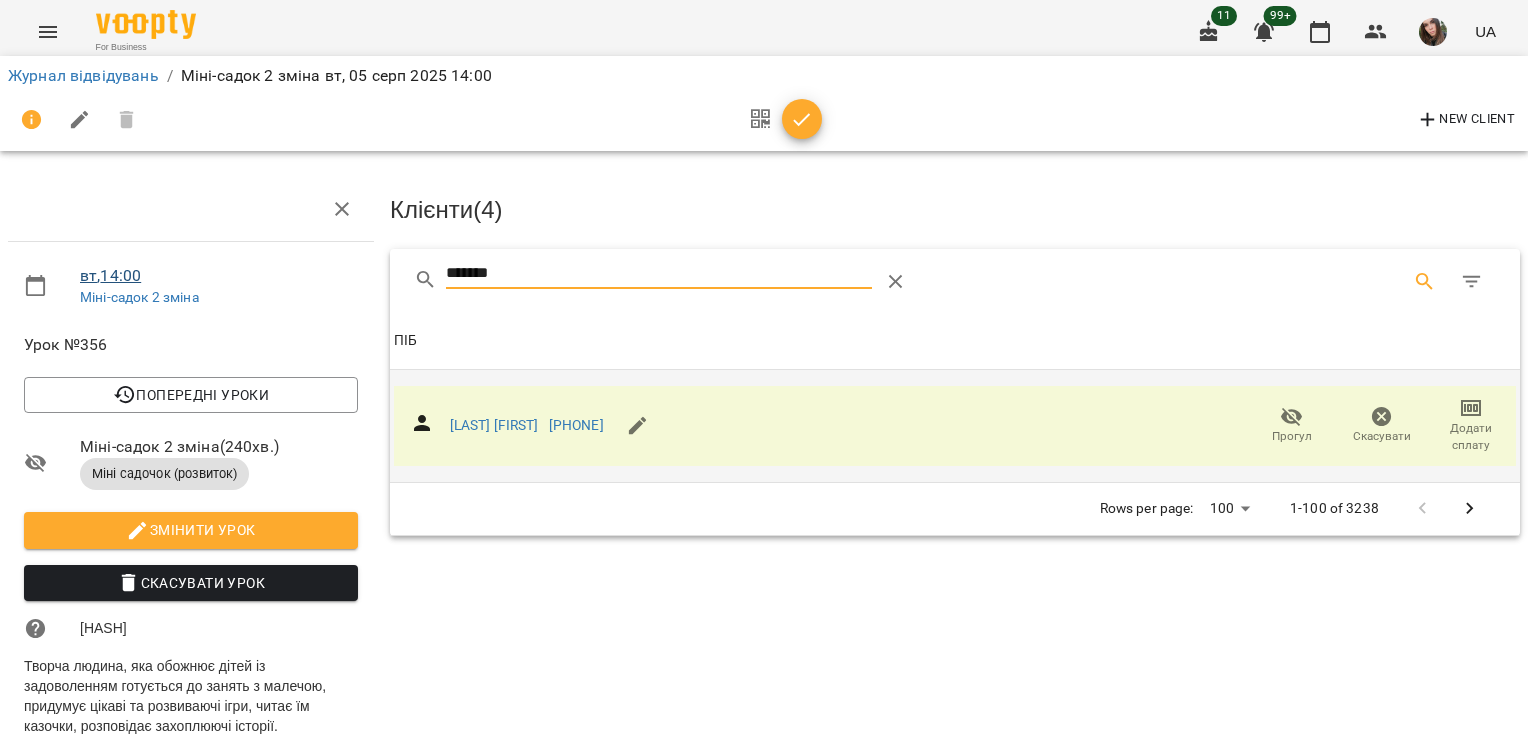 drag, startPoint x: 501, startPoint y: 279, endPoint x: 108, endPoint y: 277, distance: 393.0051 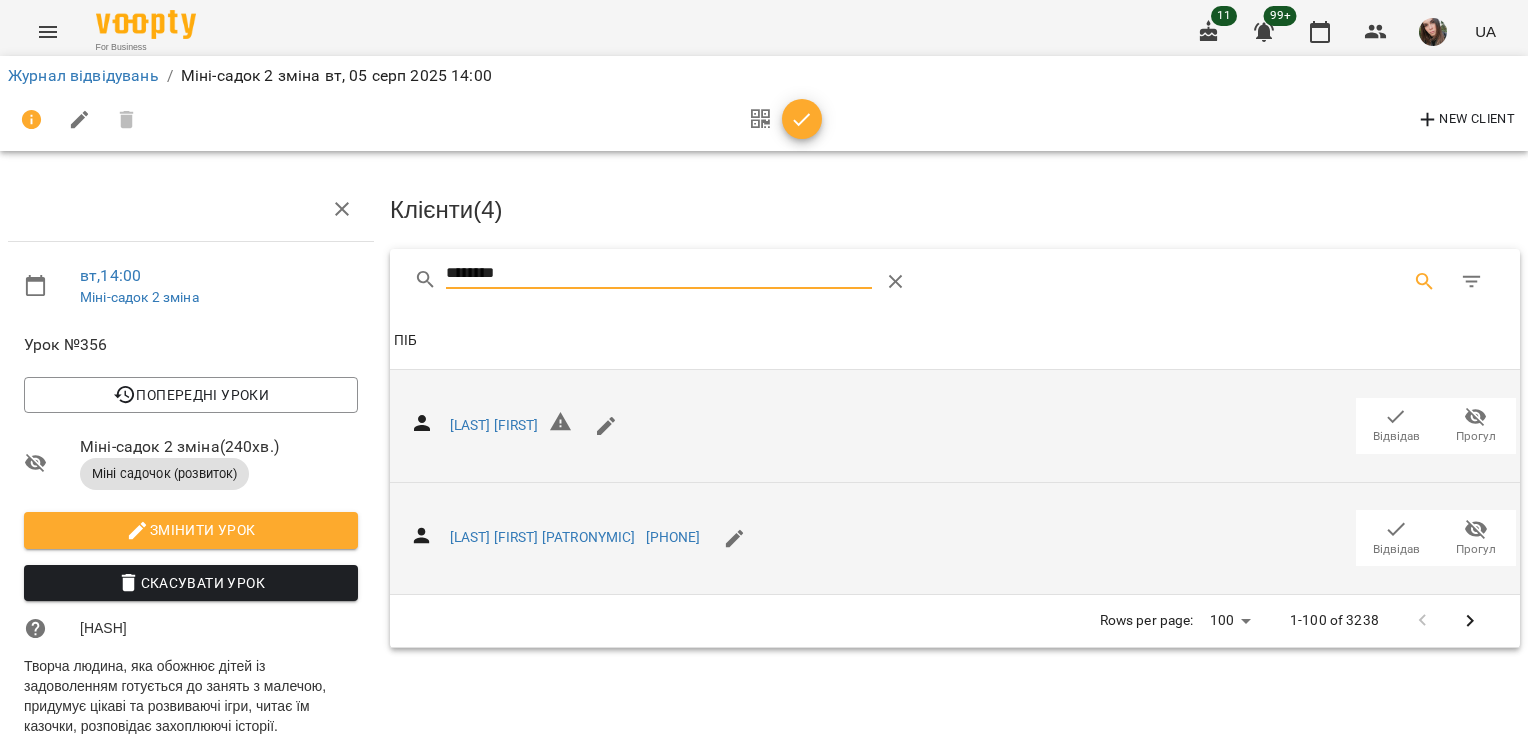 type on "********" 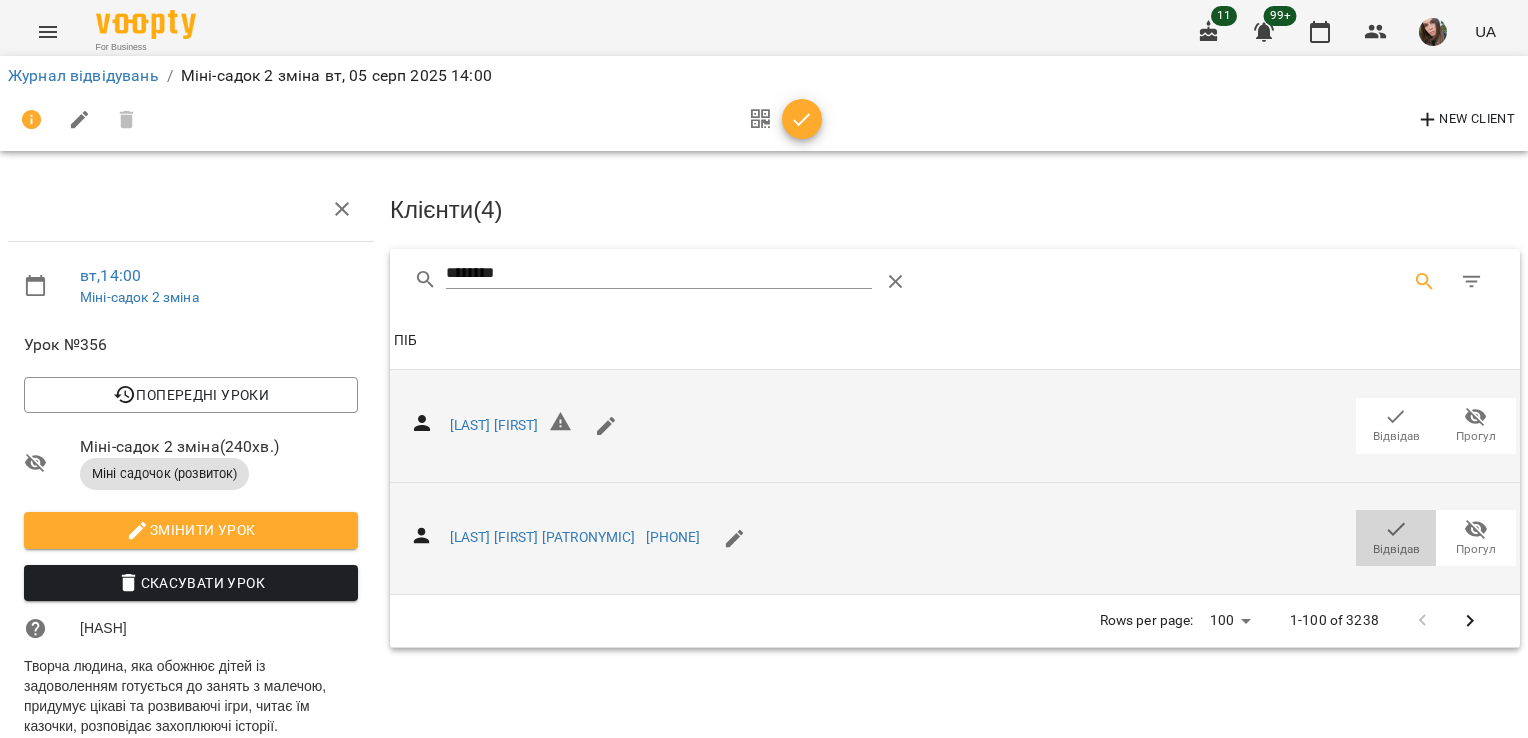 click on "Відвідав" at bounding box center (1396, 549) 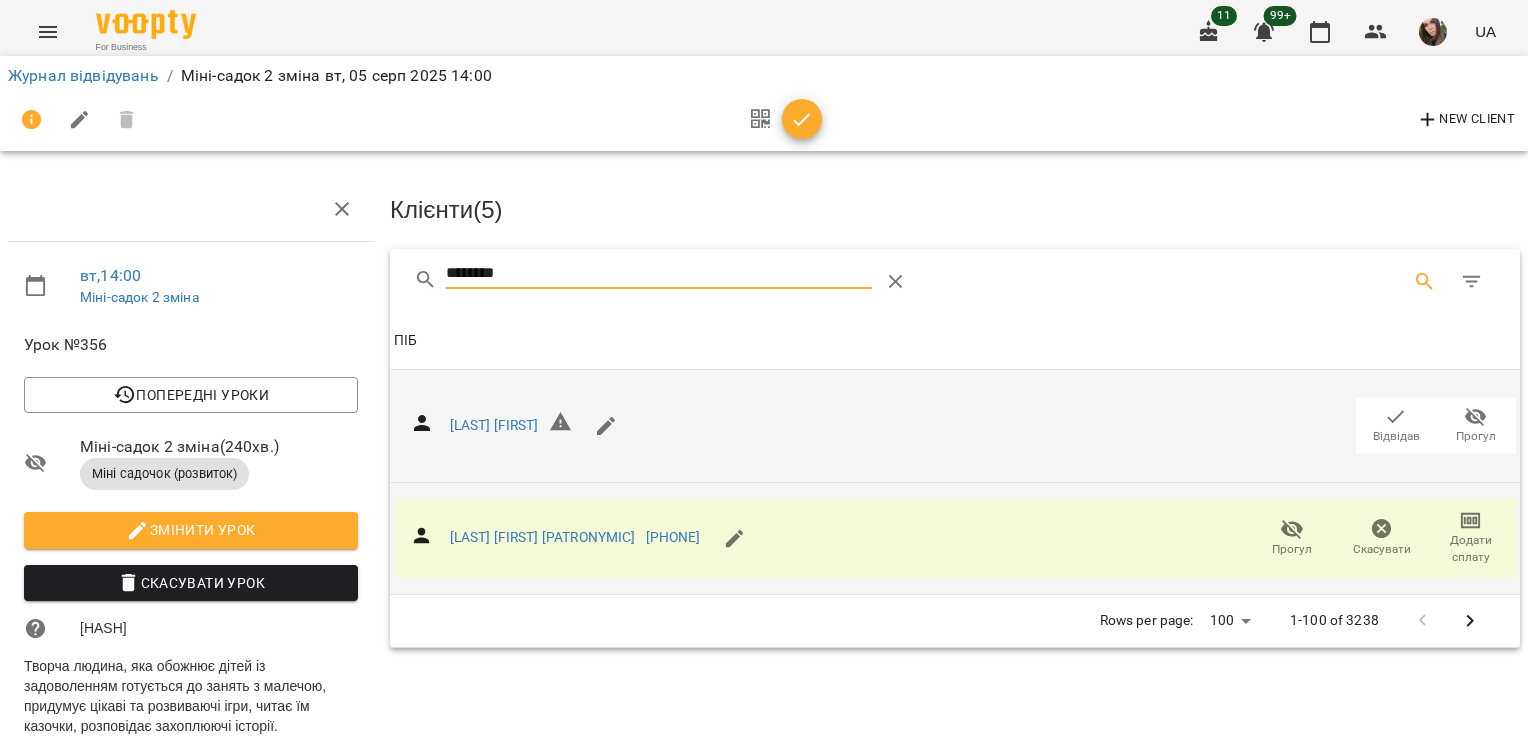 drag, startPoint x: 560, startPoint y: 275, endPoint x: 414, endPoint y: 278, distance: 146.03082 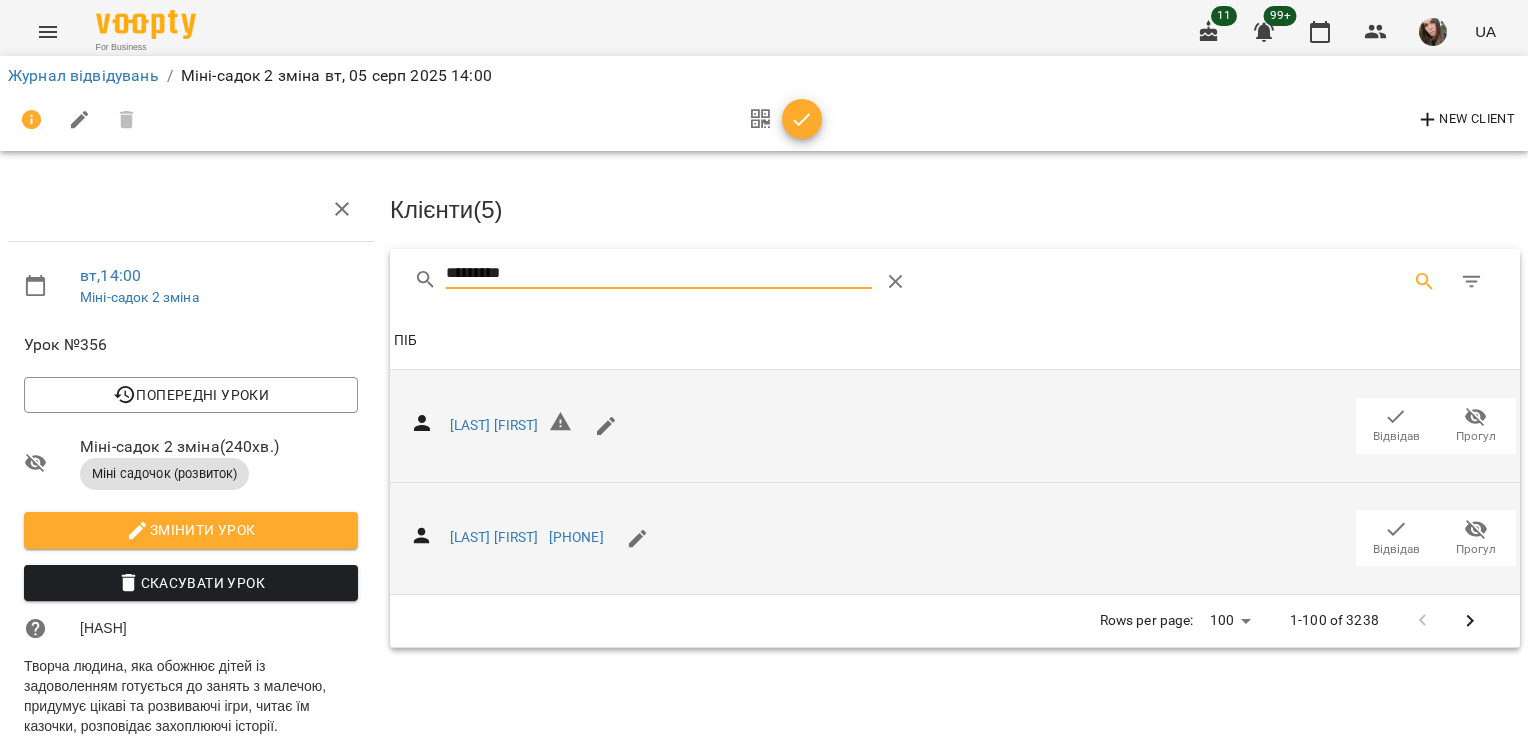 type on "*********" 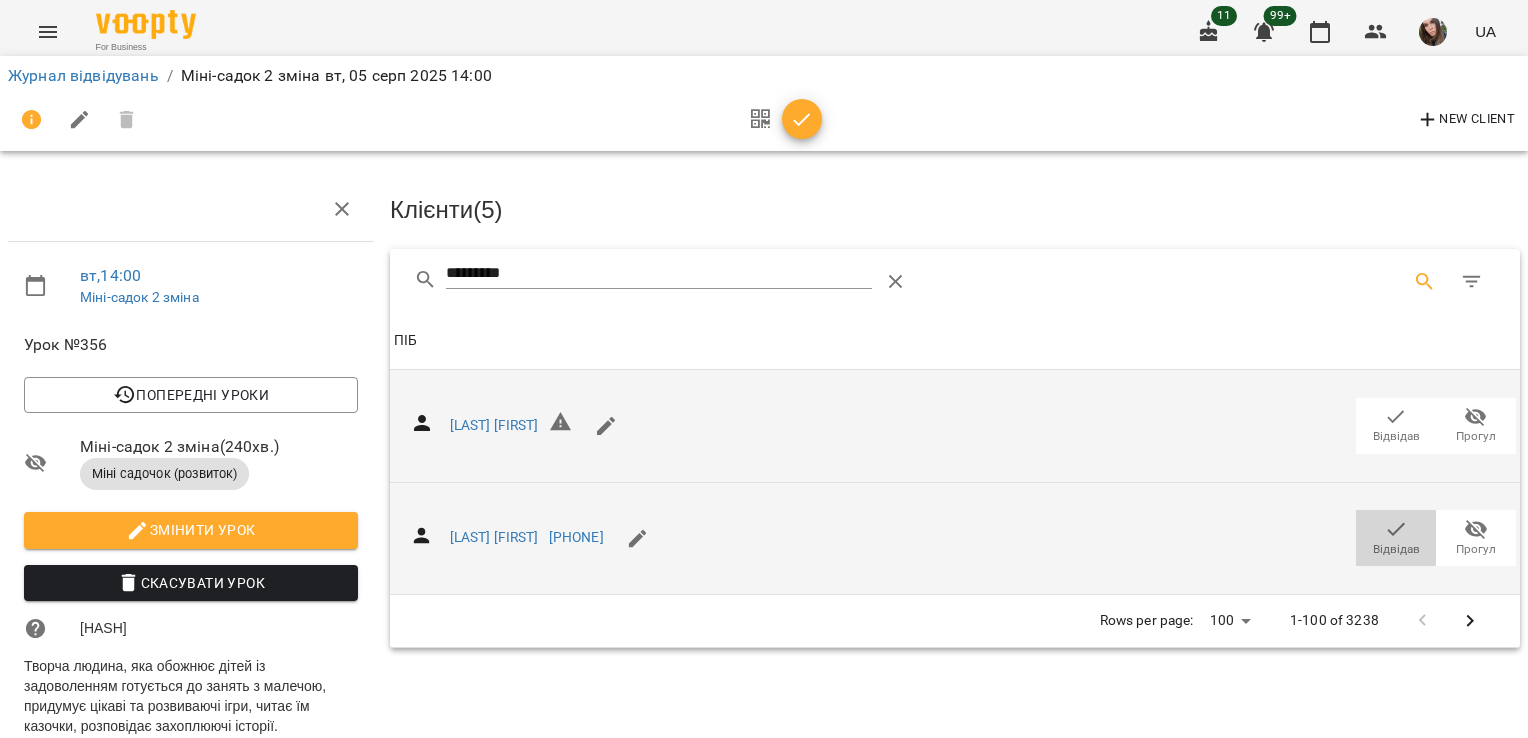 drag, startPoint x: 1380, startPoint y: 530, endPoint x: 1284, endPoint y: 491, distance: 103.6195 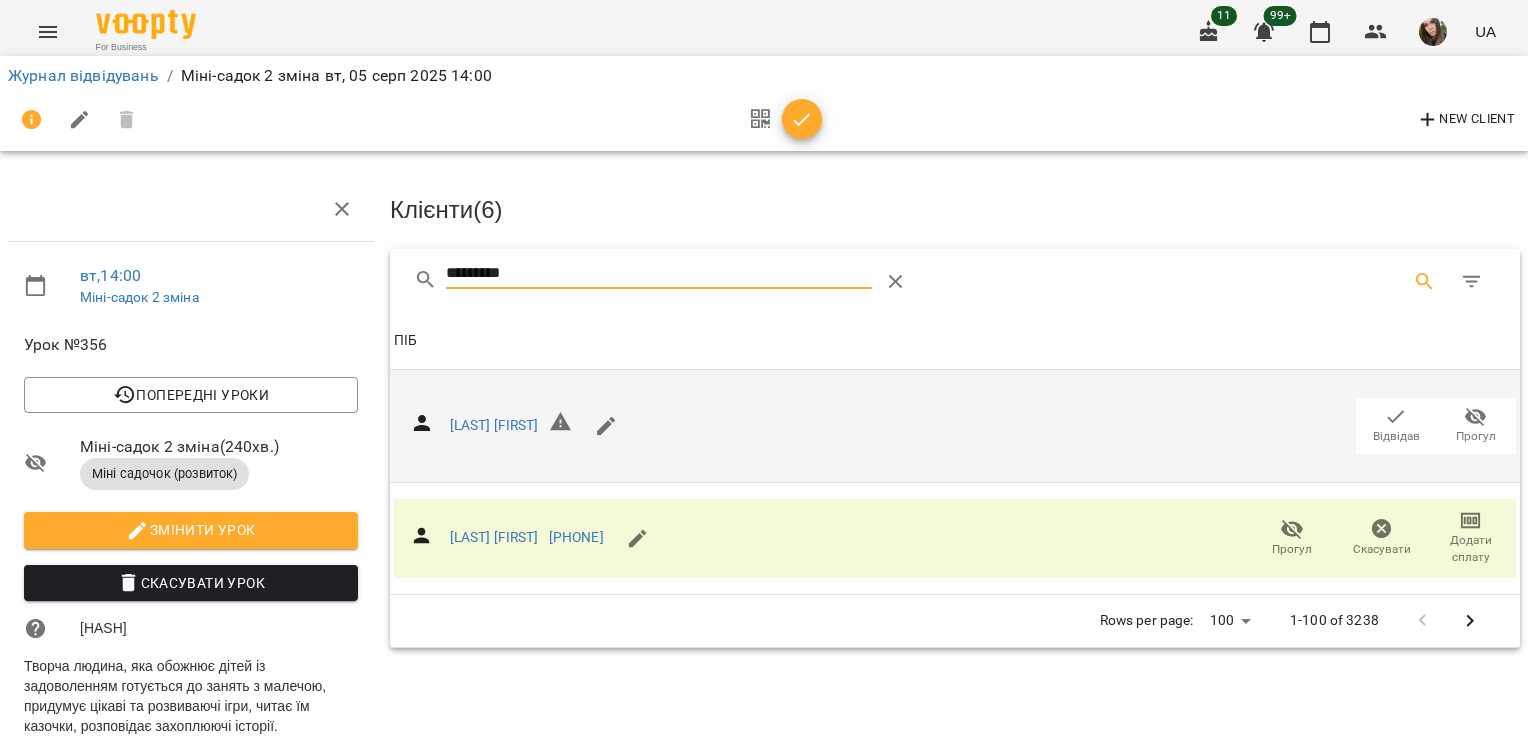 drag, startPoint x: 659, startPoint y: 265, endPoint x: 308, endPoint y: 290, distance: 351.8892 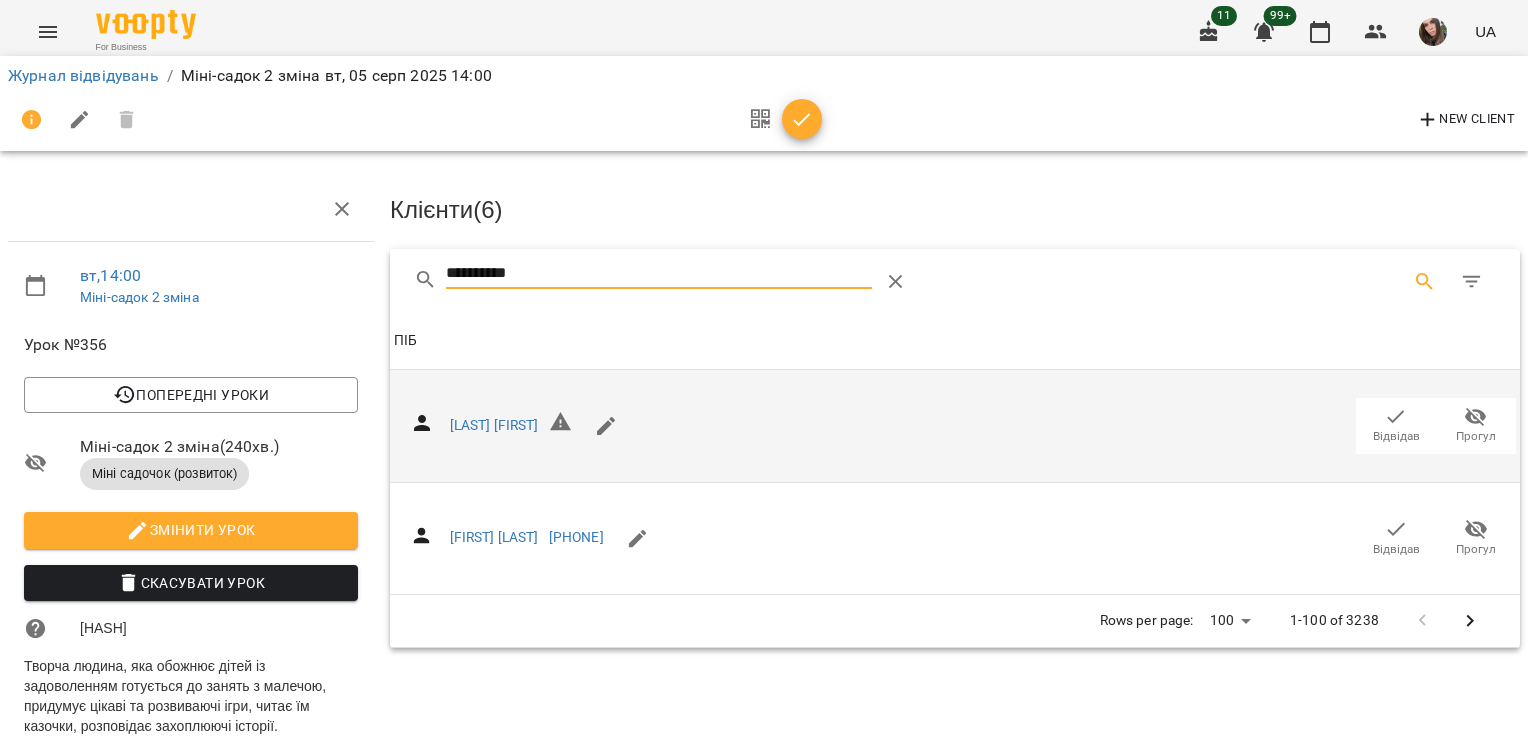 type on "*********" 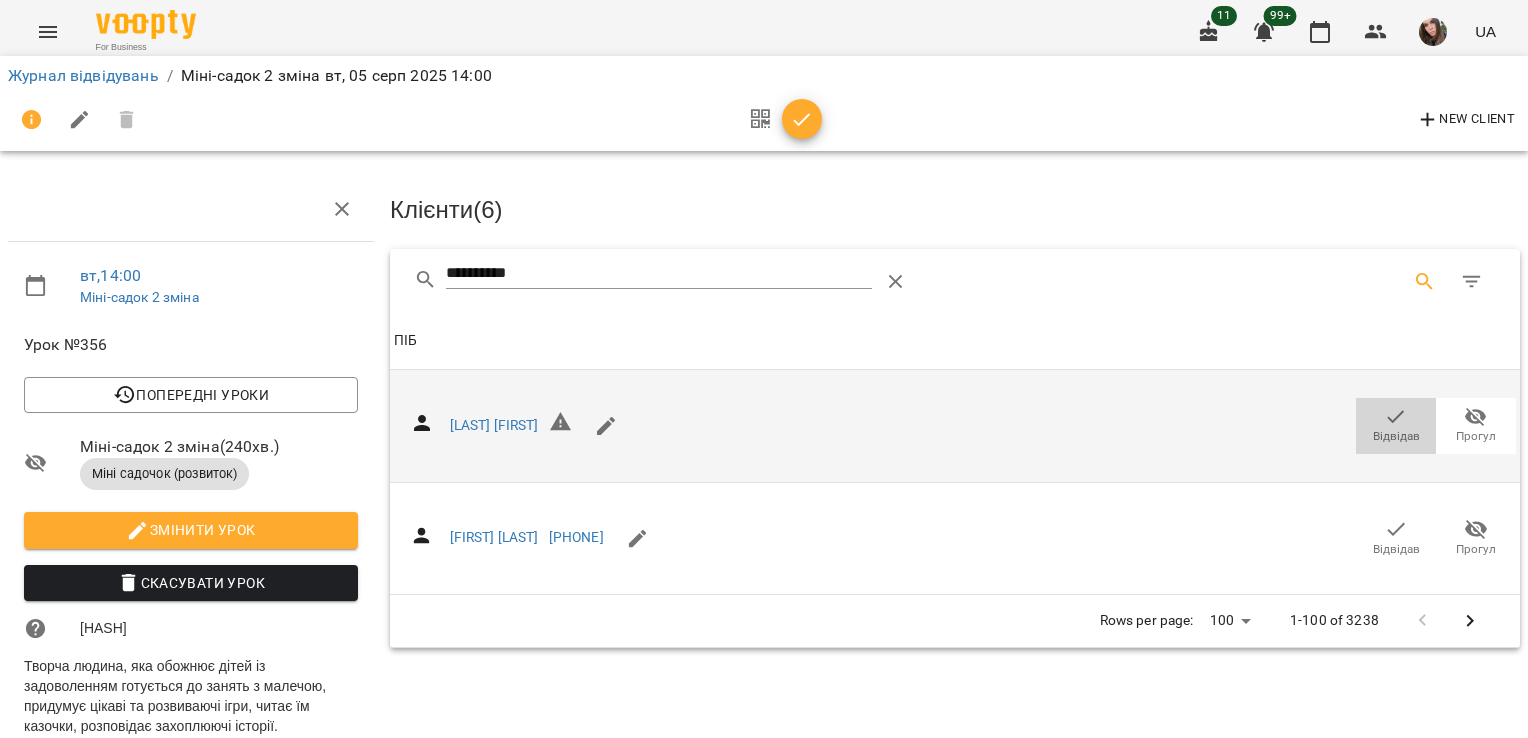 click on "Відвідав" at bounding box center (1396, 436) 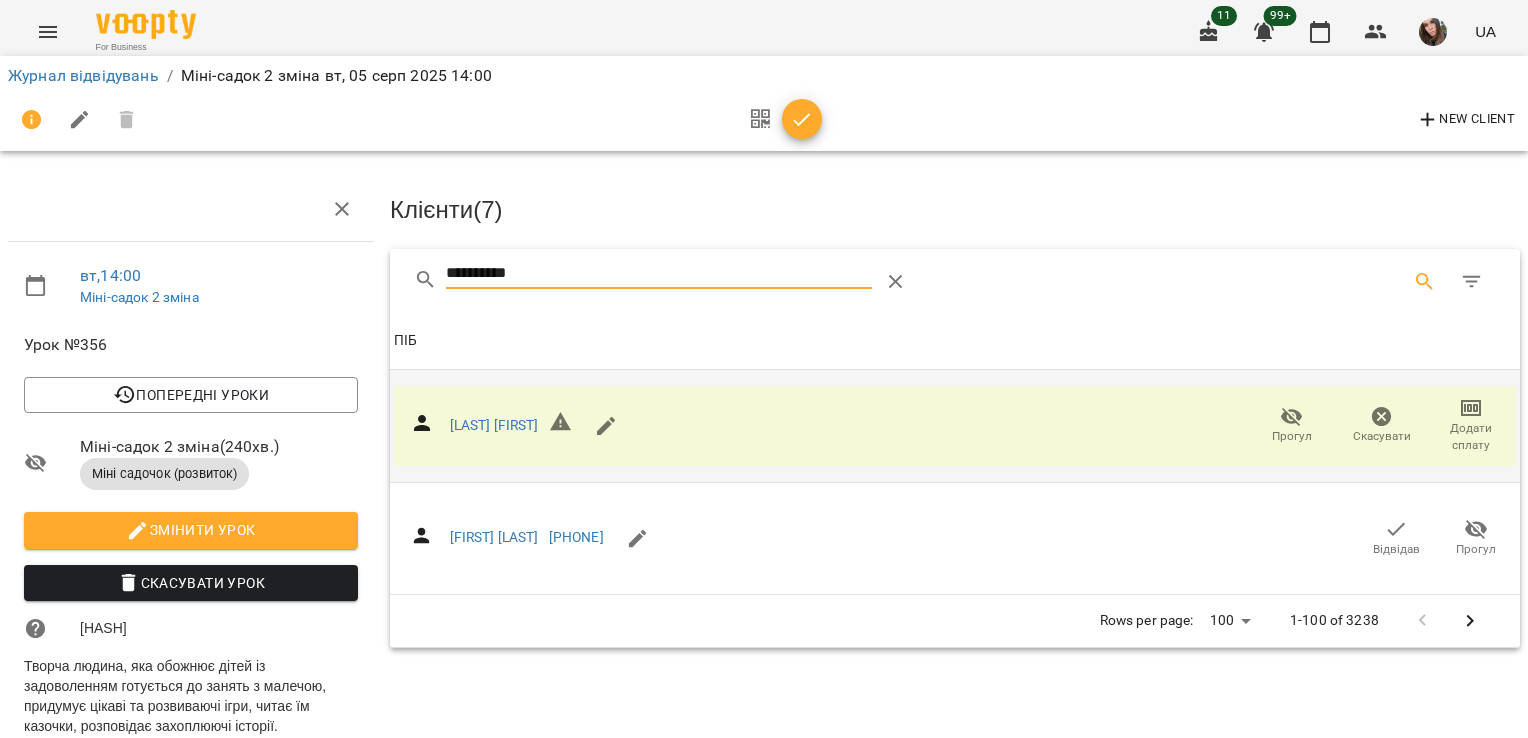 drag, startPoint x: 657, startPoint y: 279, endPoint x: 384, endPoint y: 261, distance: 273.59277 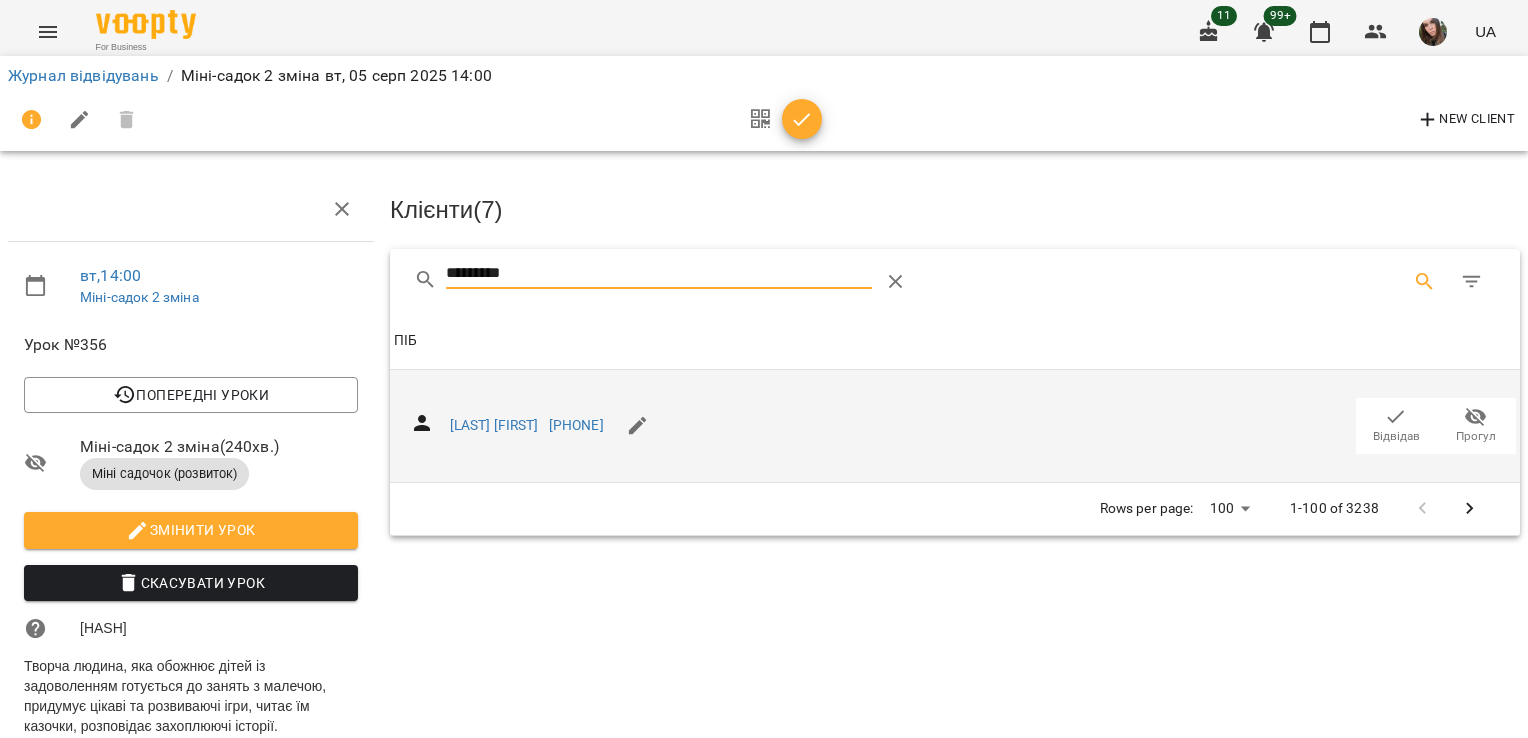 type on "*********" 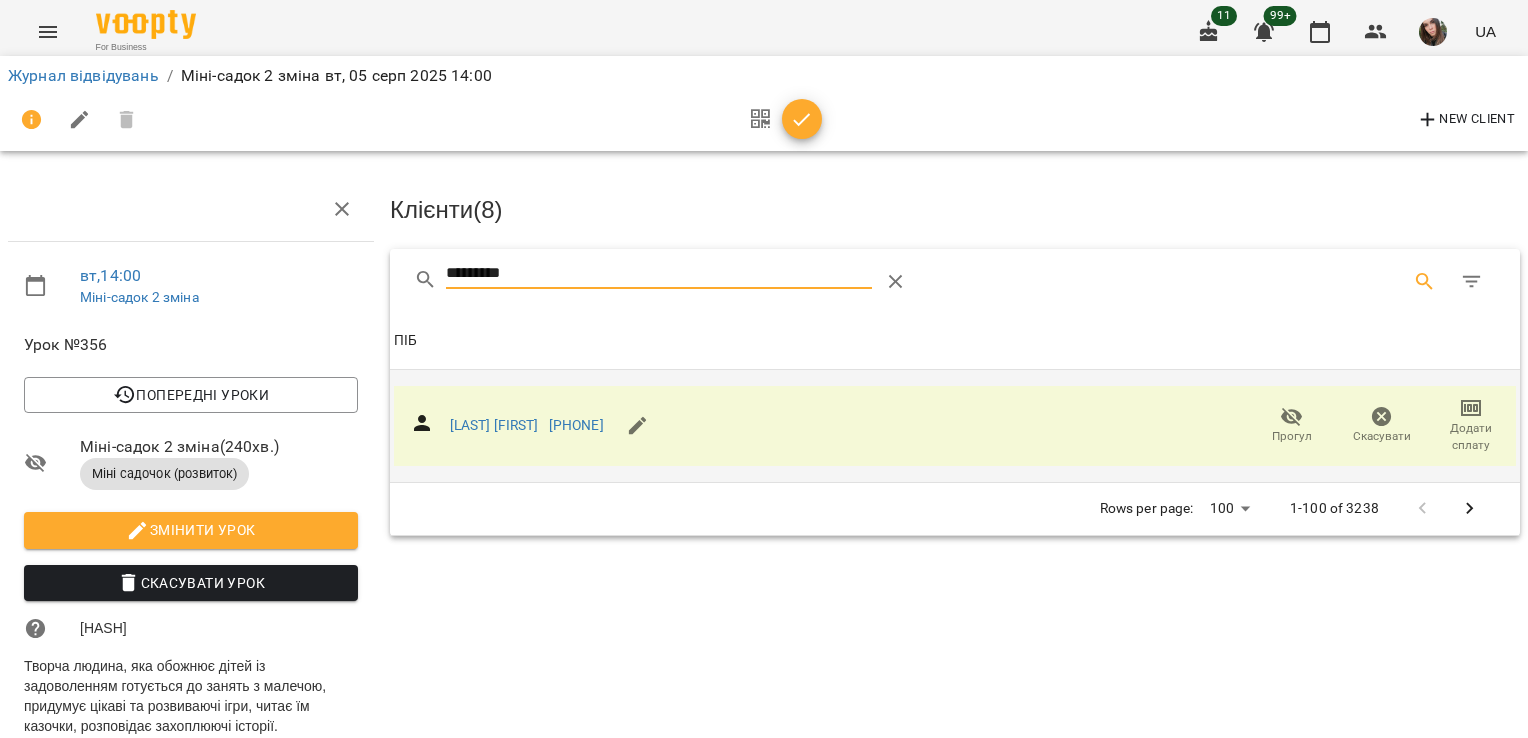 drag, startPoint x: 598, startPoint y: 264, endPoint x: 323, endPoint y: 284, distance: 275.72632 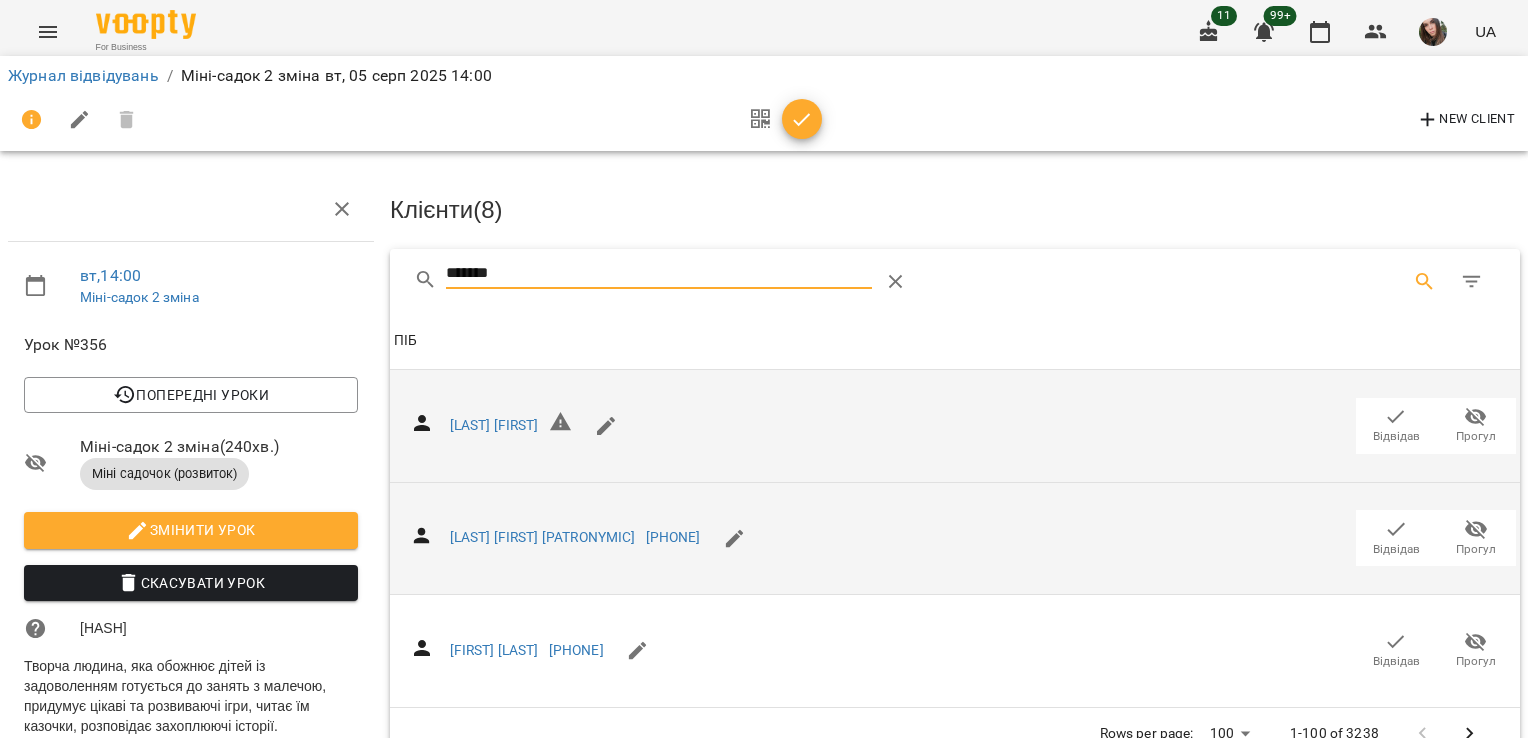 type on "*******" 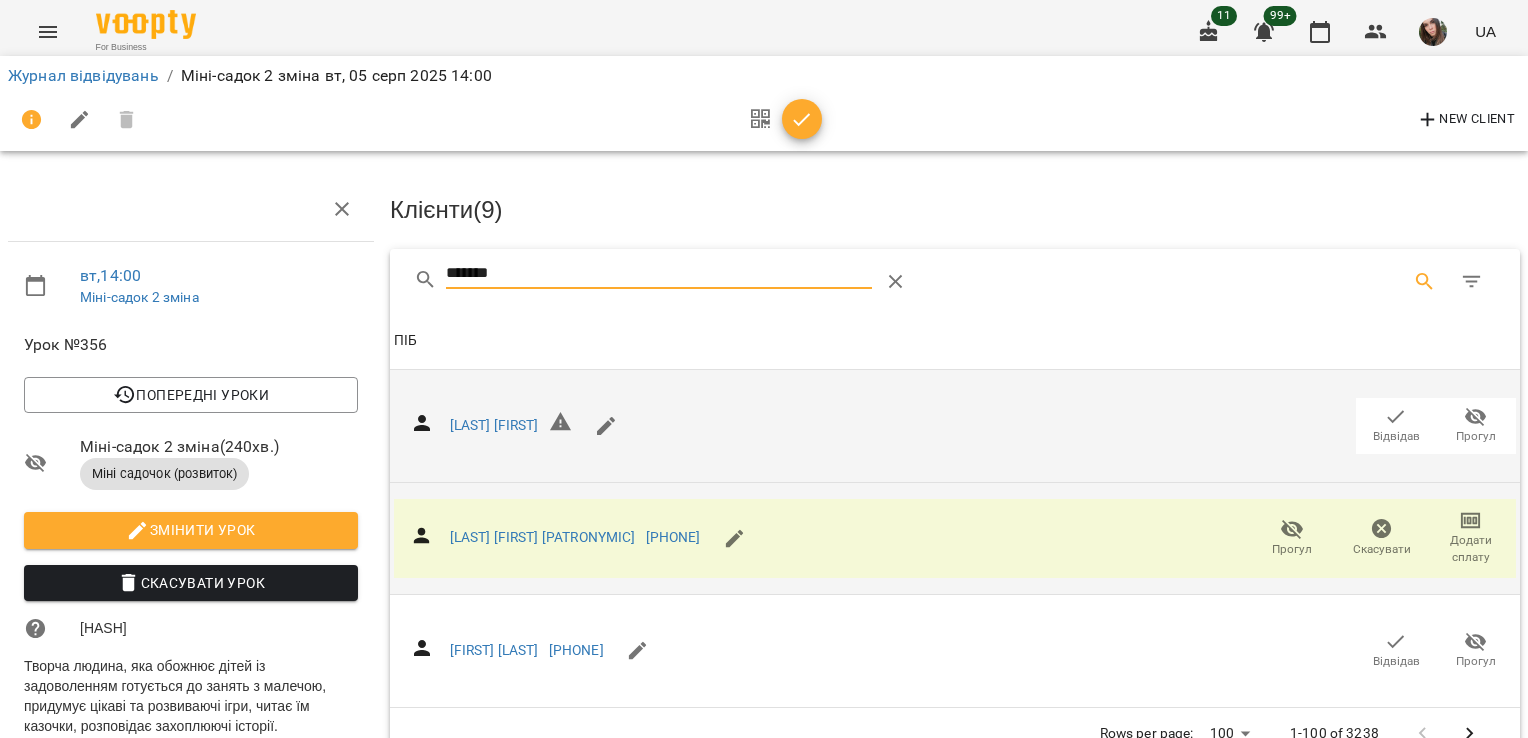 drag, startPoint x: 533, startPoint y: 270, endPoint x: 284, endPoint y: 261, distance: 249.1626 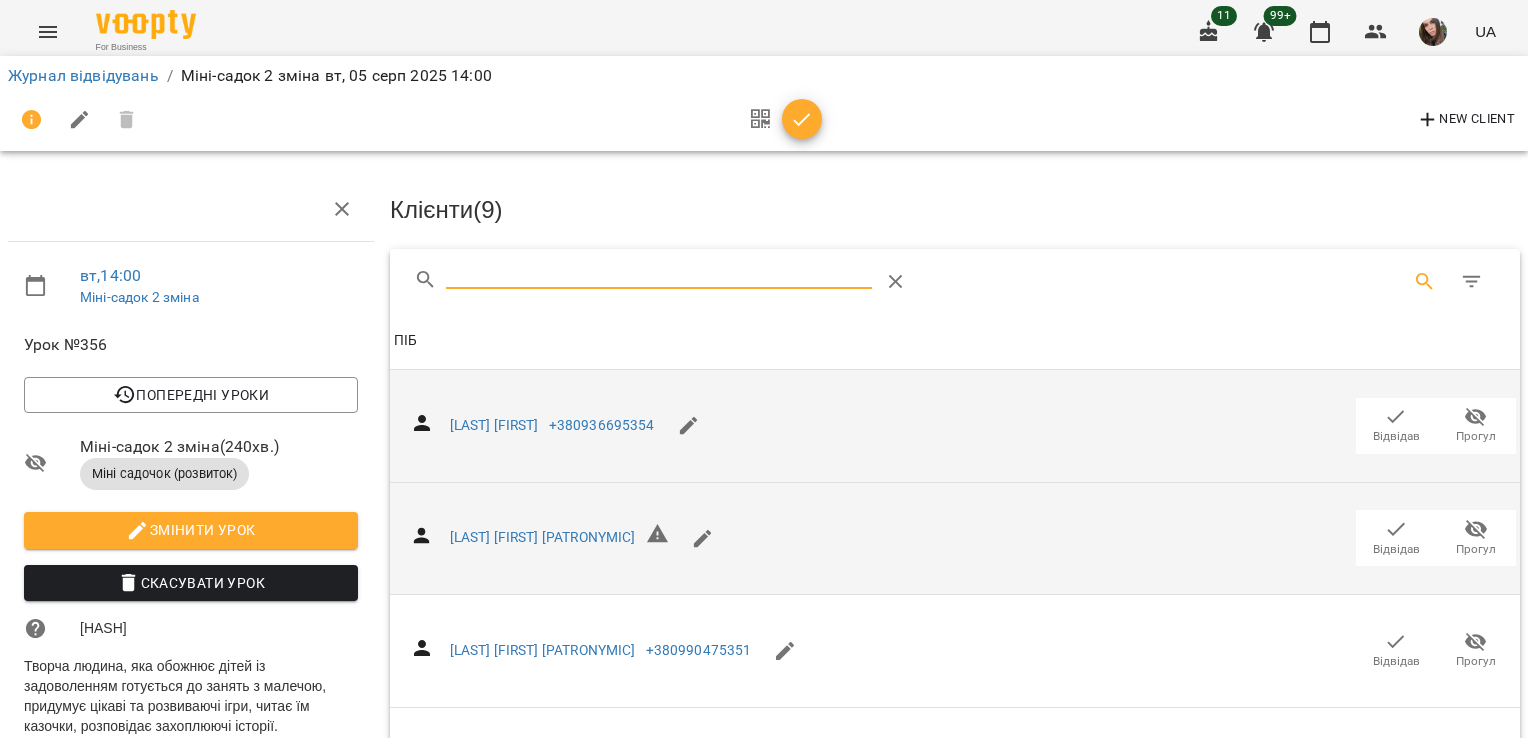click on "вт , 14:00 Міні-садок 2 зміна" at bounding box center (191, 285) 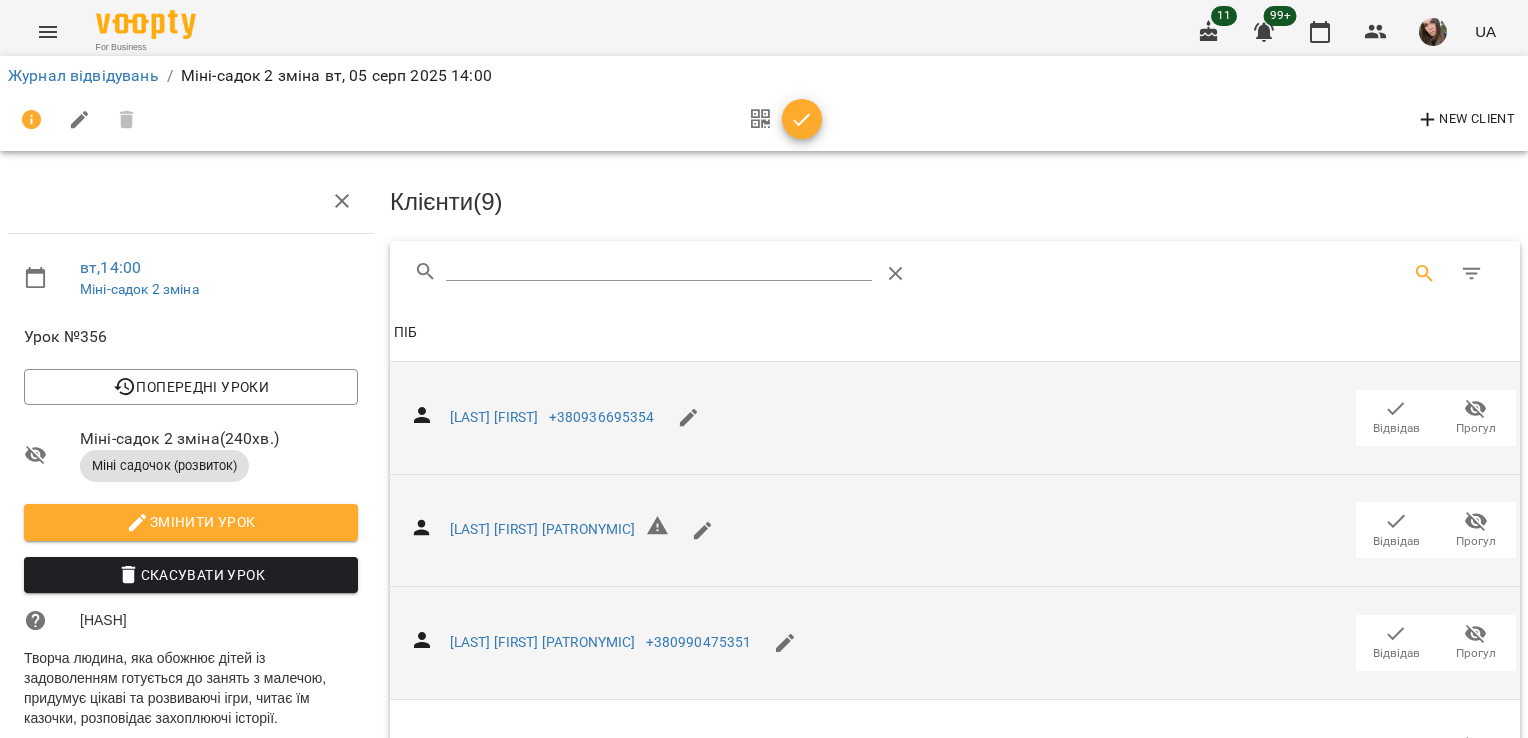 scroll, scrollTop: 0, scrollLeft: 0, axis: both 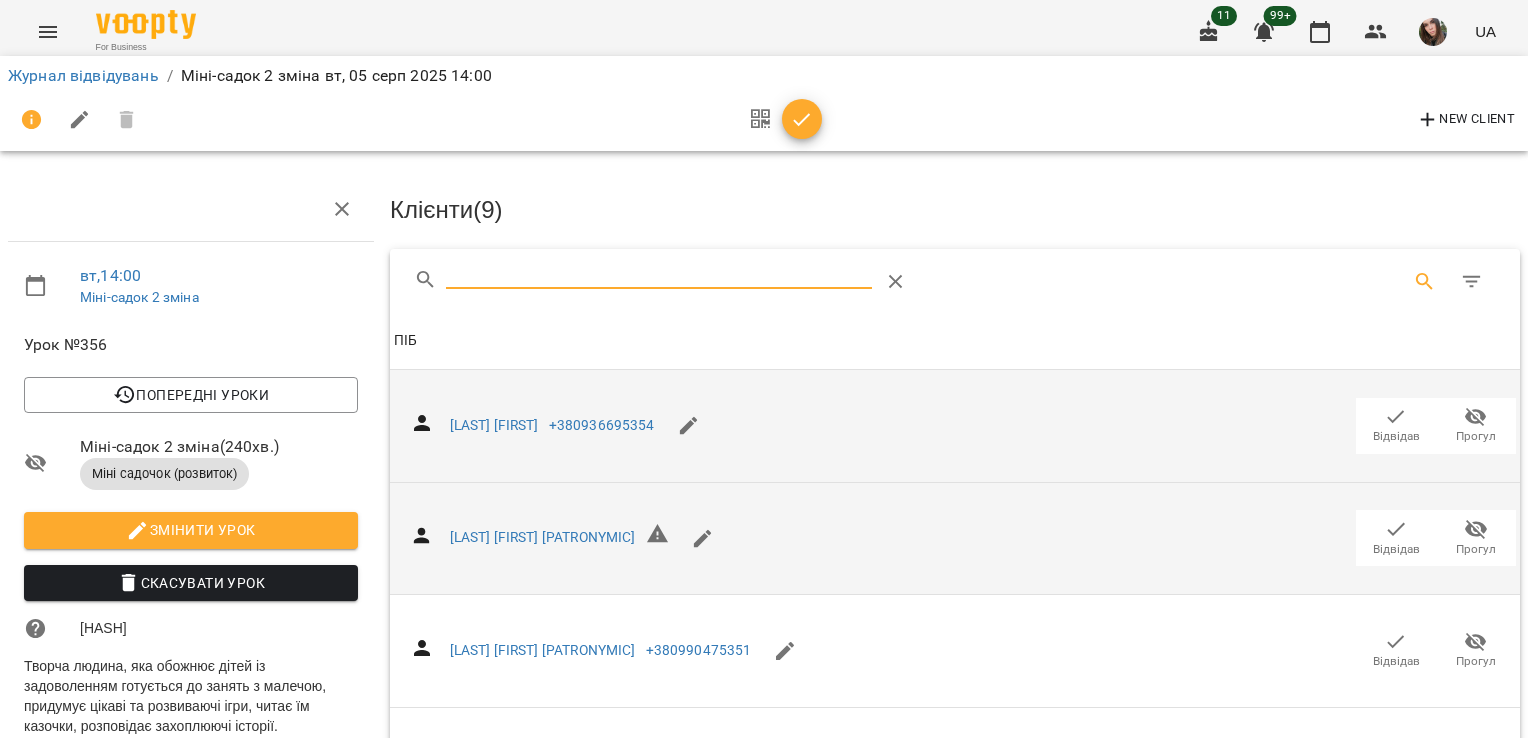 click at bounding box center (659, 274) 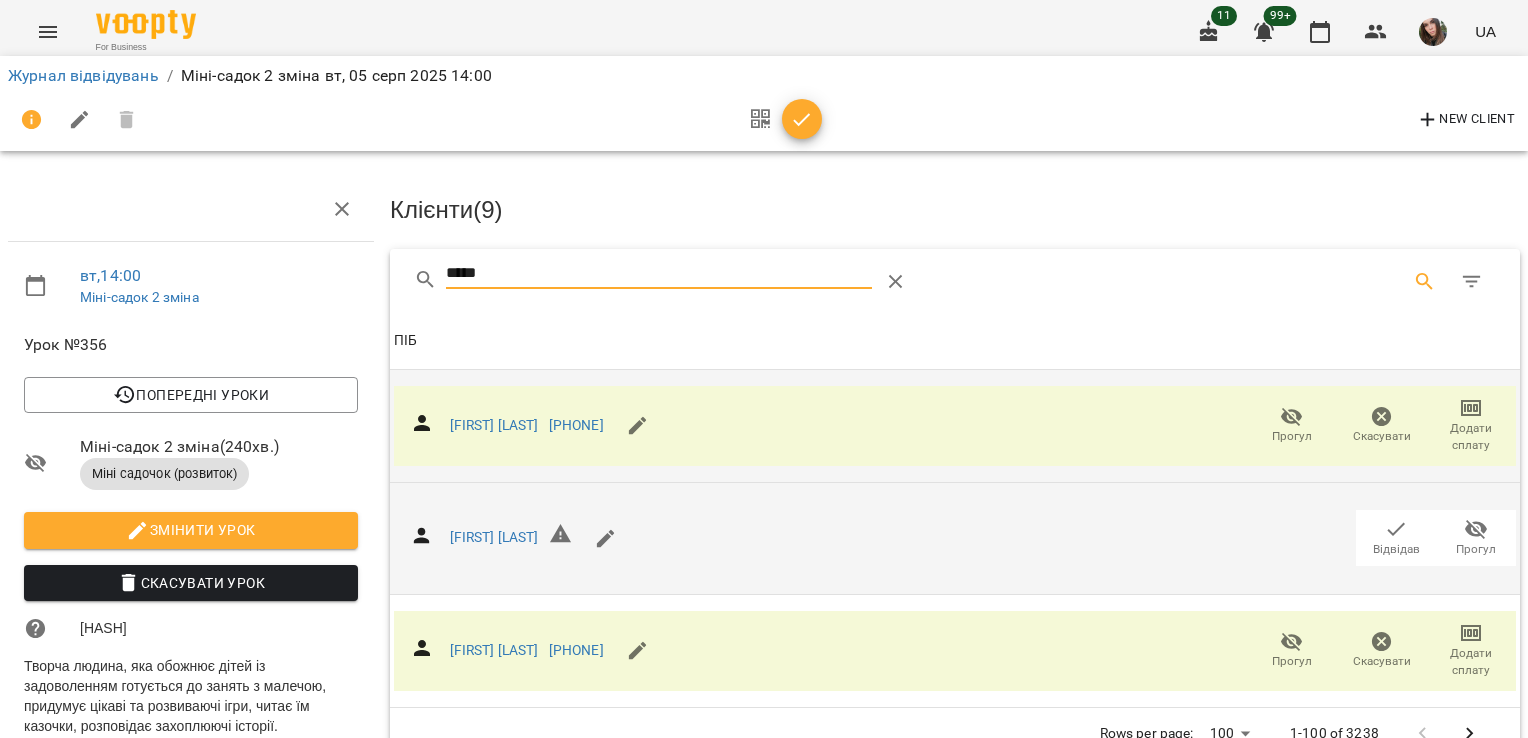 type on "*****" 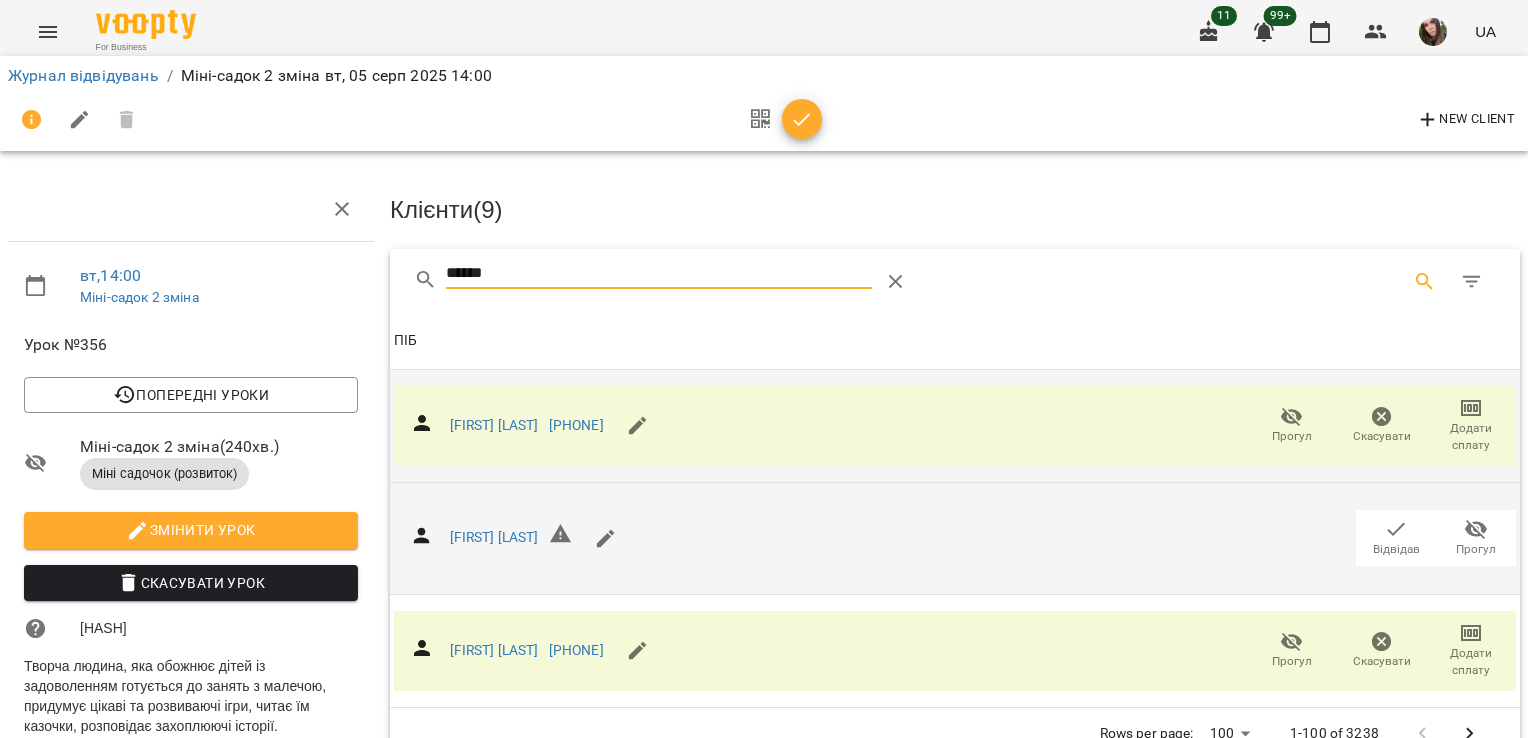 drag, startPoint x: 522, startPoint y: 271, endPoint x: 424, endPoint y: 284, distance: 98.85848 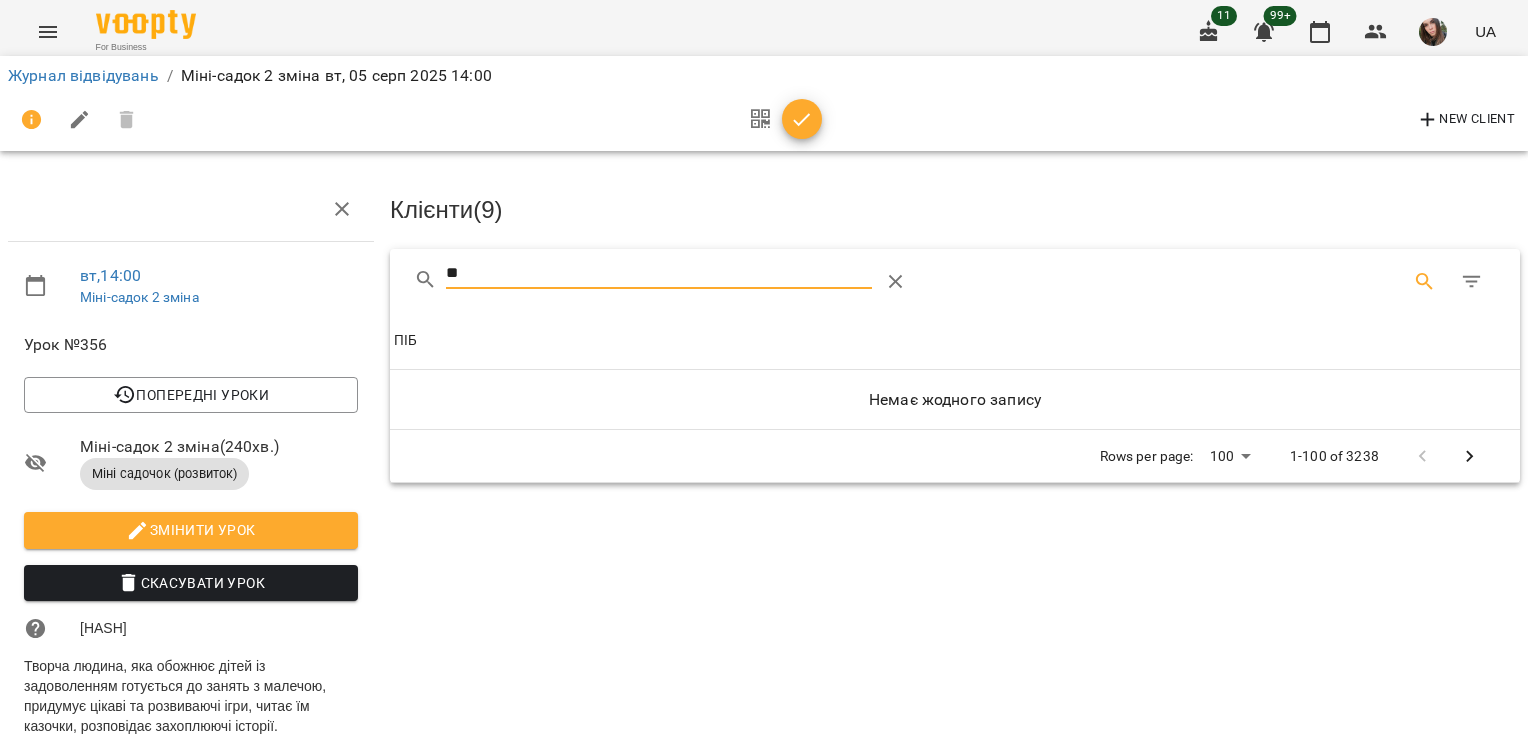 type on "*" 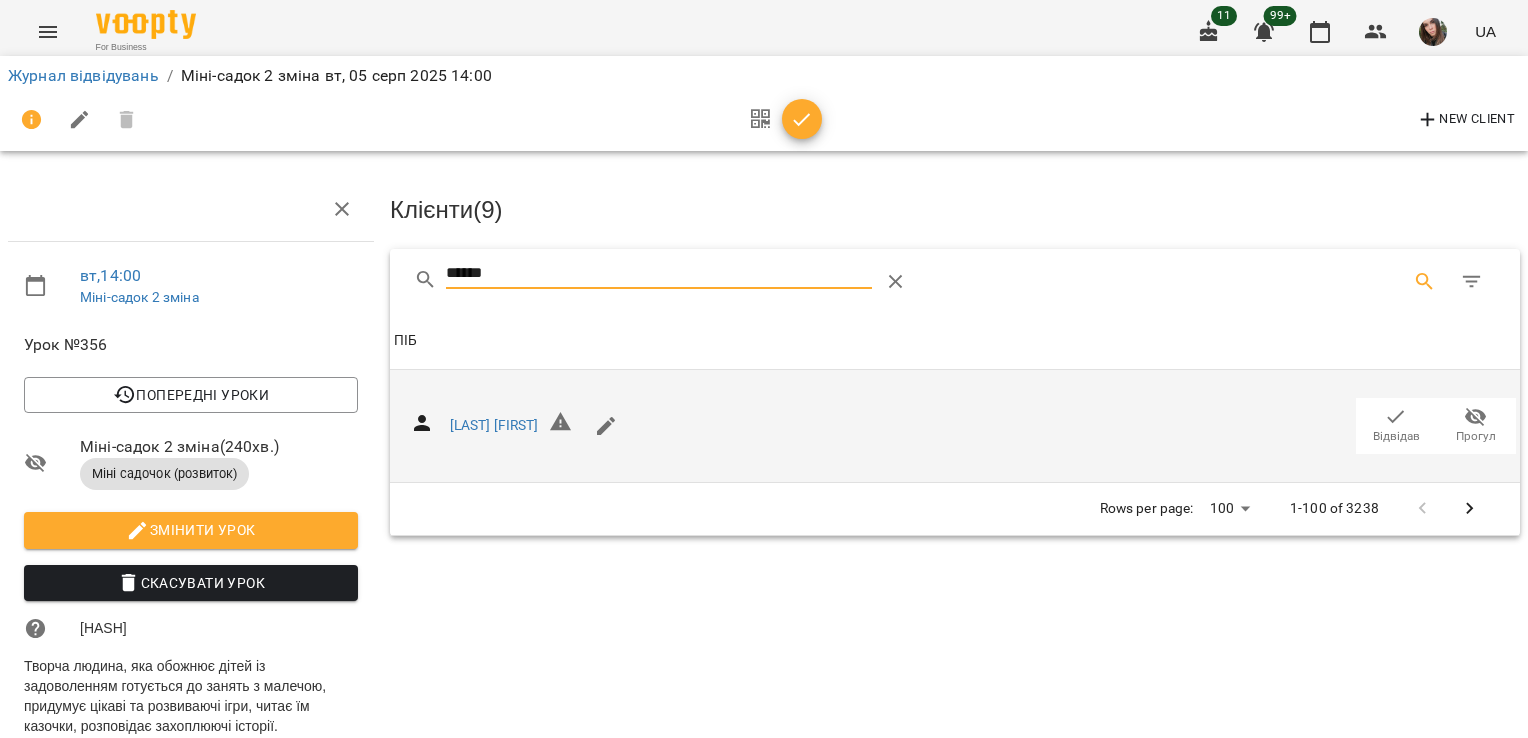 type on "******" 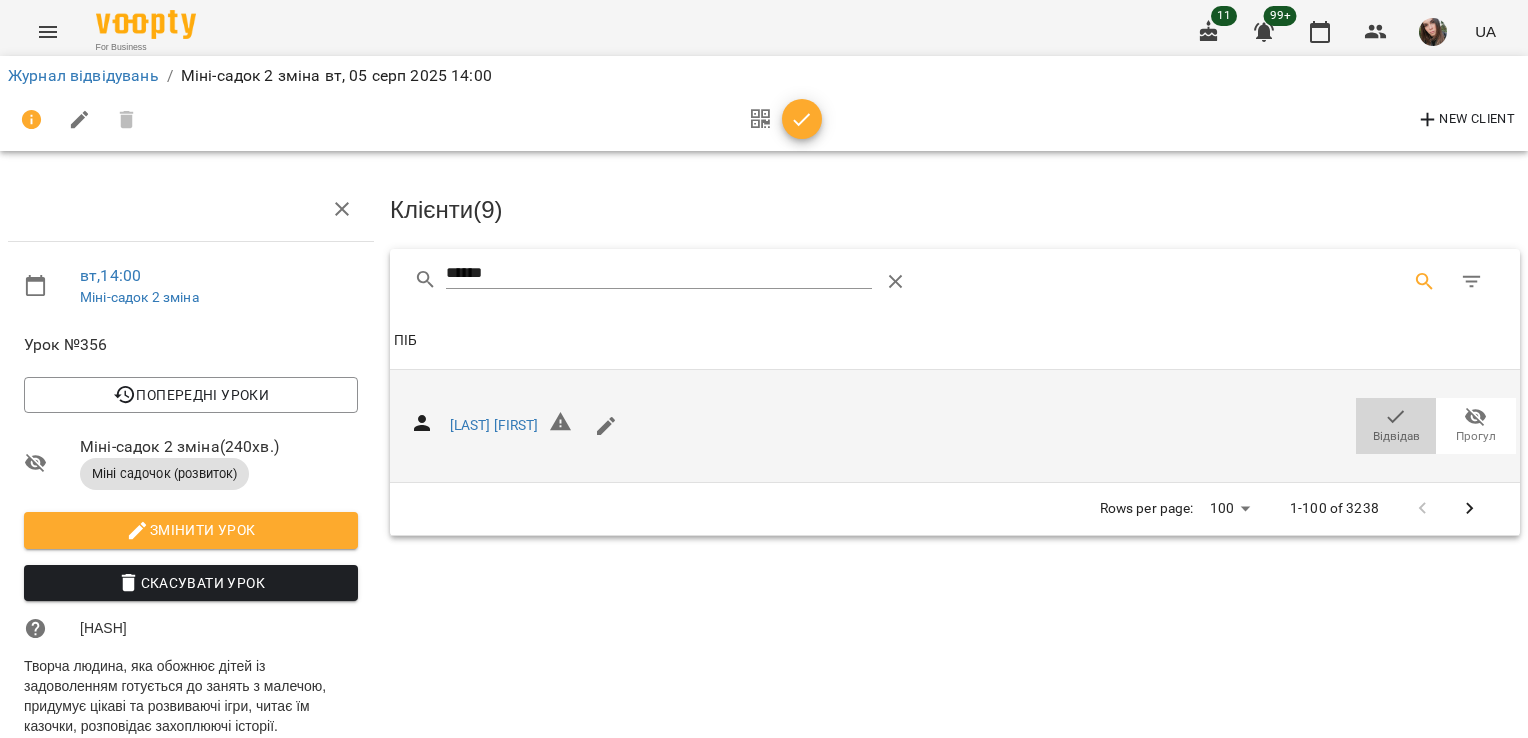 click on "Відвідав" at bounding box center [1396, 426] 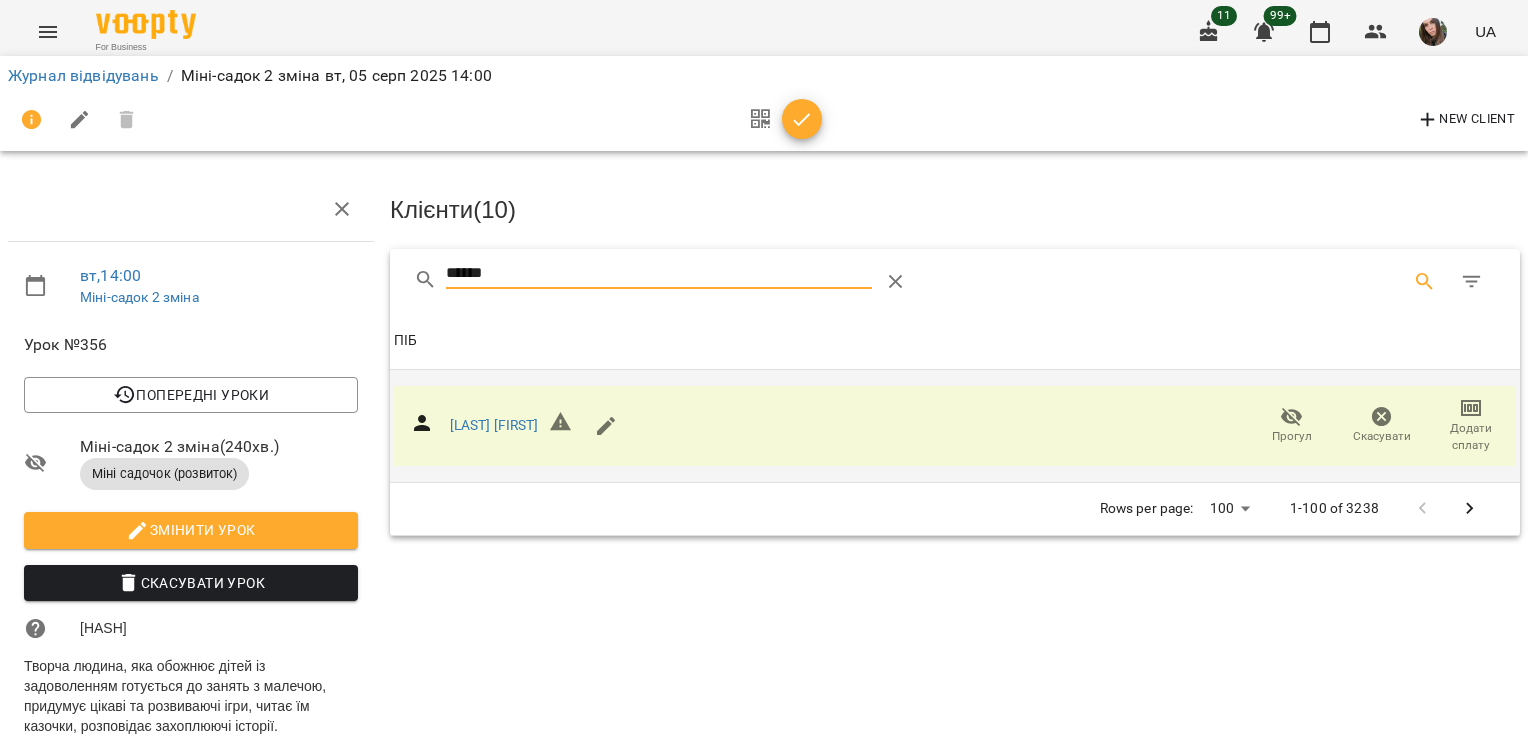 drag, startPoint x: 566, startPoint y: 280, endPoint x: 375, endPoint y: 285, distance: 191.06543 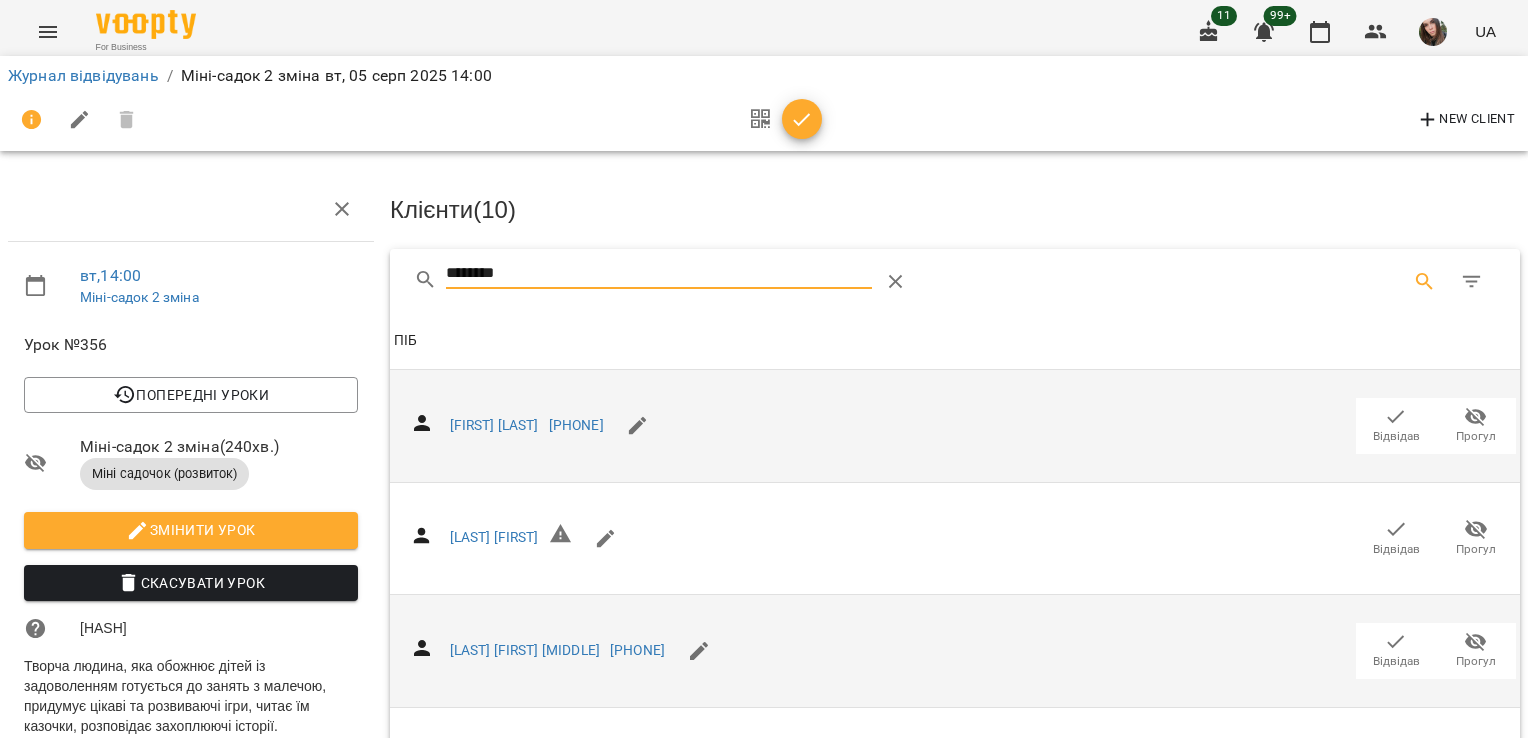 type on "*******" 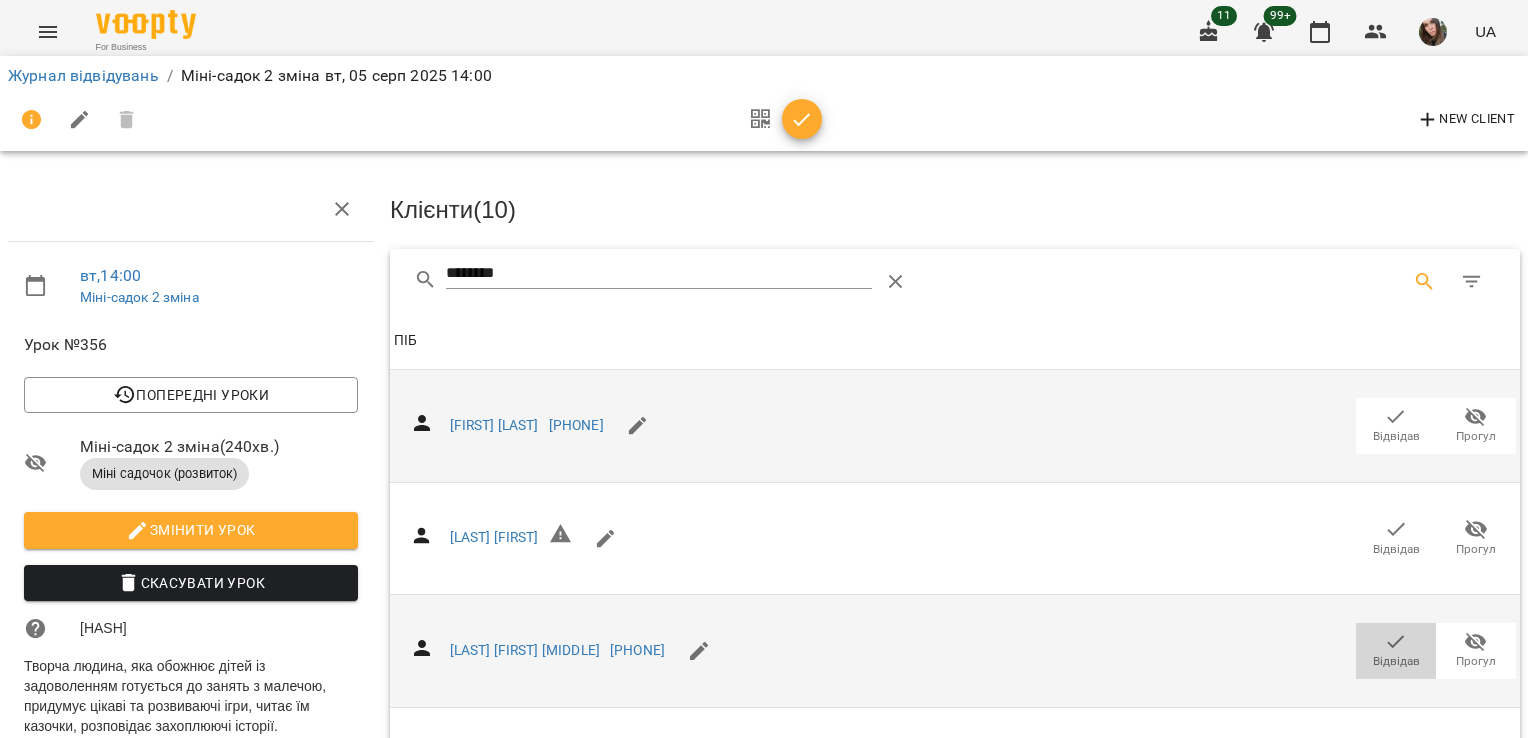 click on "Відвідав" at bounding box center (1396, 661) 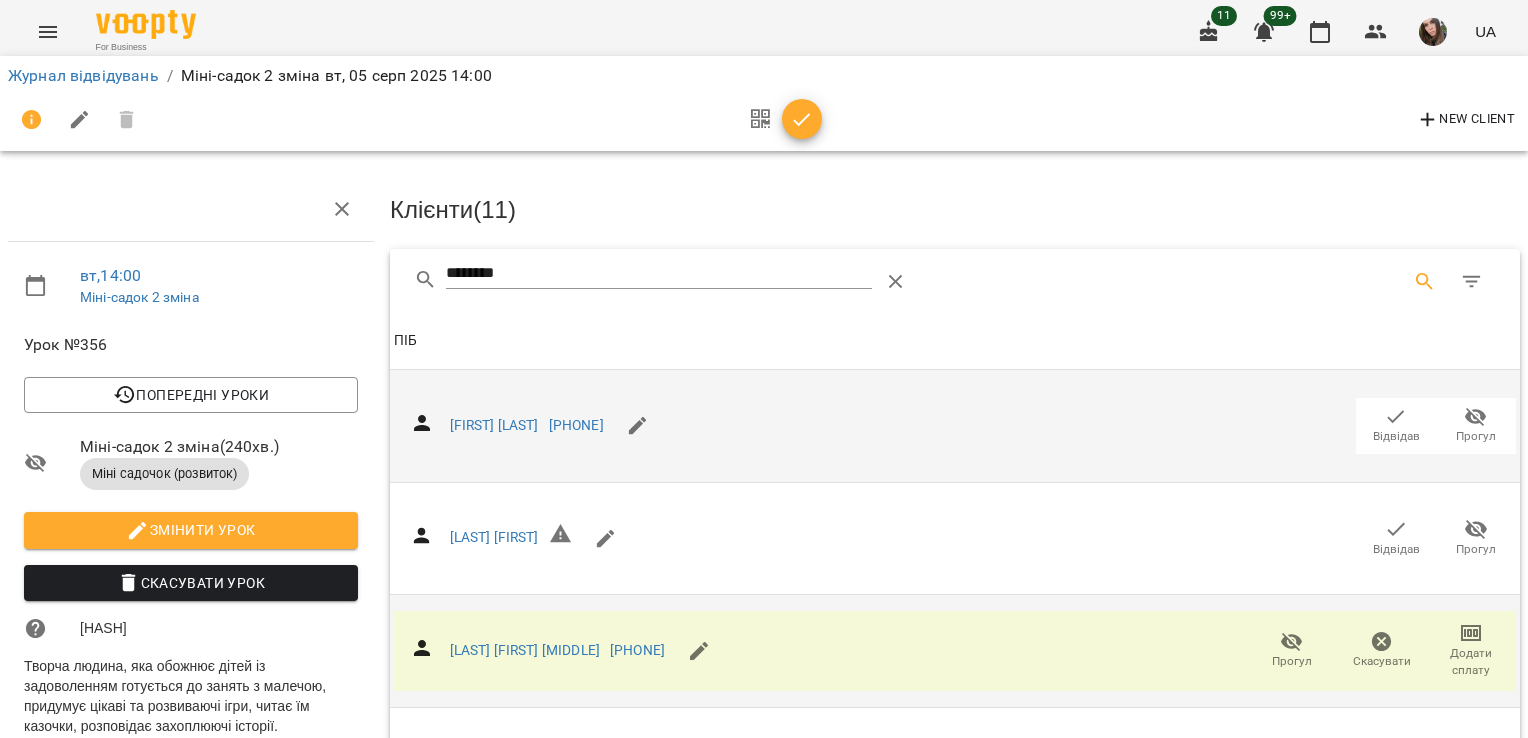 drag, startPoint x: 532, startPoint y: 246, endPoint x: 441, endPoint y: 286, distance: 99.40322 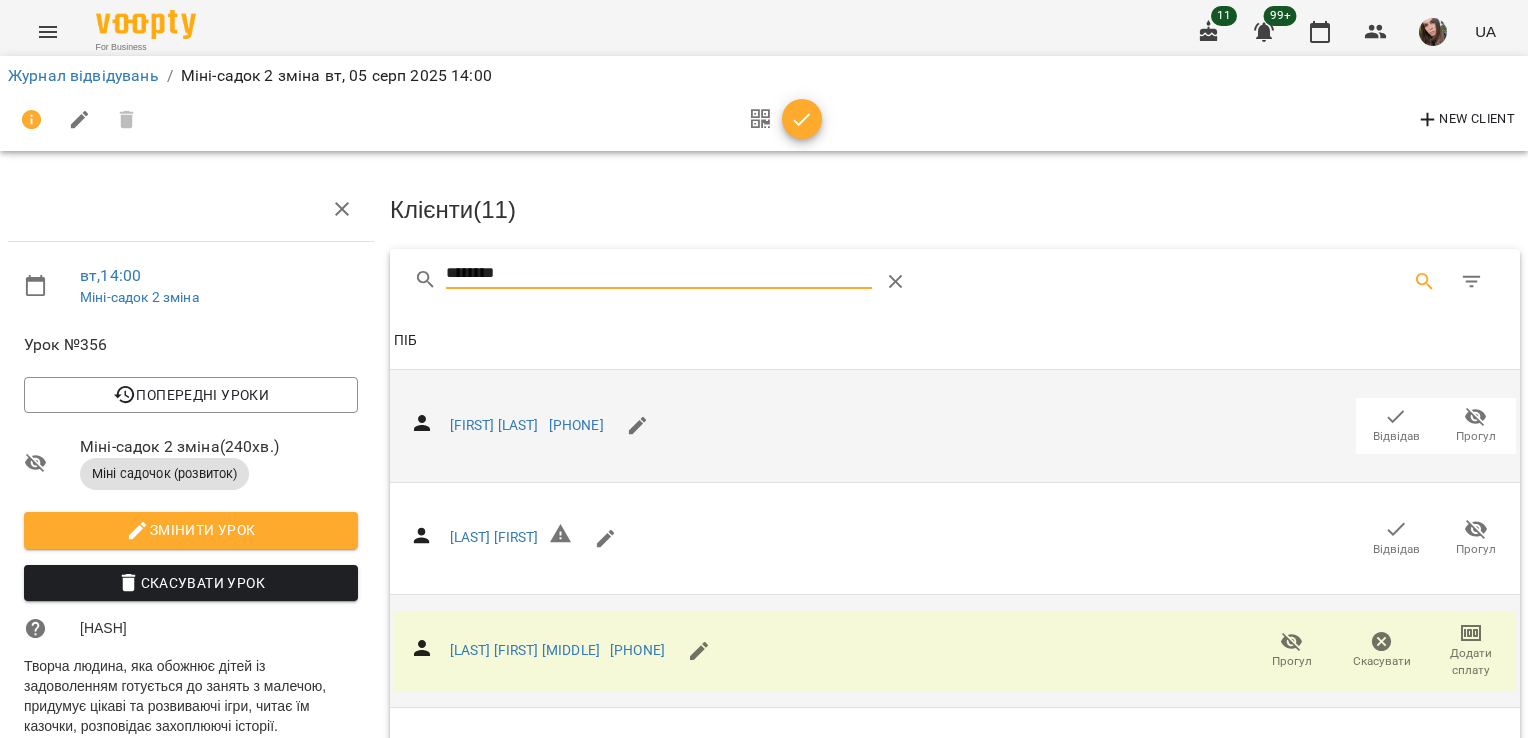 drag, startPoint x: 517, startPoint y: 281, endPoint x: 356, endPoint y: 279, distance: 161.01242 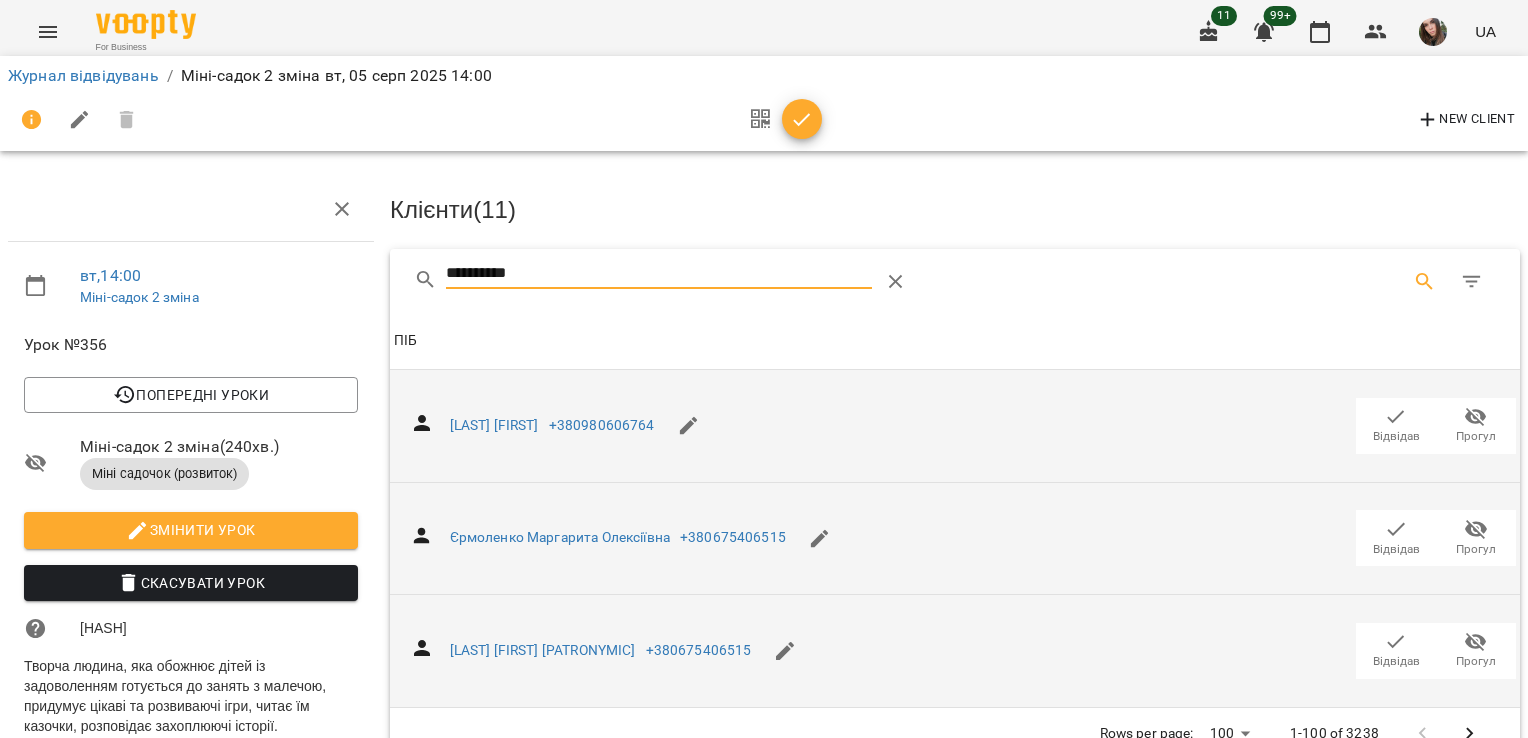 type on "*********" 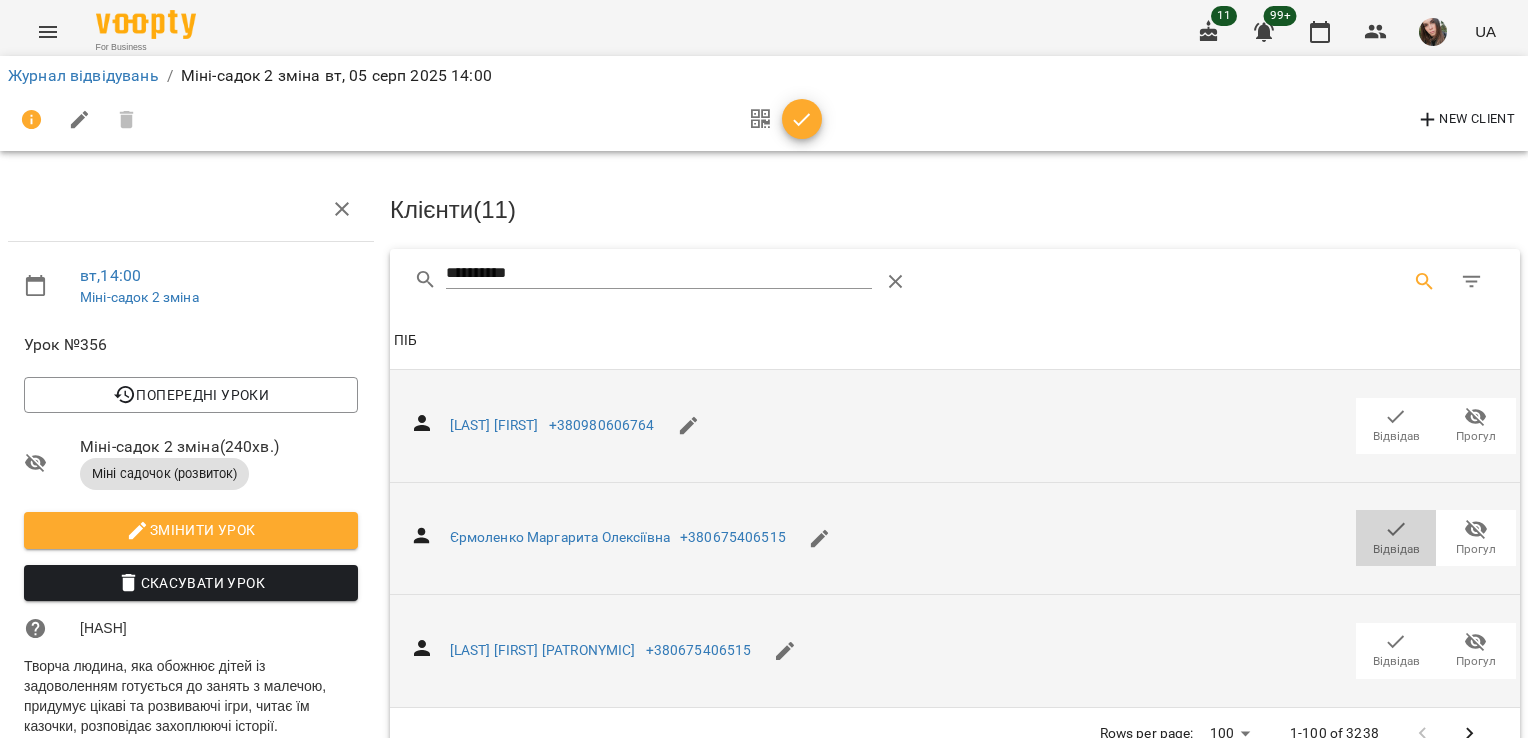 click 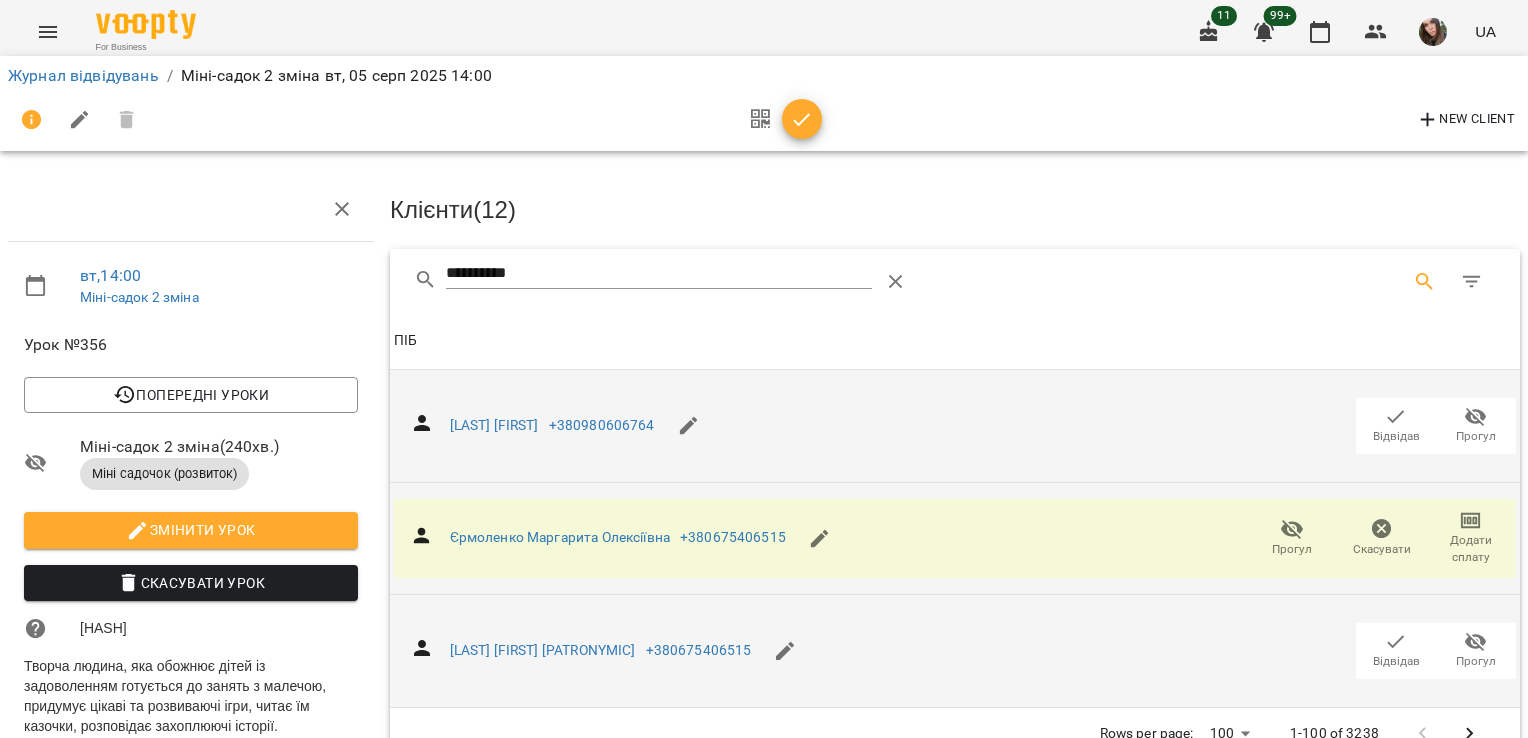 click on "*********" at bounding box center [955, 281] 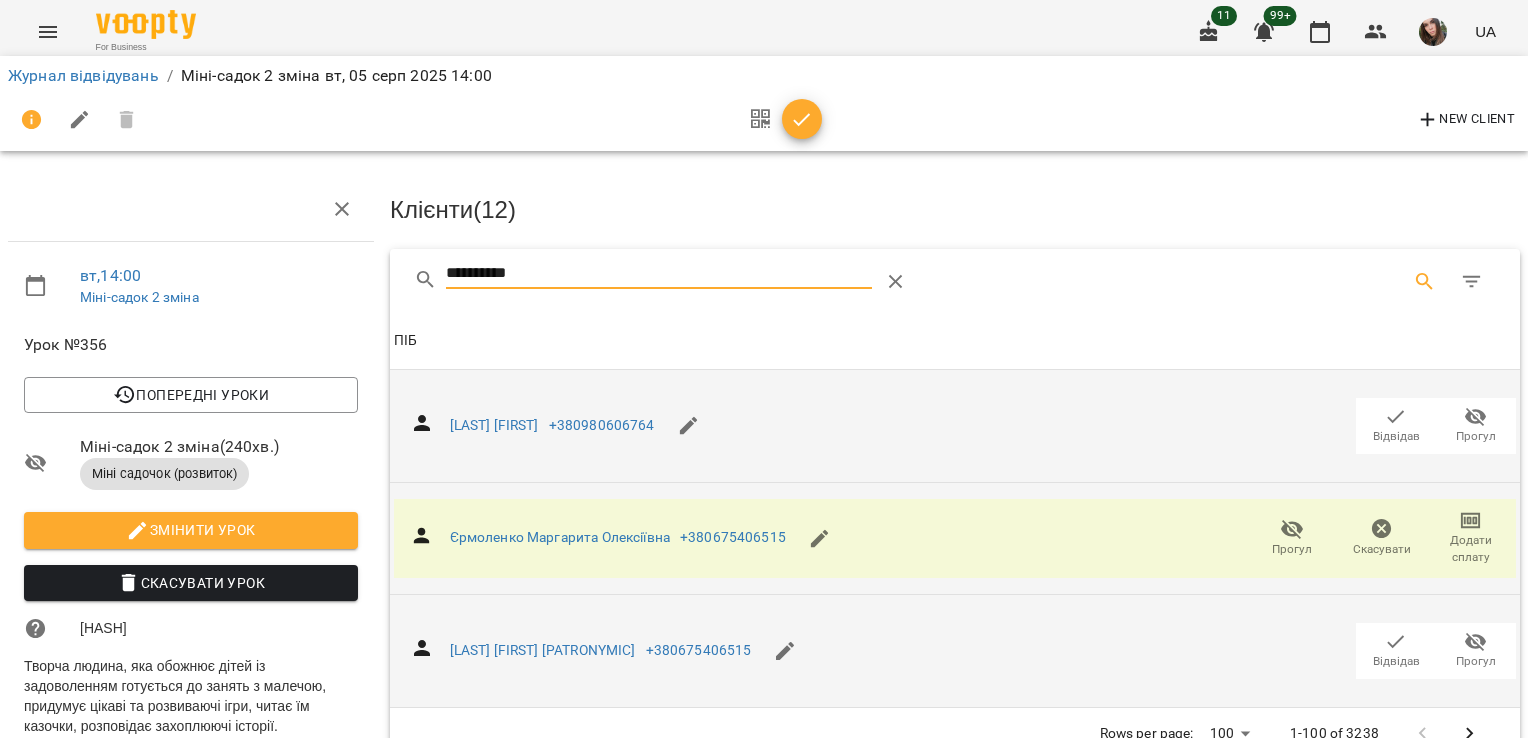 drag, startPoint x: 790, startPoint y: 272, endPoint x: 369, endPoint y: 278, distance: 421.04276 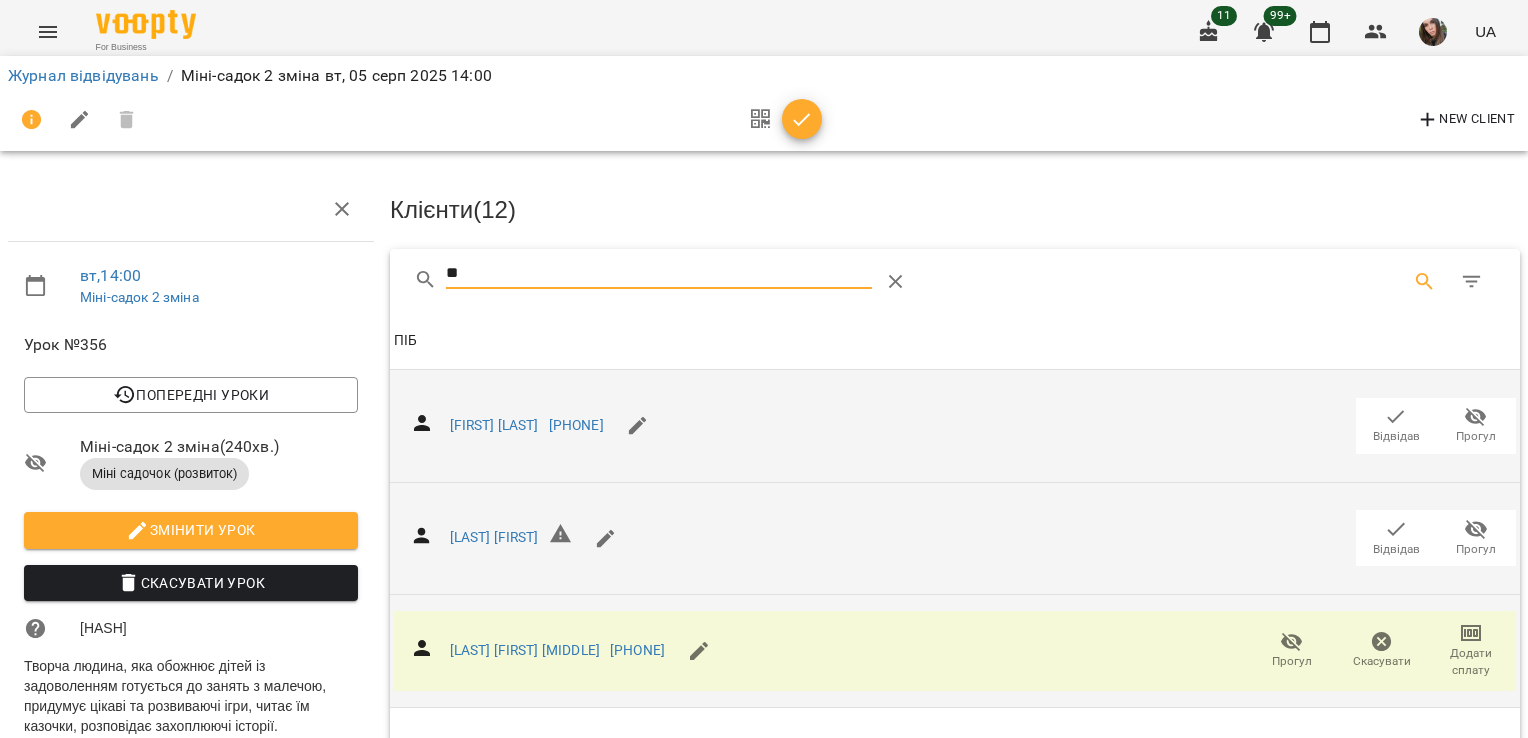 type on "*" 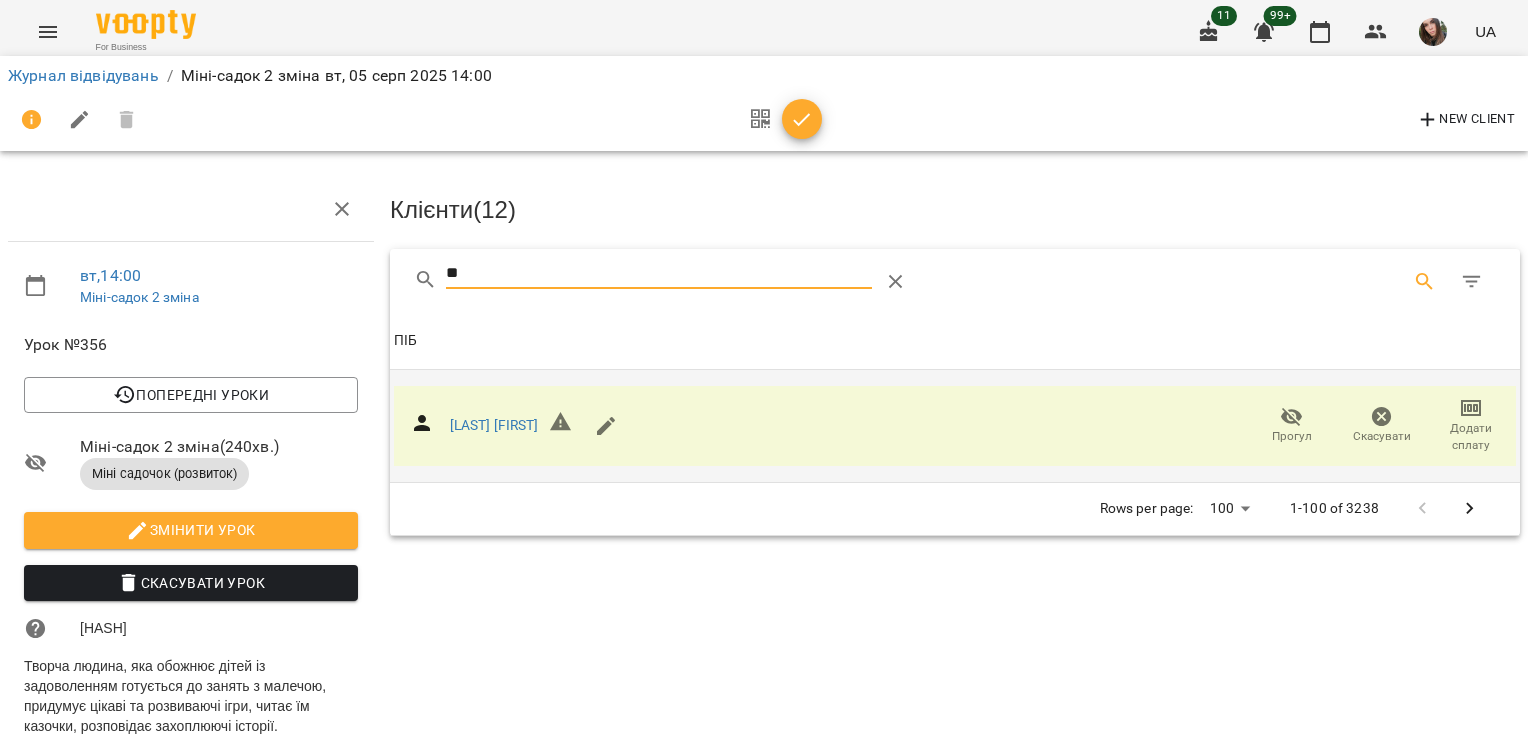 type on "*" 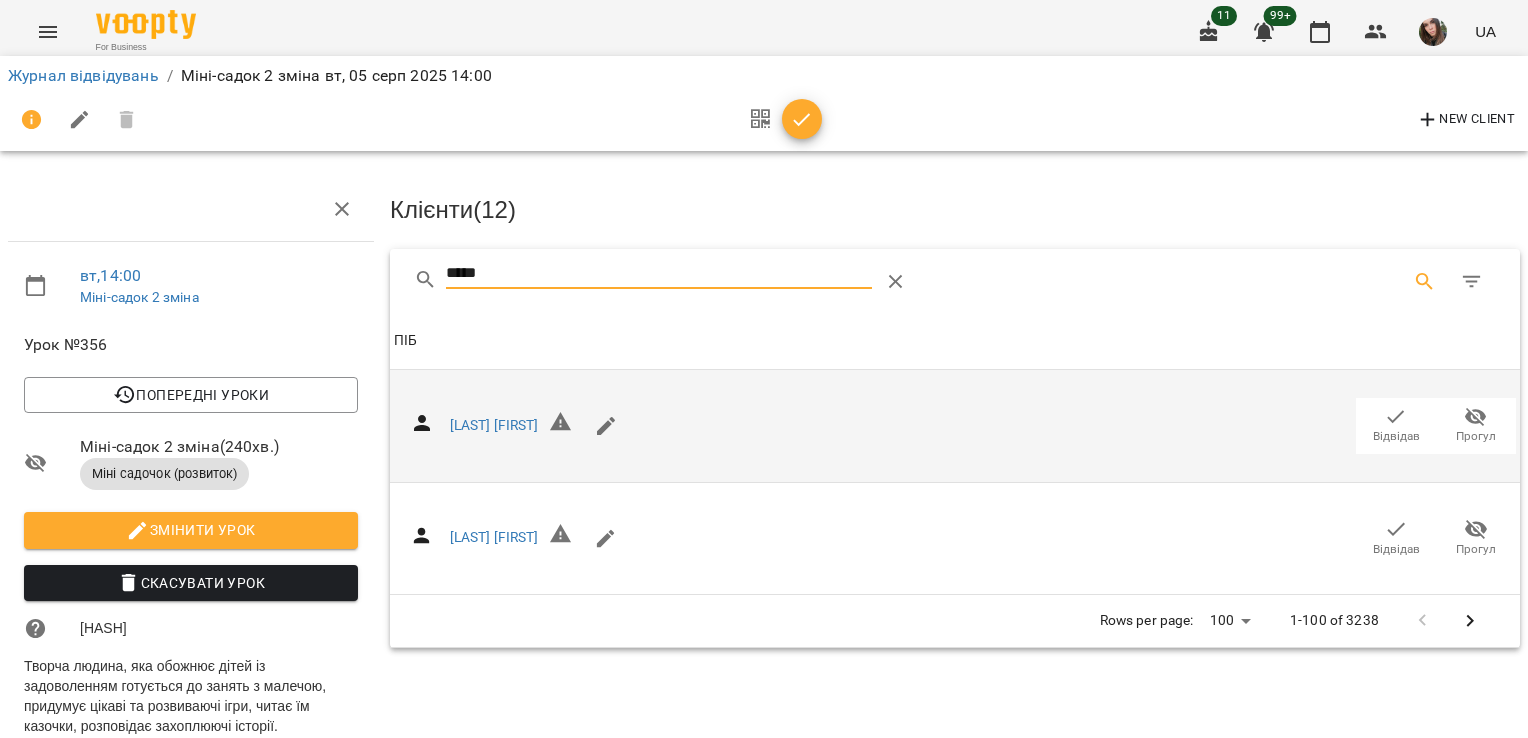 type on "*****" 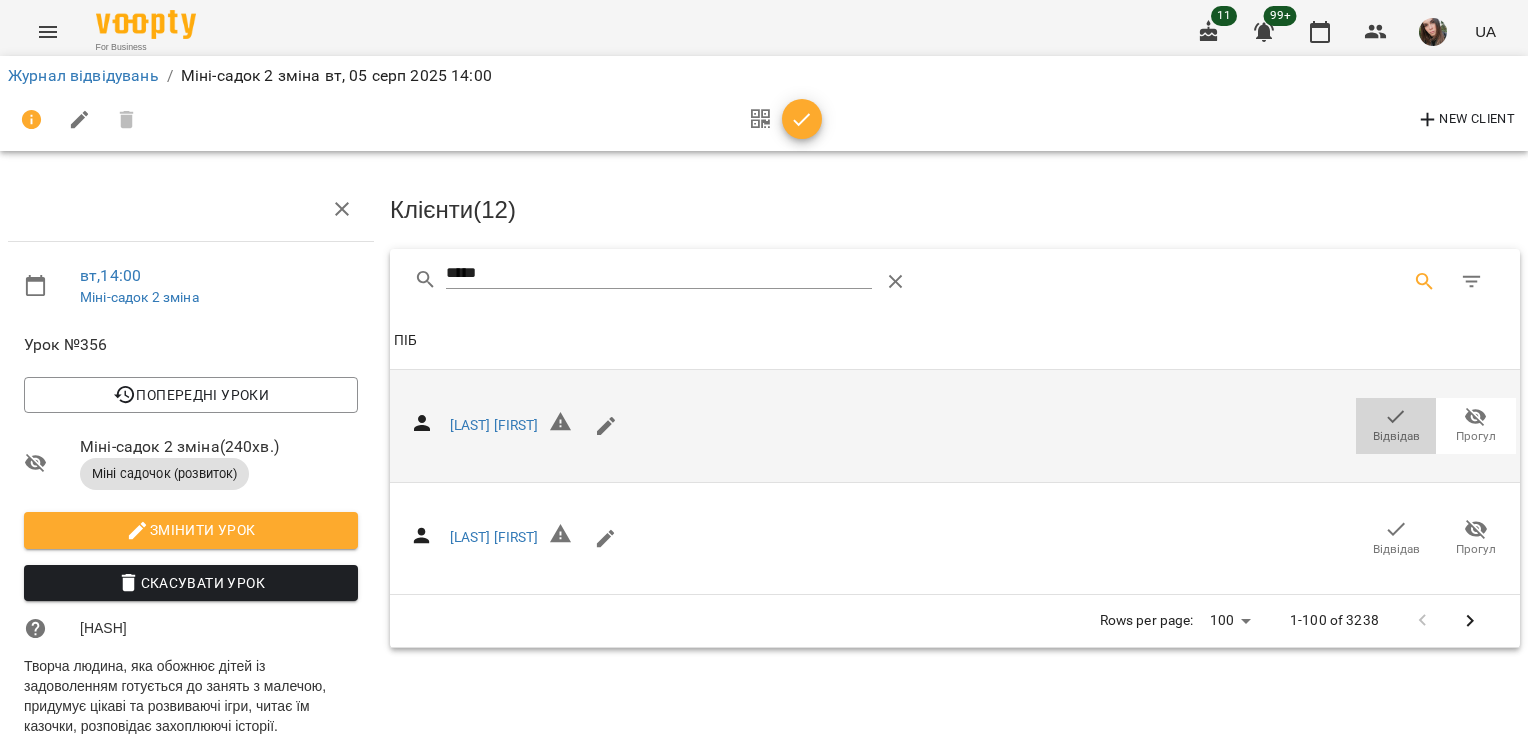 click on "Відвідав" at bounding box center (1396, 436) 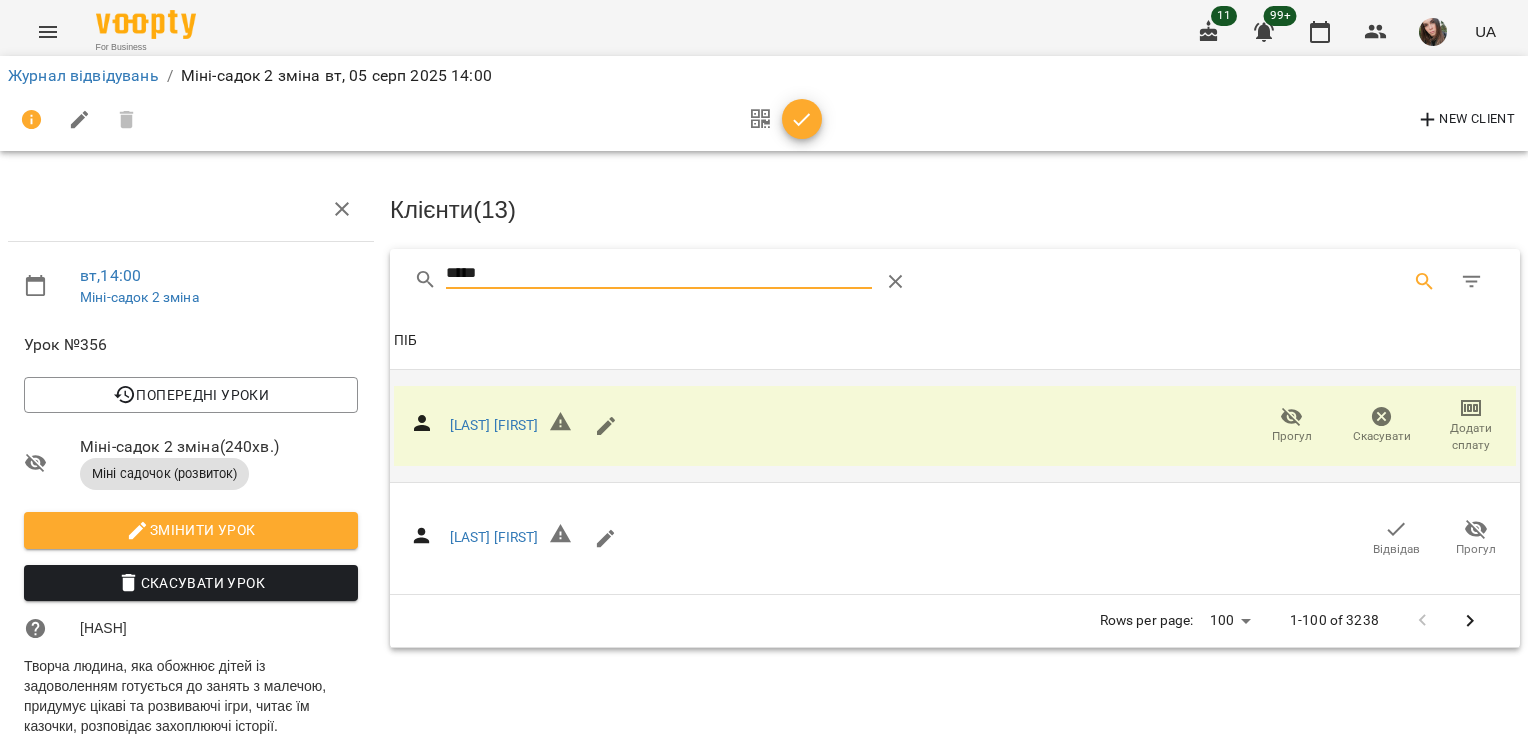 drag, startPoint x: 844, startPoint y: 275, endPoint x: 856, endPoint y: 289, distance: 18.439089 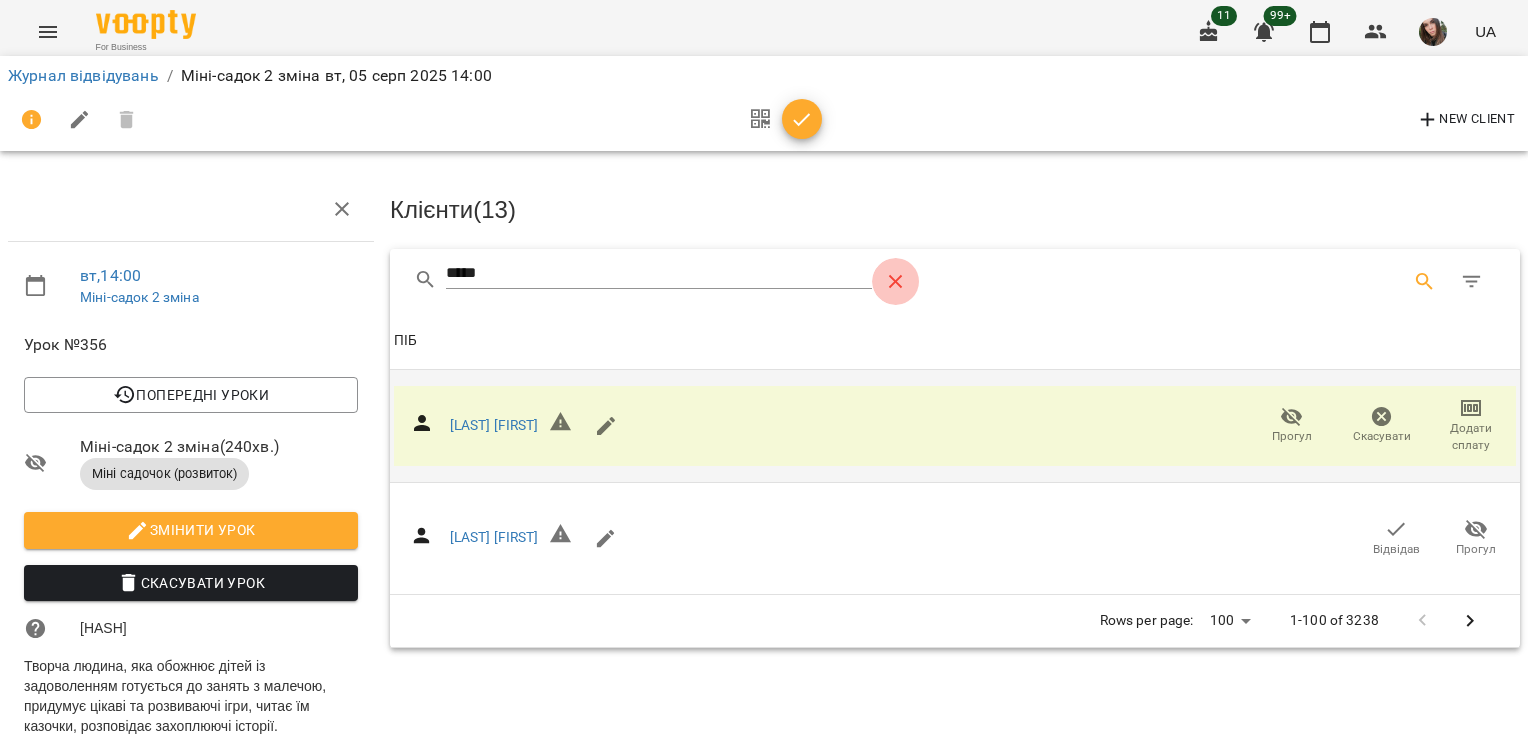click 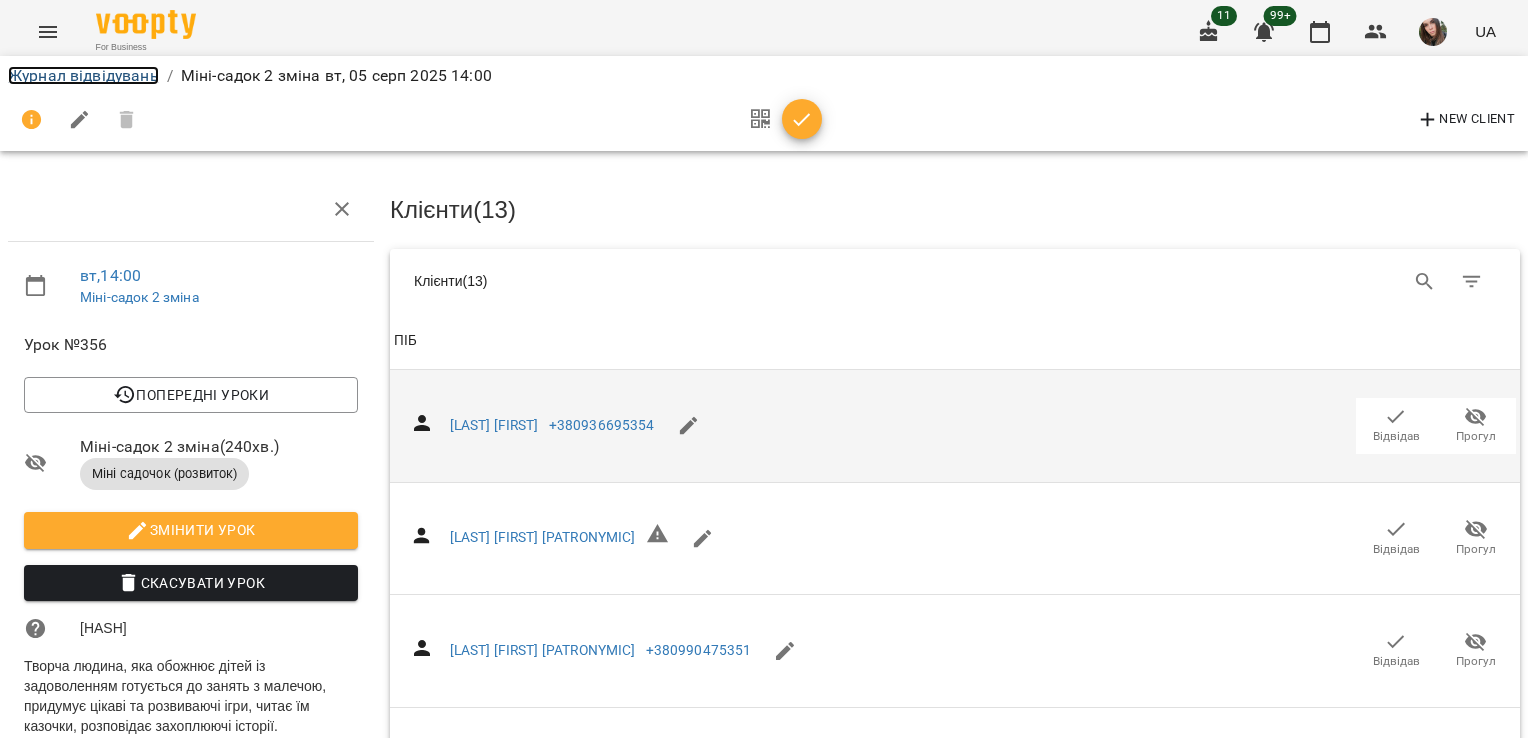 click on "Журнал відвідувань" at bounding box center (83, 75) 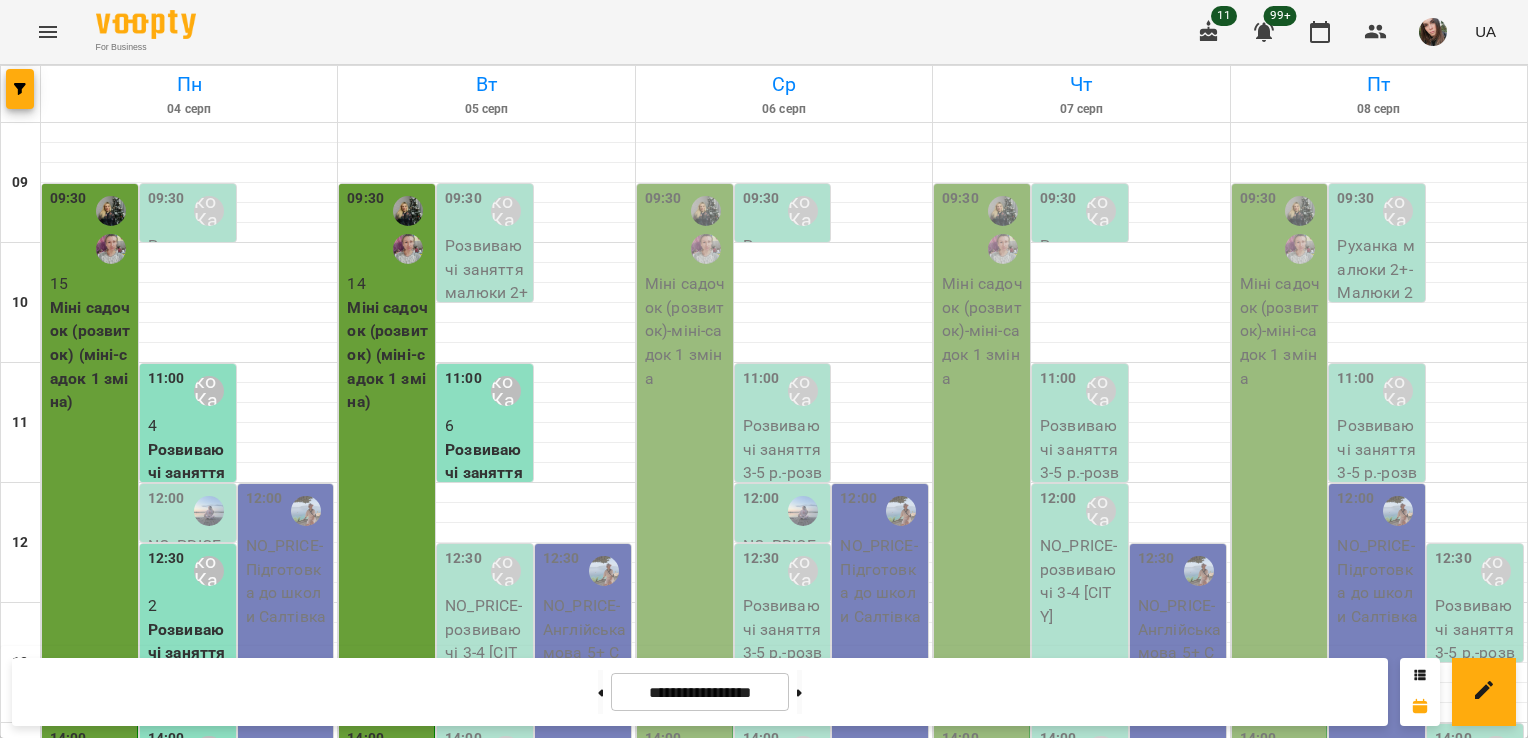 scroll, scrollTop: 554, scrollLeft: 0, axis: vertical 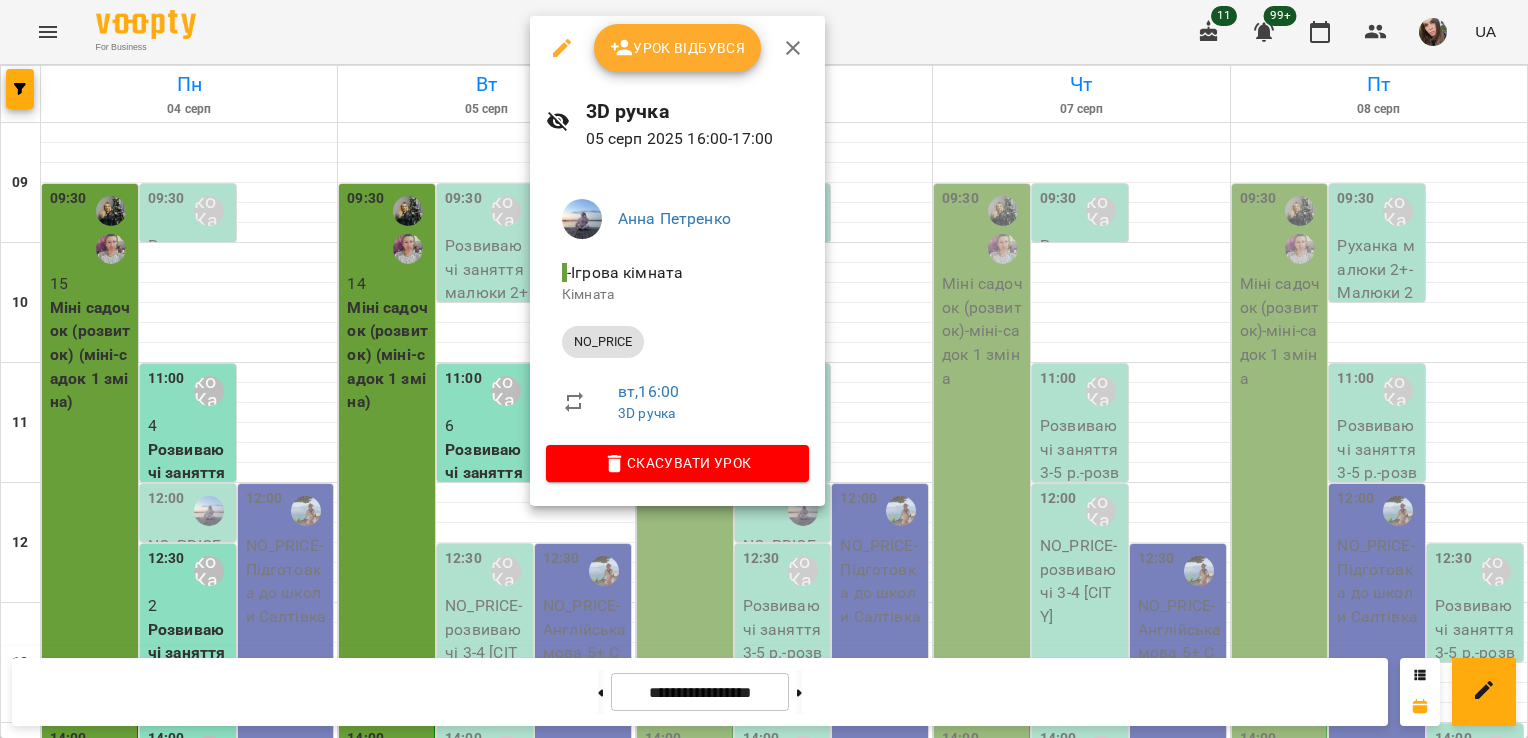 click on "Урок відбувся" at bounding box center [678, 48] 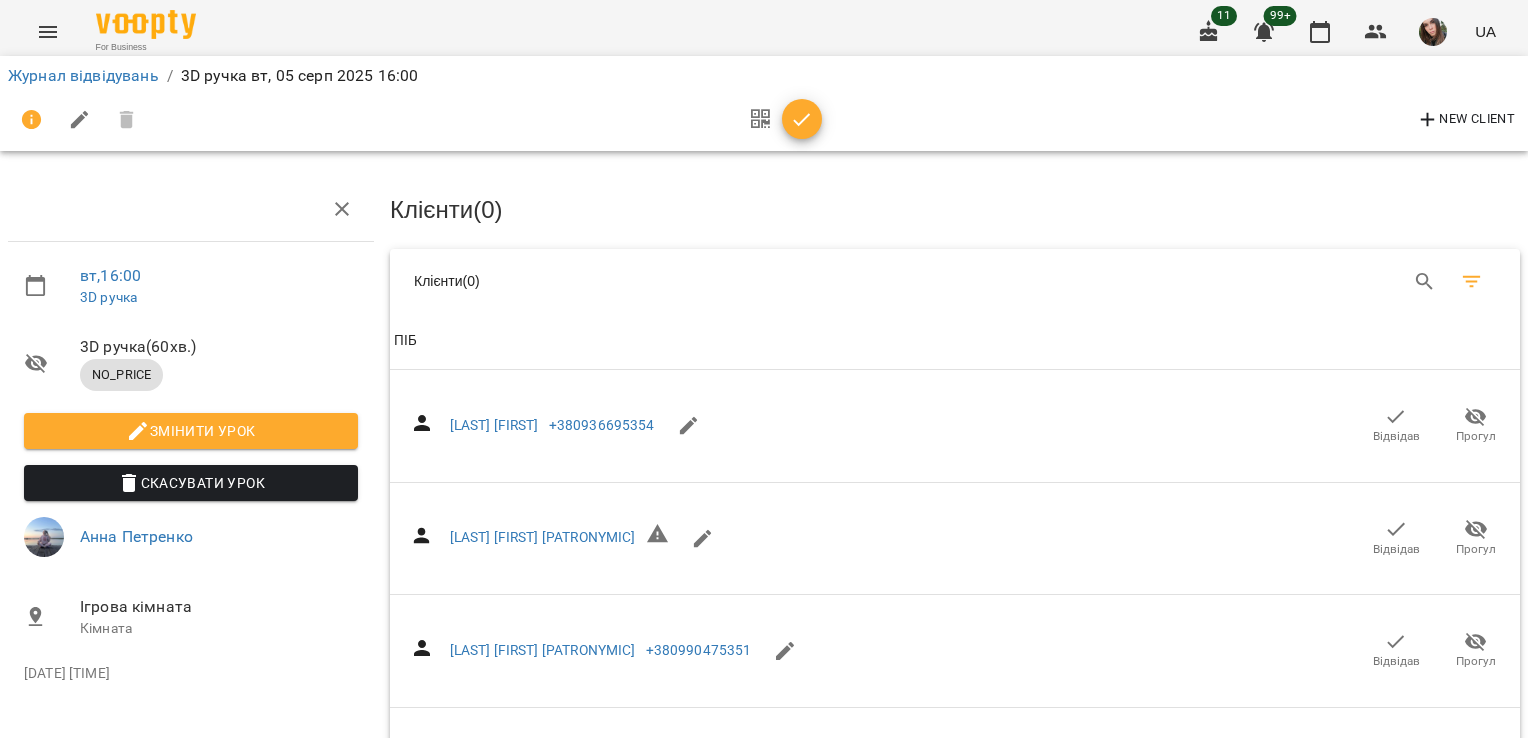 click at bounding box center [1472, 282] 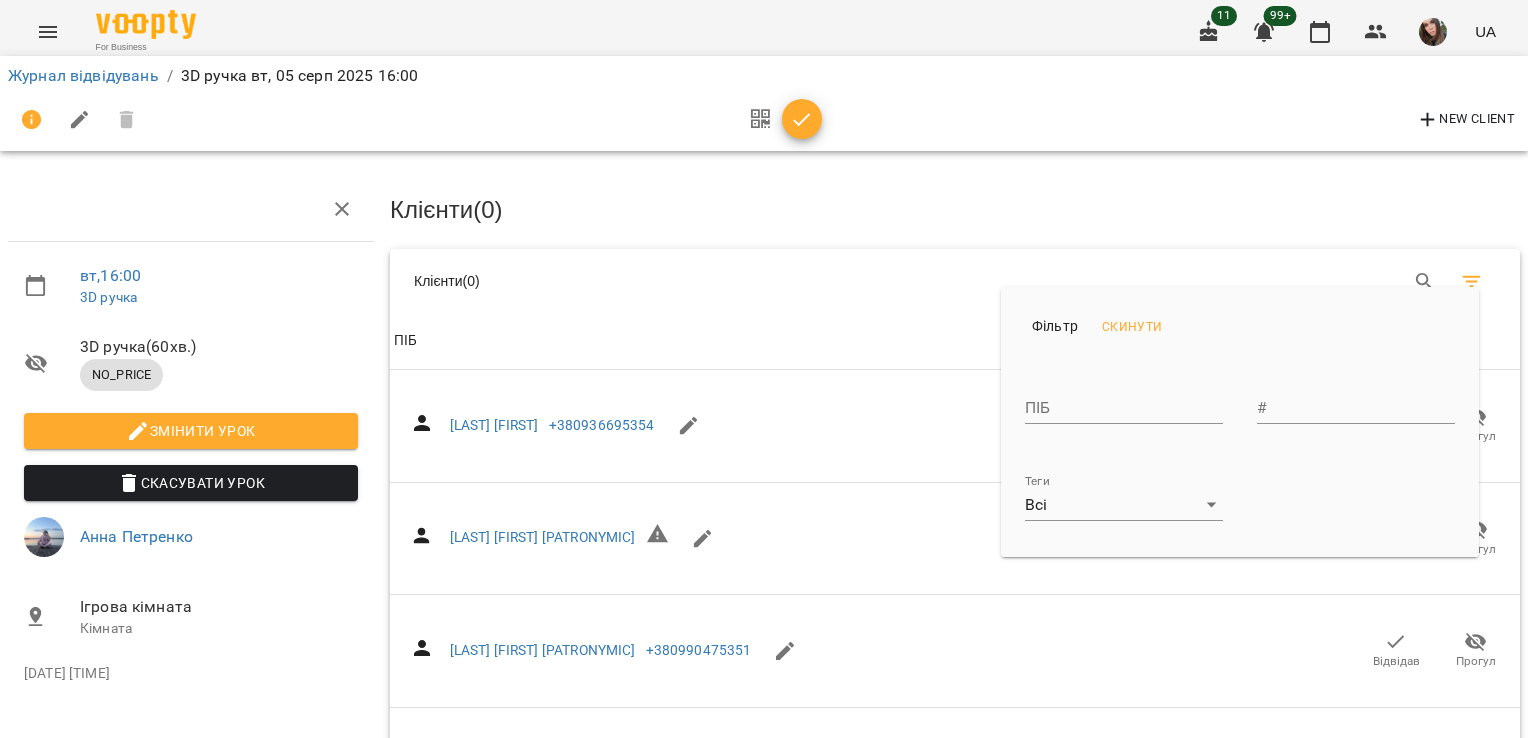 drag, startPoint x: 564, startPoint y: 310, endPoint x: 824, endPoint y: 334, distance: 261.10535 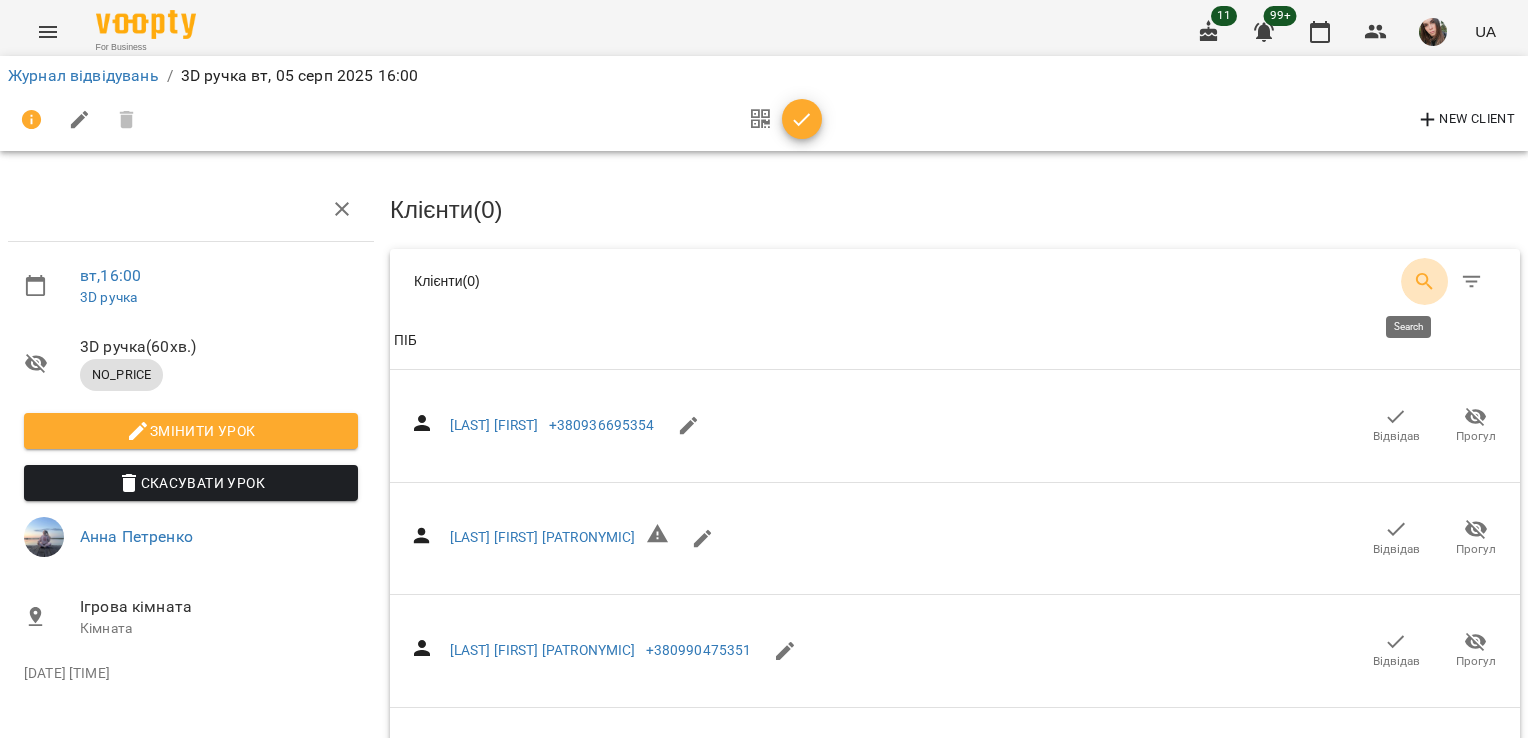 click 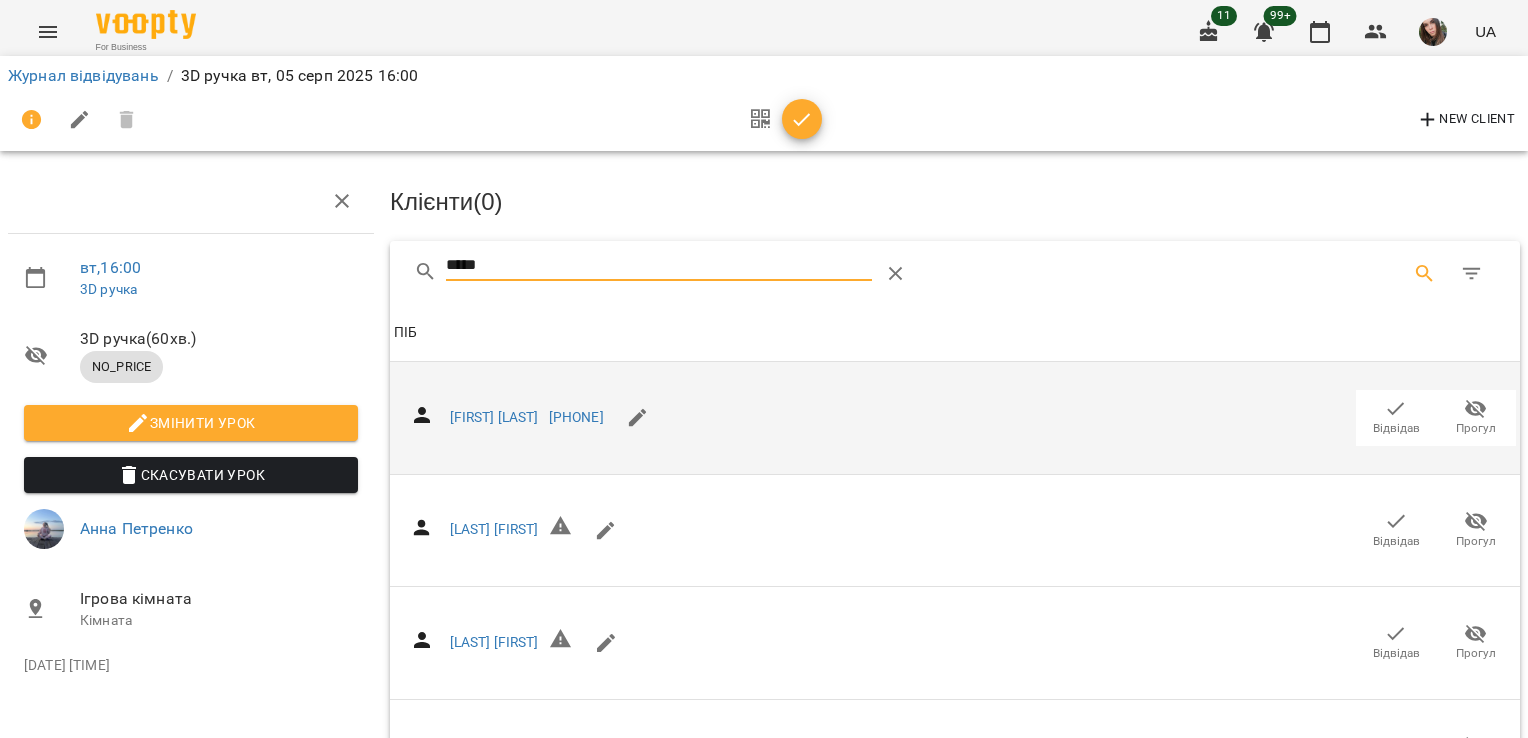 scroll, scrollTop: 100, scrollLeft: 0, axis: vertical 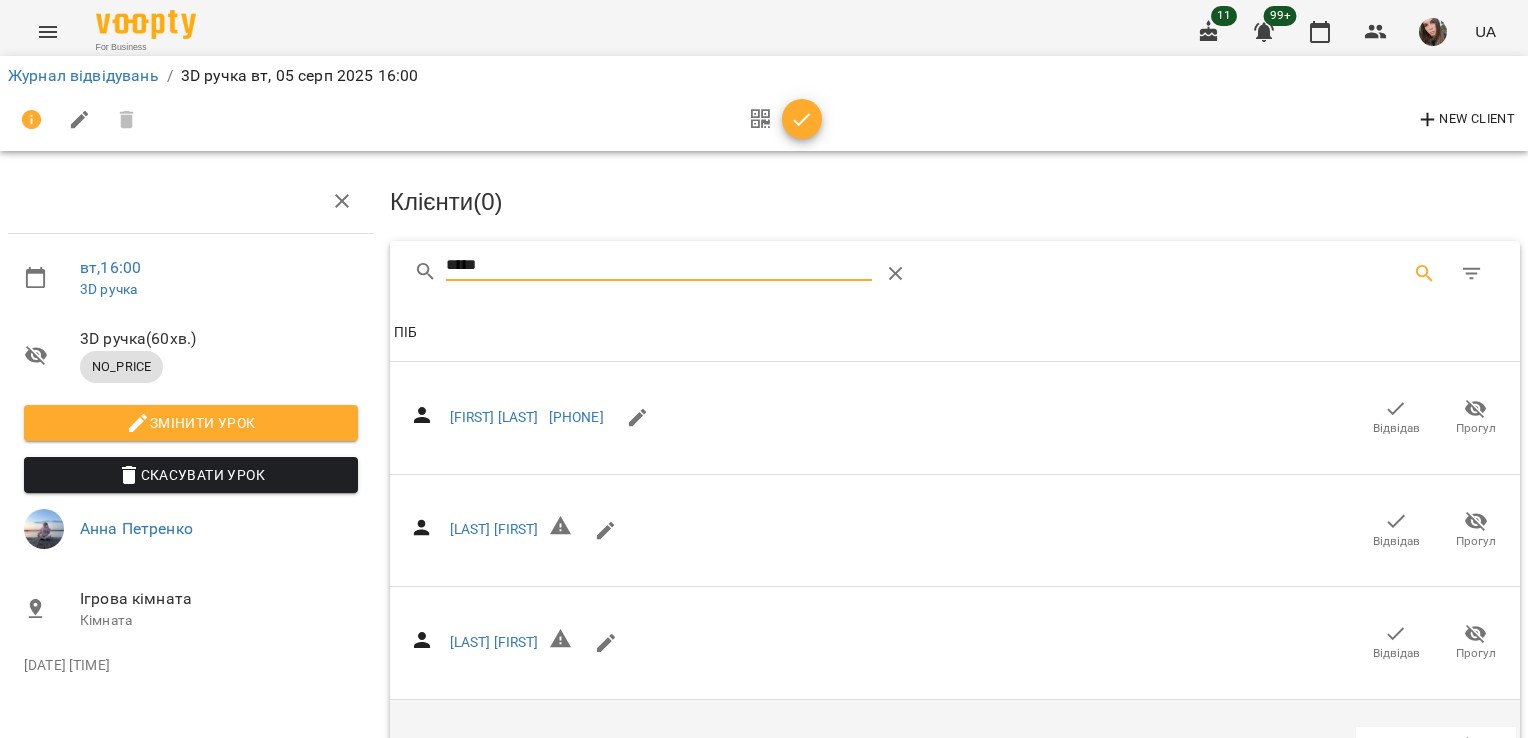 type on "*****" 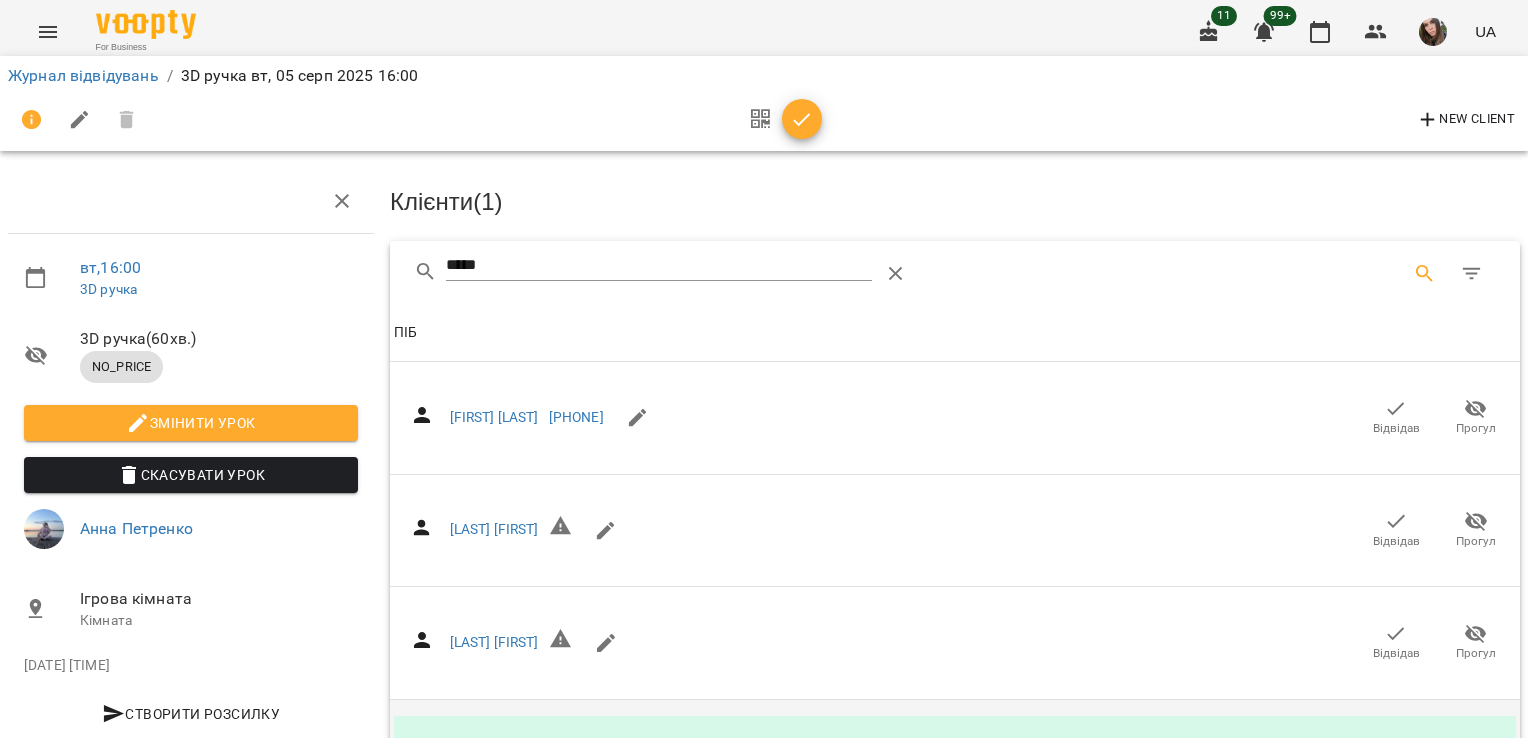 click 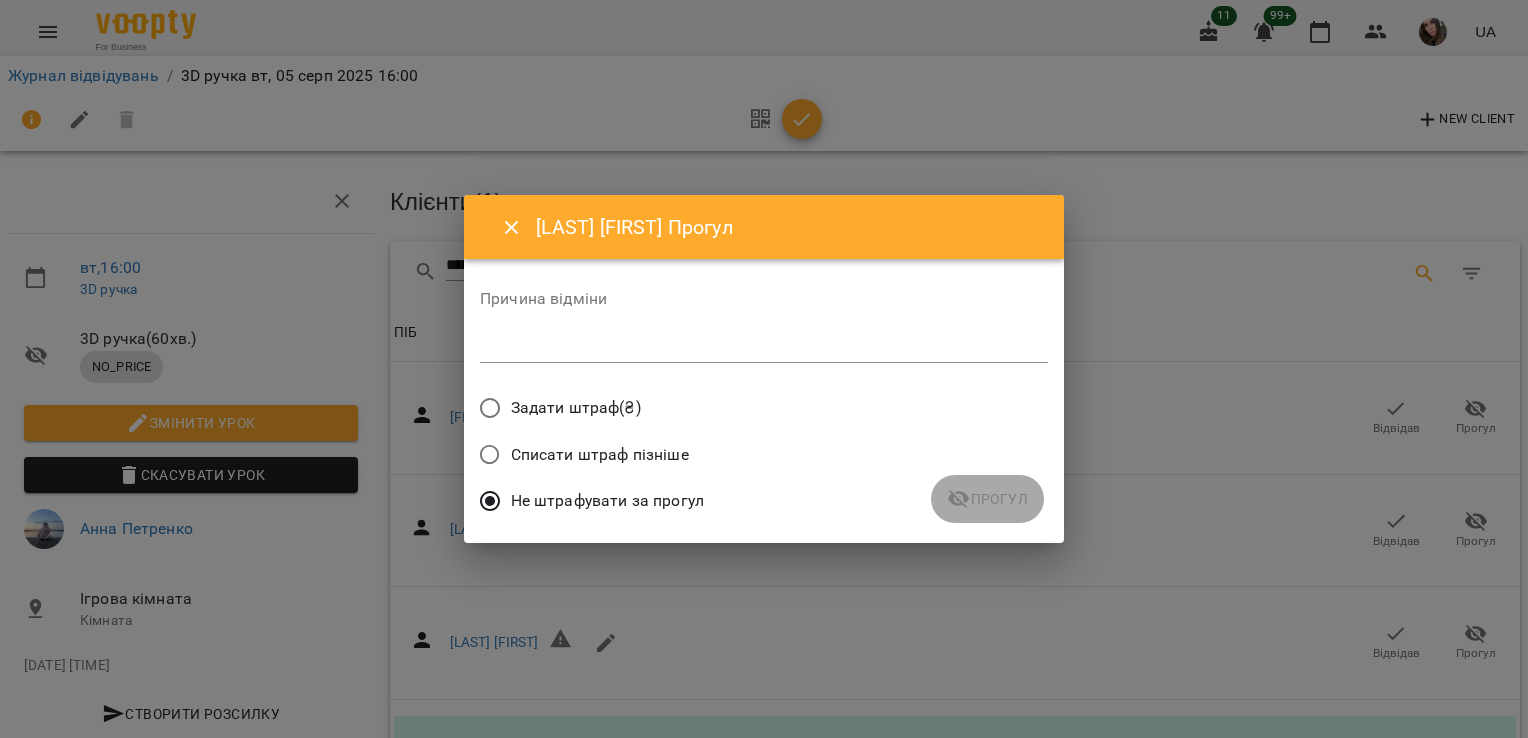click on "Списати штраф пізніше" at bounding box center (600, 455) 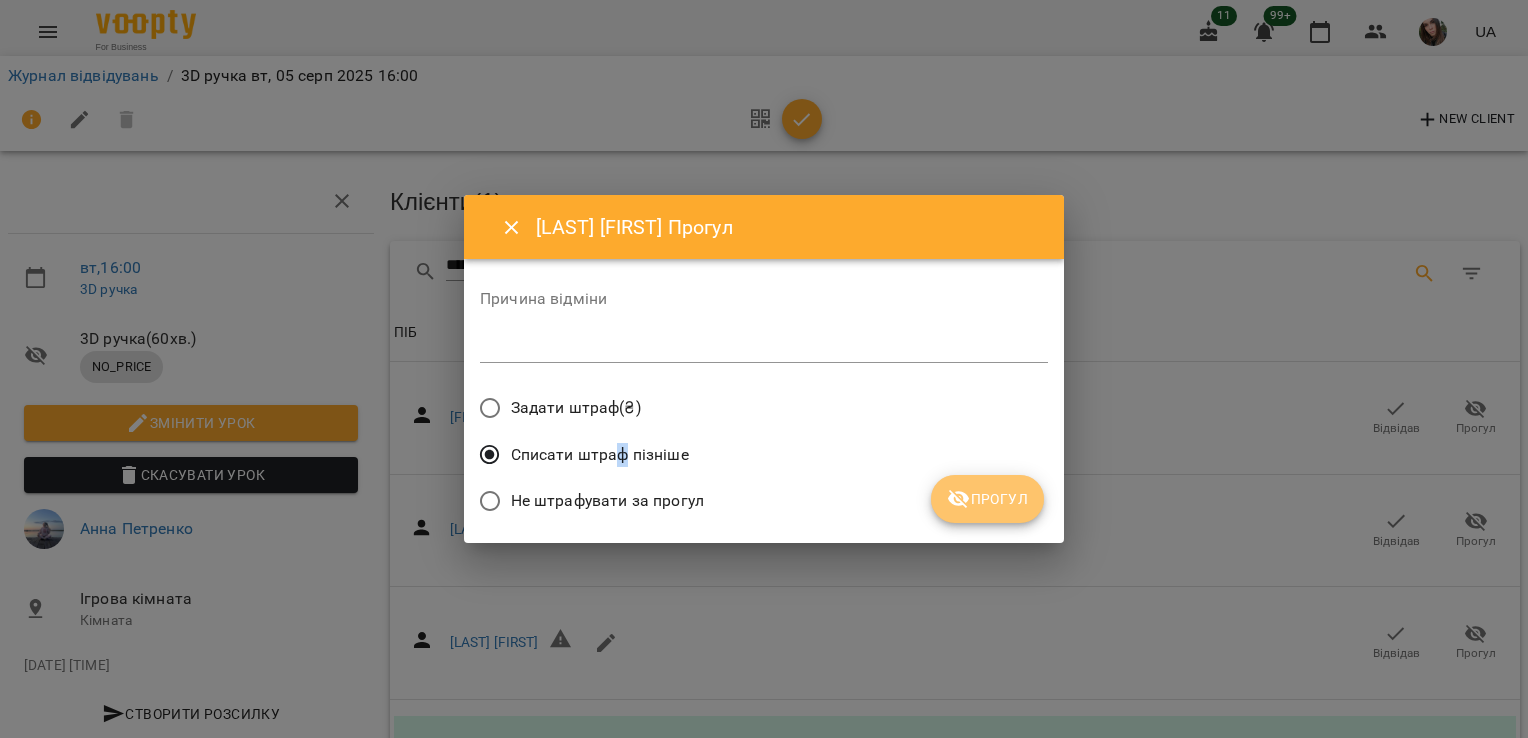 click on "Прогул" at bounding box center (987, 499) 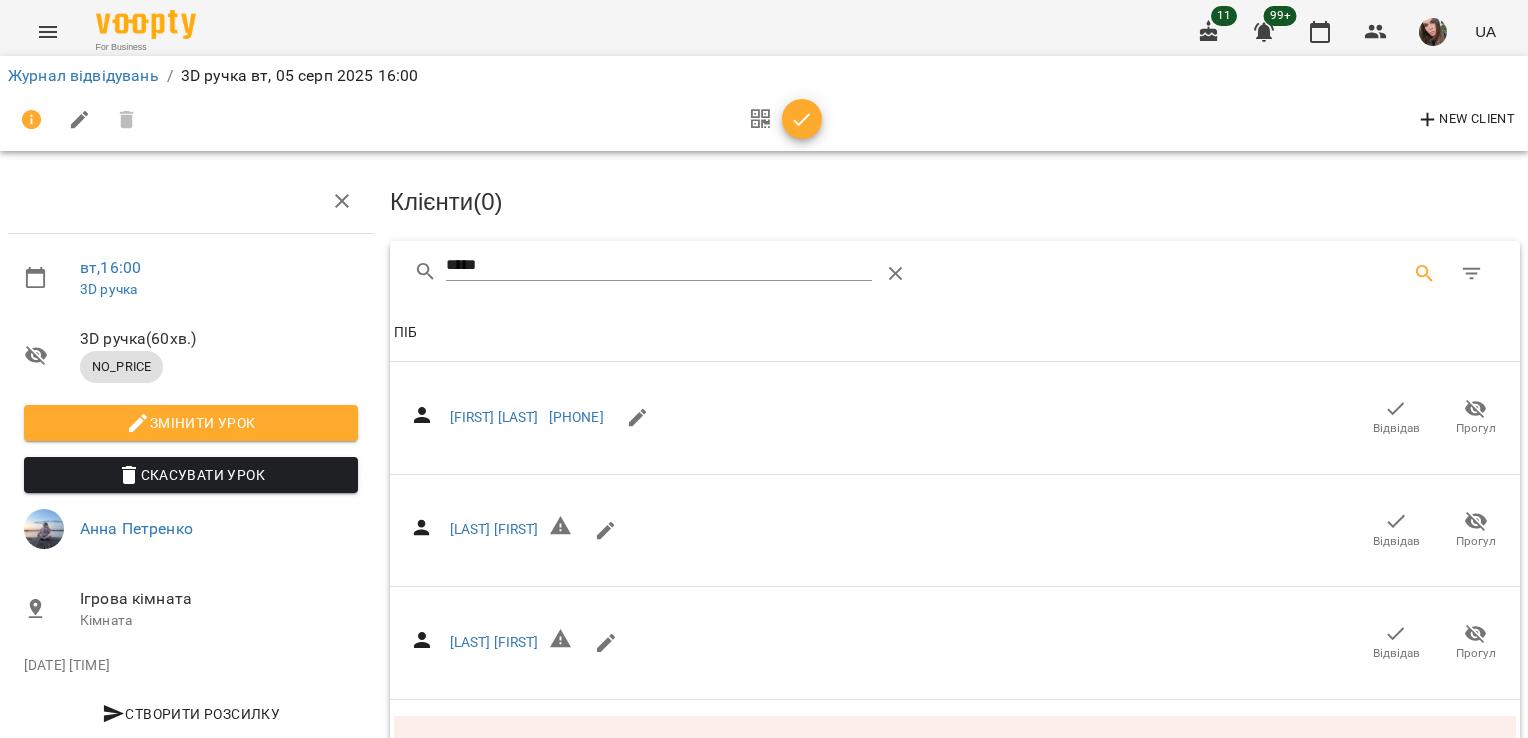 scroll, scrollTop: 0, scrollLeft: 0, axis: both 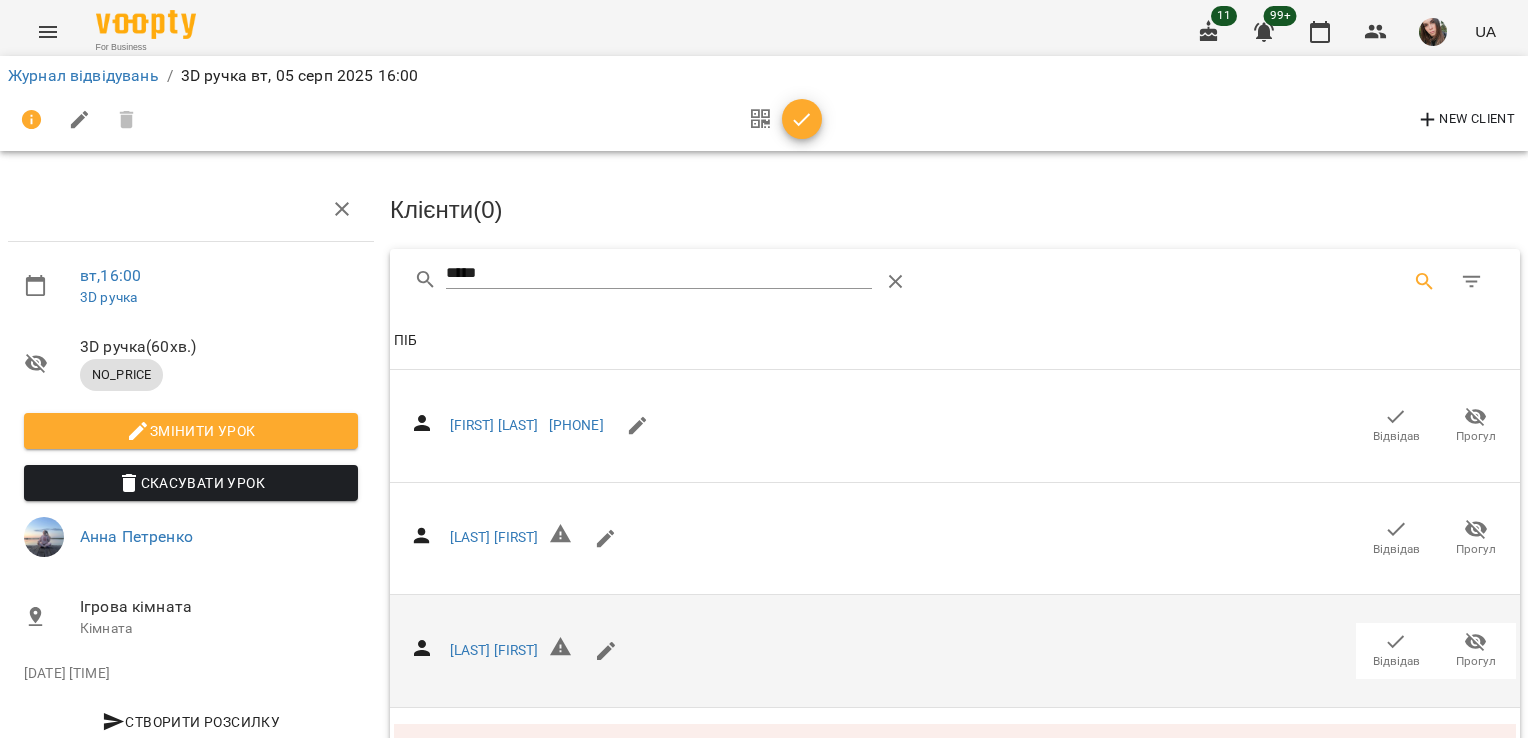 click on "Відвідав" at bounding box center (1396, 650) 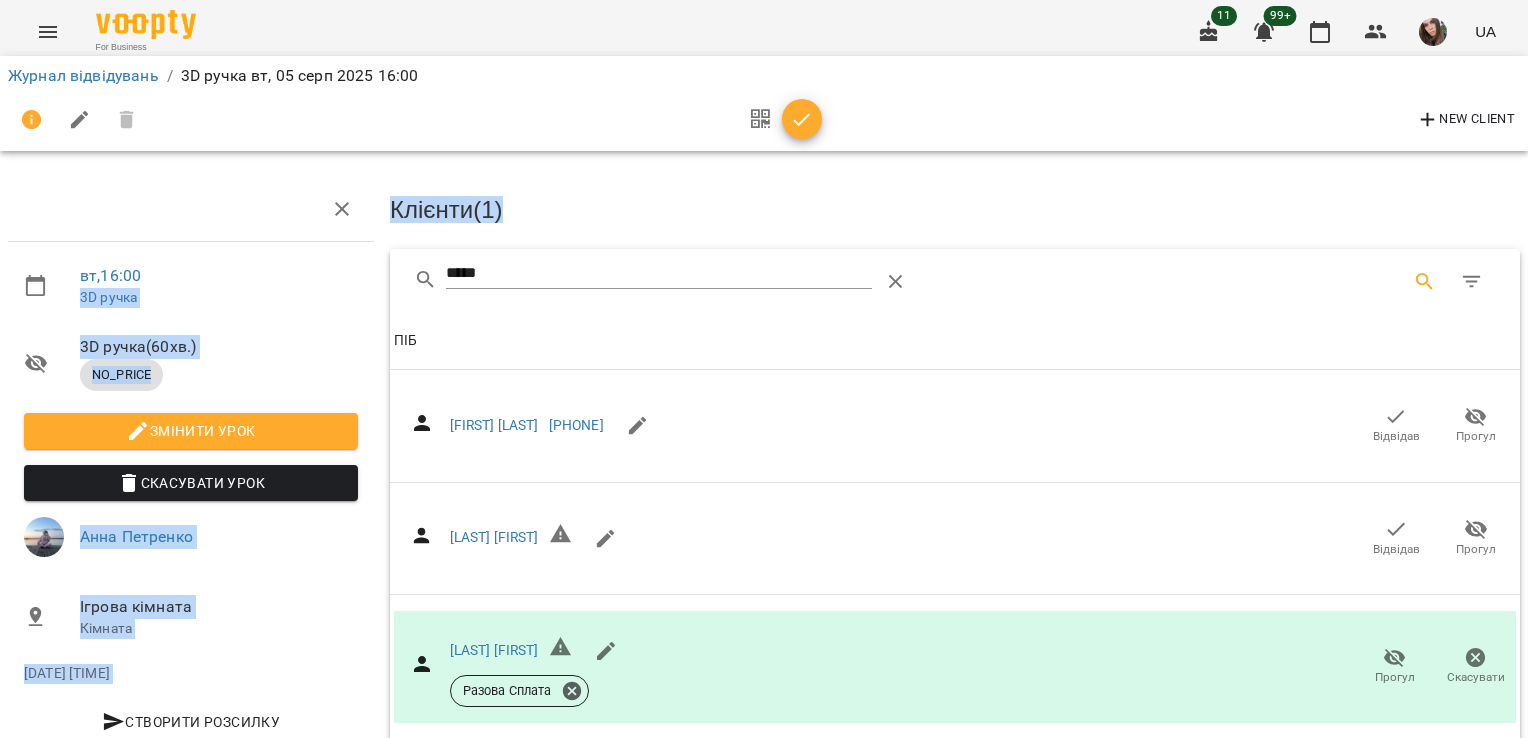 drag, startPoint x: 581, startPoint y: 287, endPoint x: 371, endPoint y: 280, distance: 210.11664 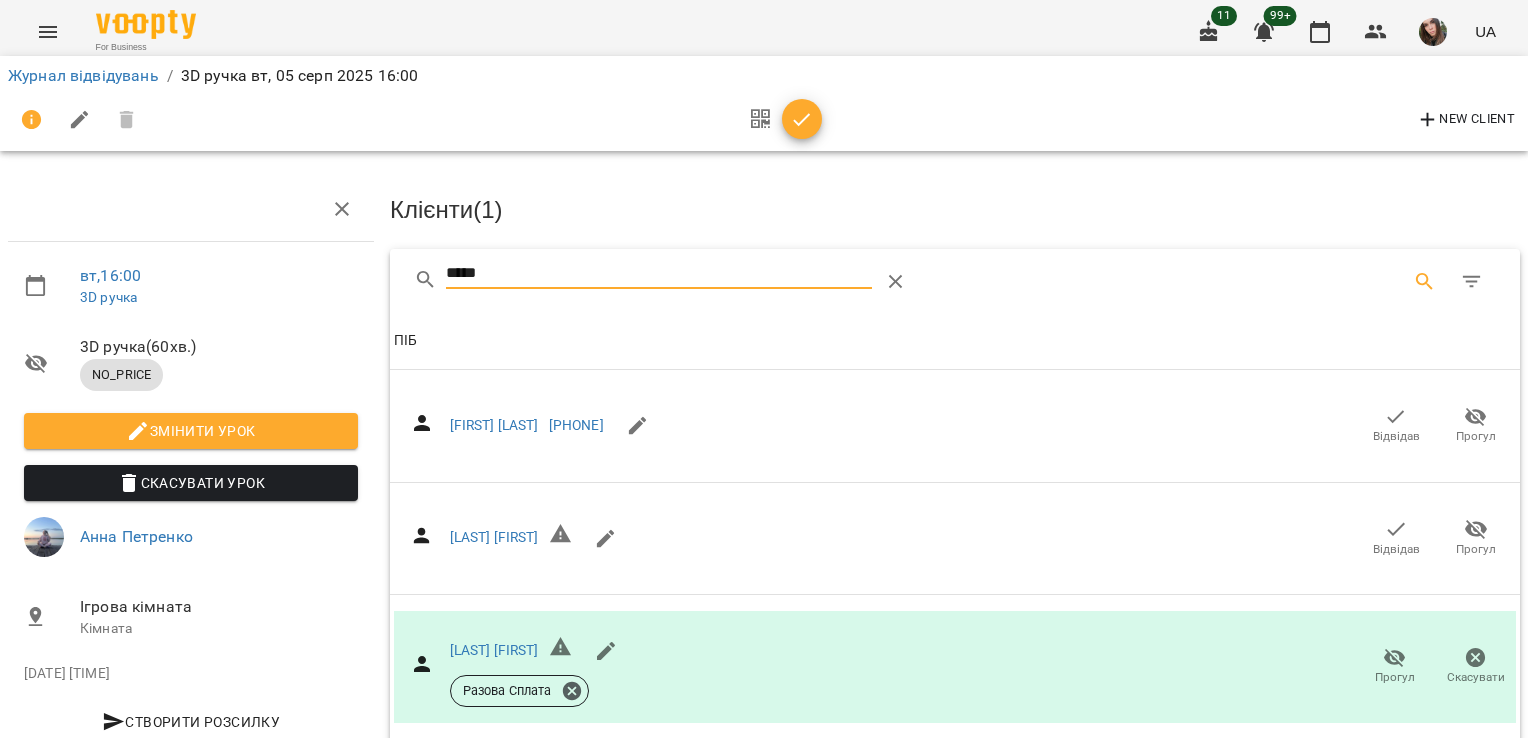 drag, startPoint x: 371, startPoint y: 280, endPoint x: 496, endPoint y: 270, distance: 125.39936 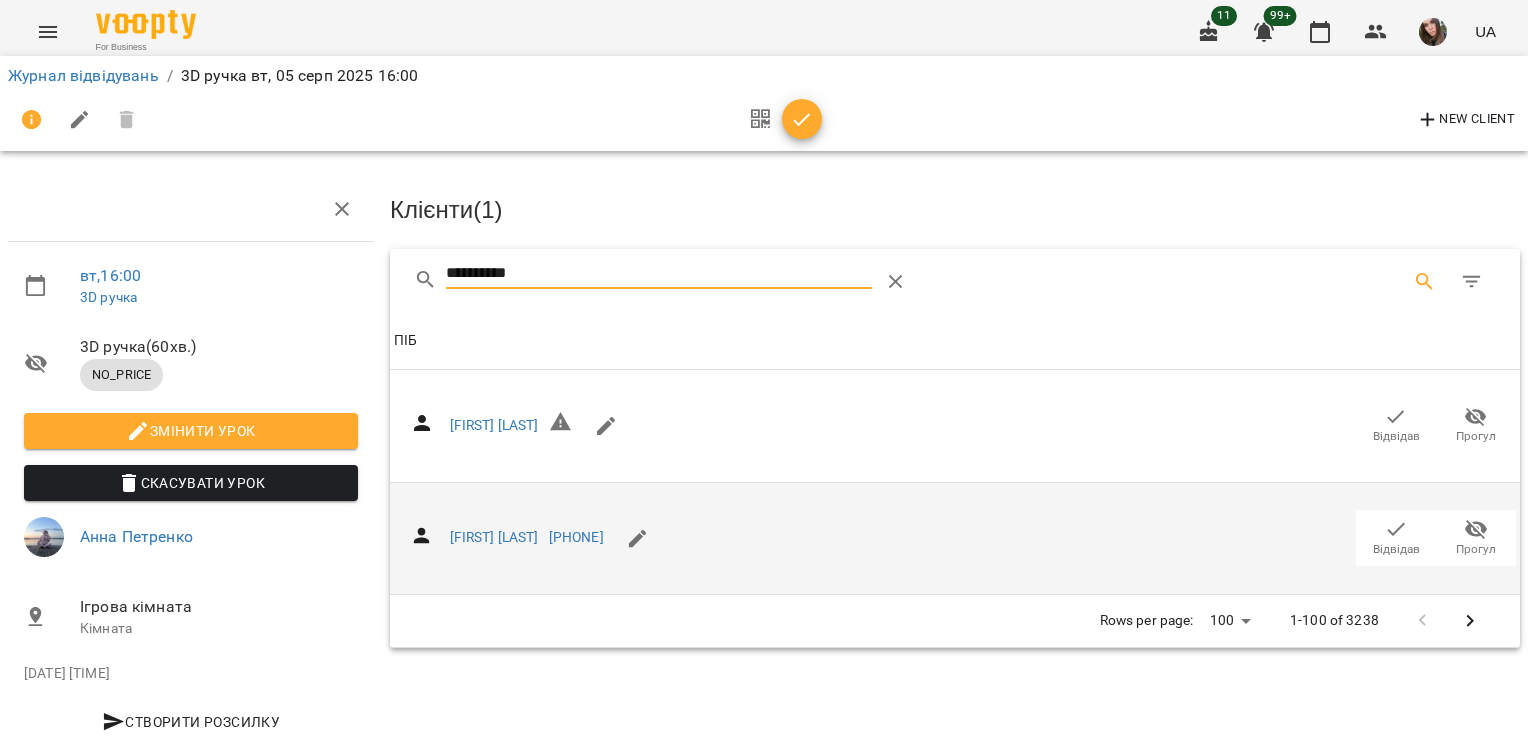 type on "**********" 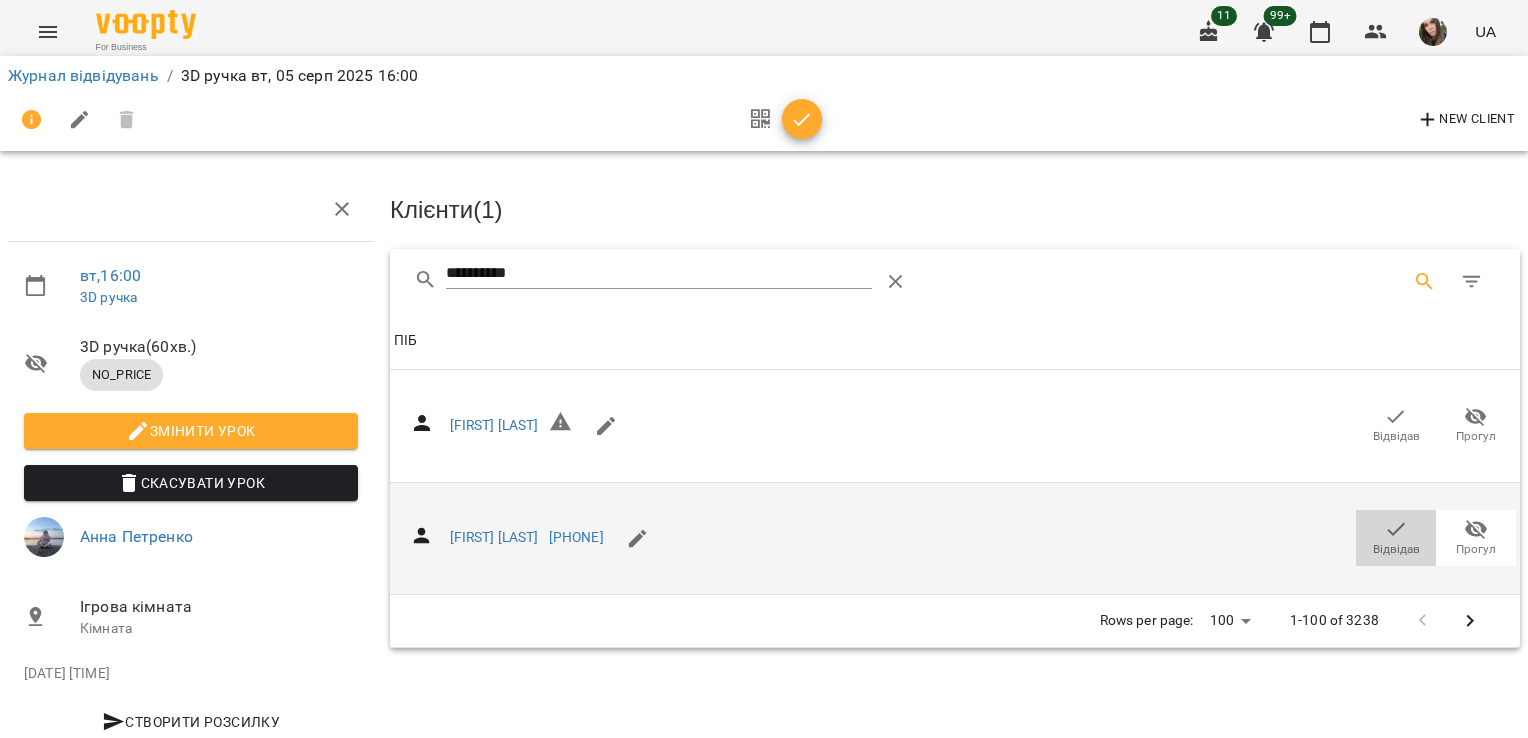 click 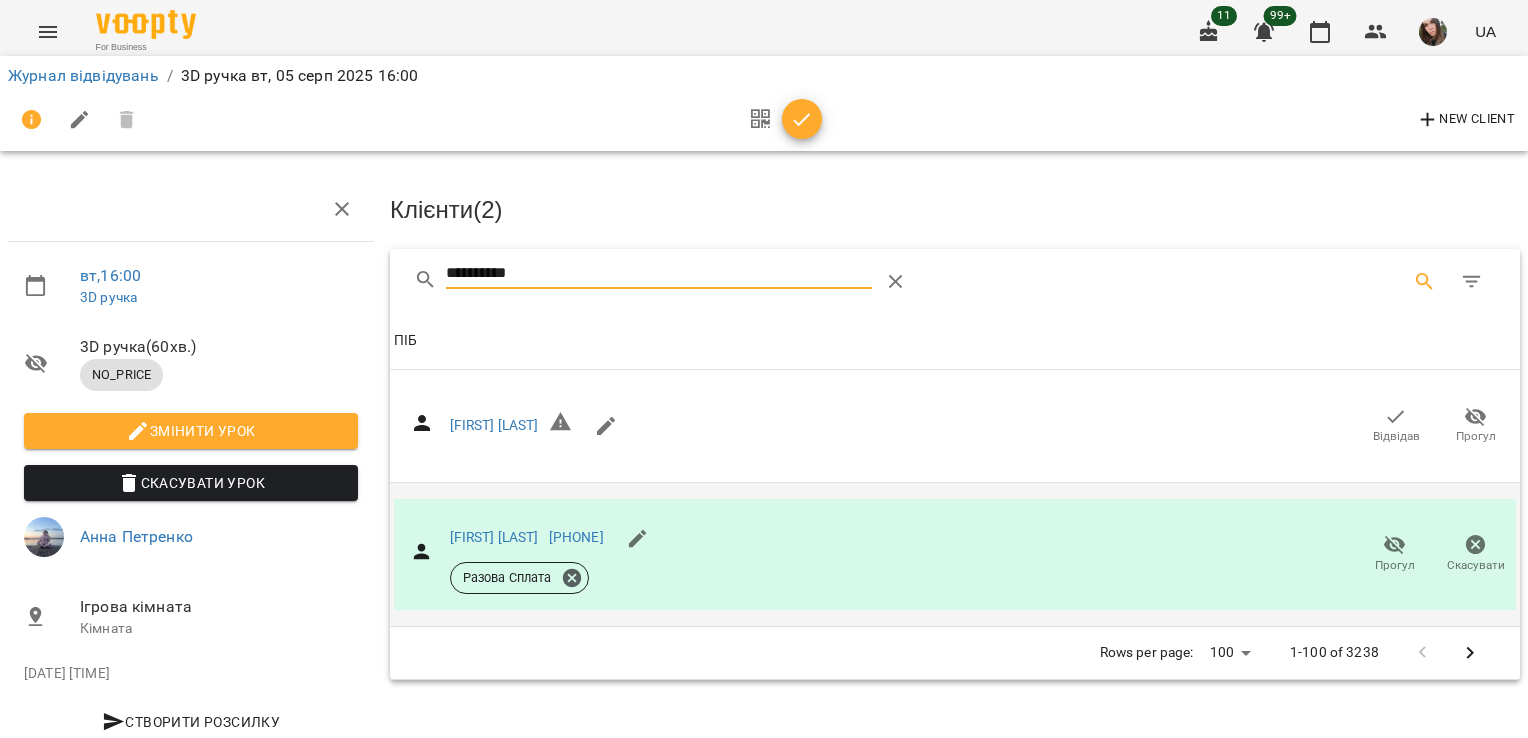 drag, startPoint x: 555, startPoint y: 262, endPoint x: 388, endPoint y: 276, distance: 167.5858 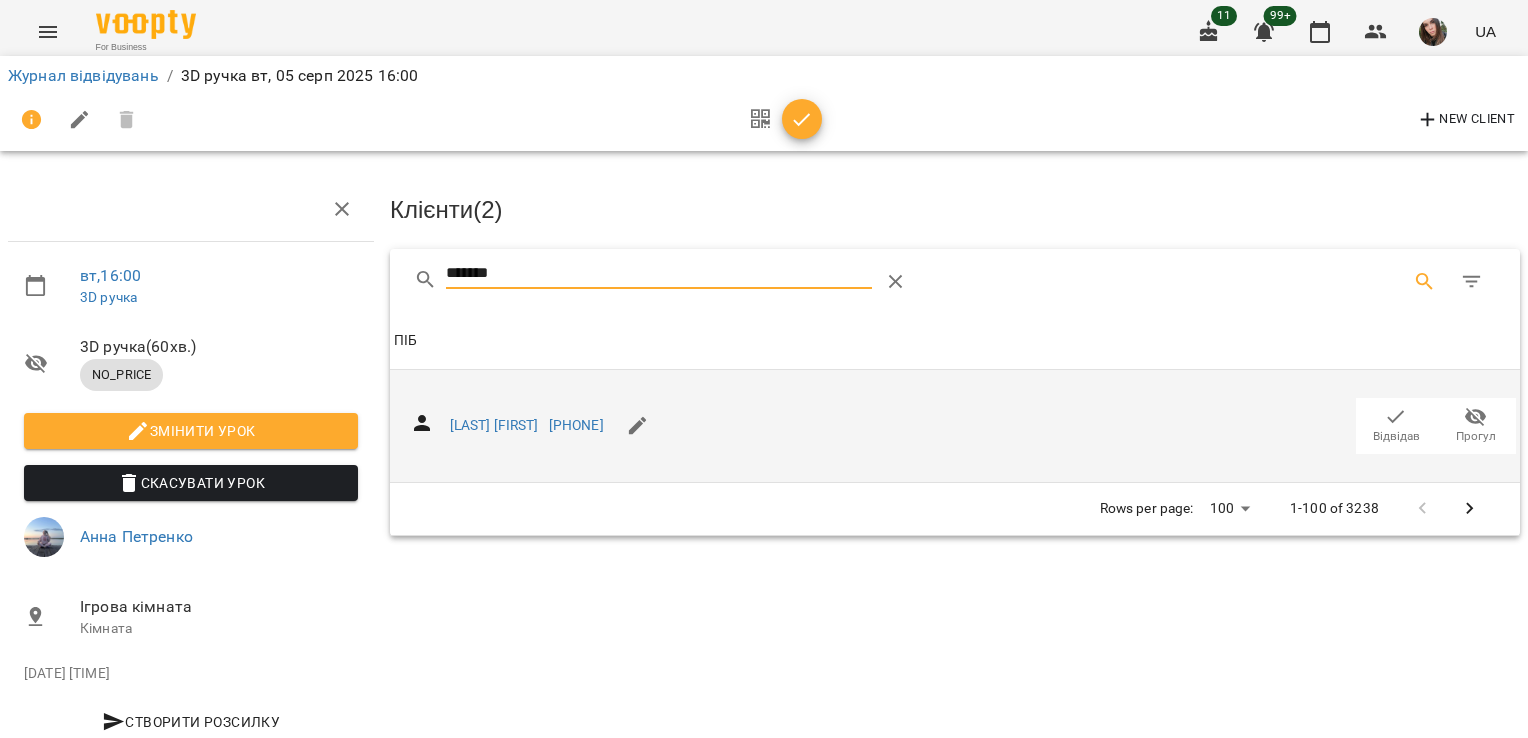 type on "*******" 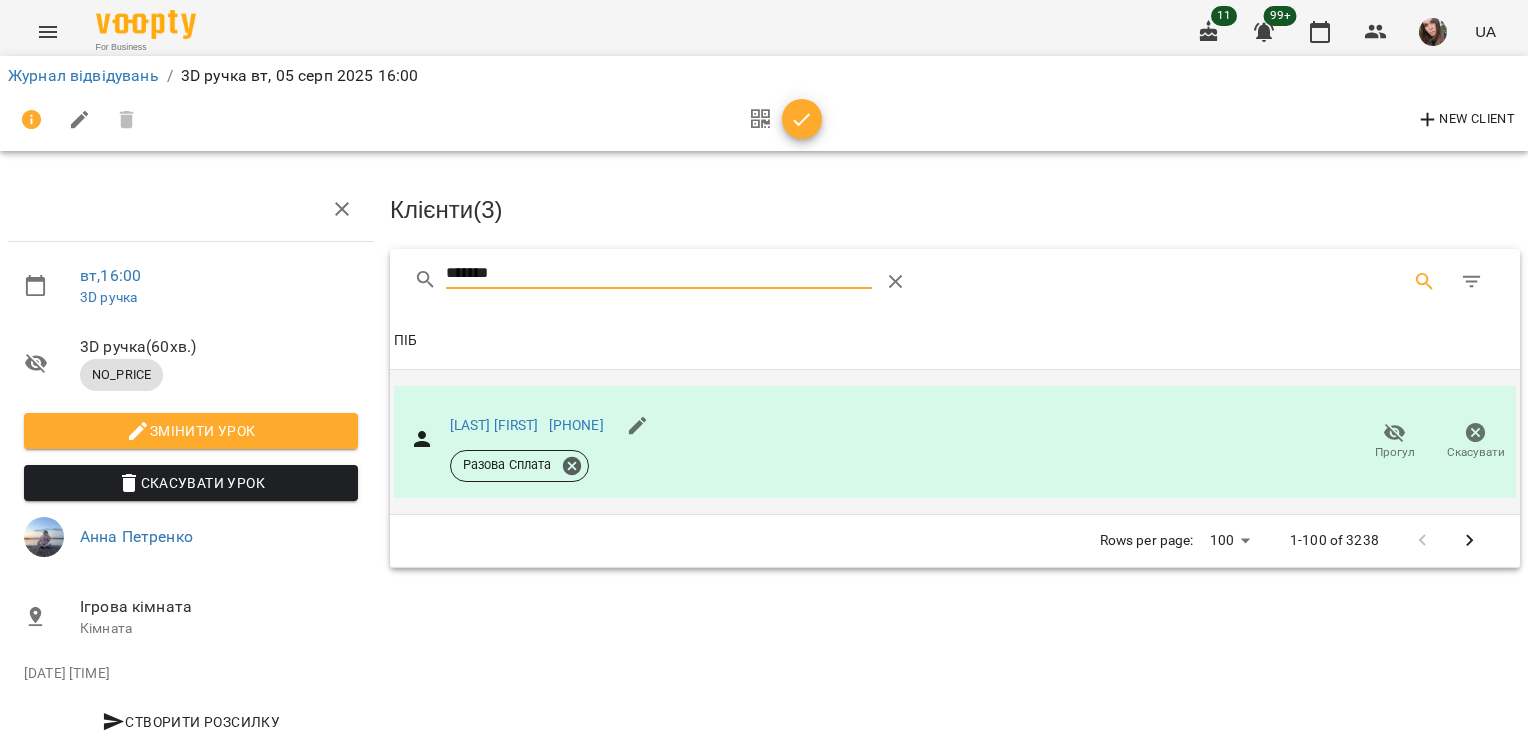 drag, startPoint x: 571, startPoint y: 265, endPoint x: 373, endPoint y: 278, distance: 198.42632 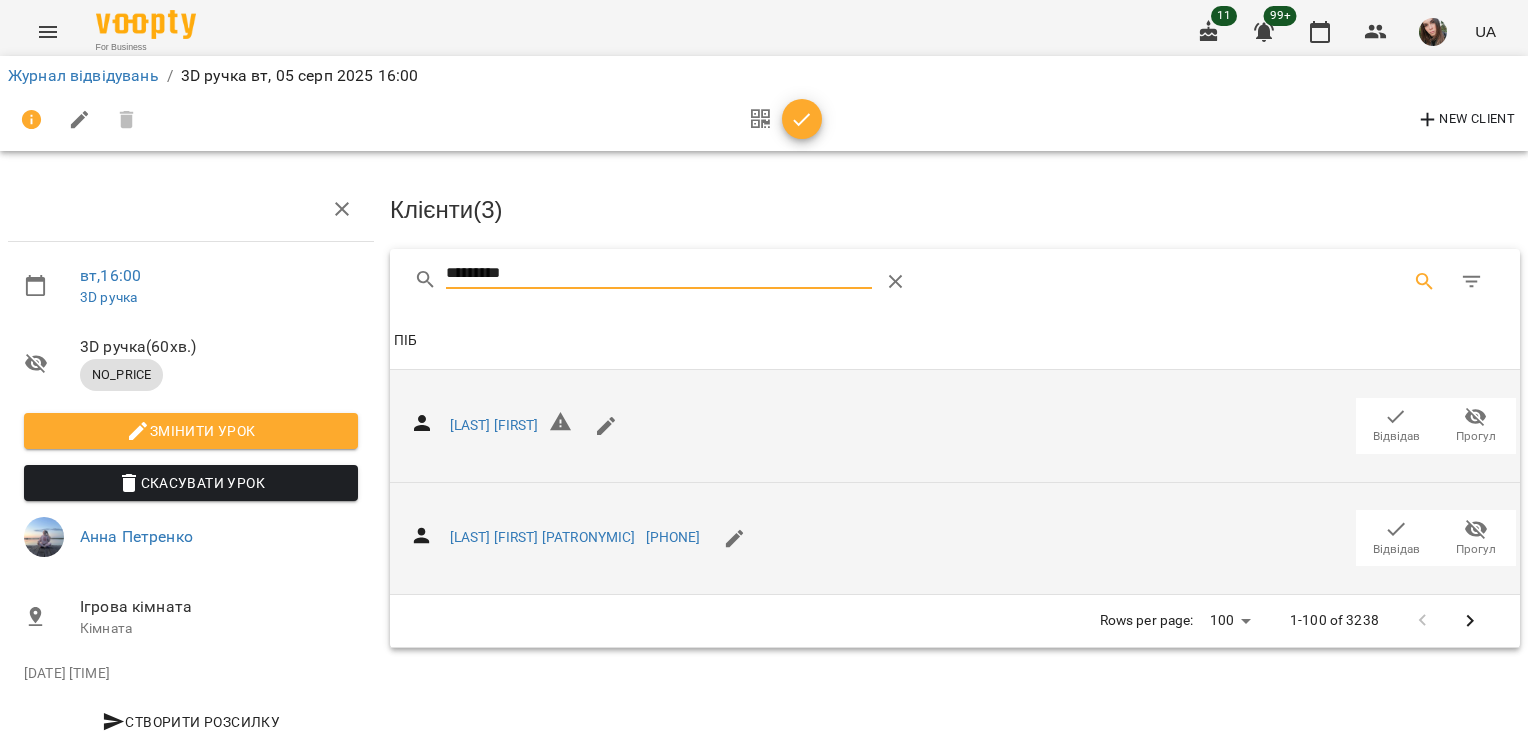 type on "********" 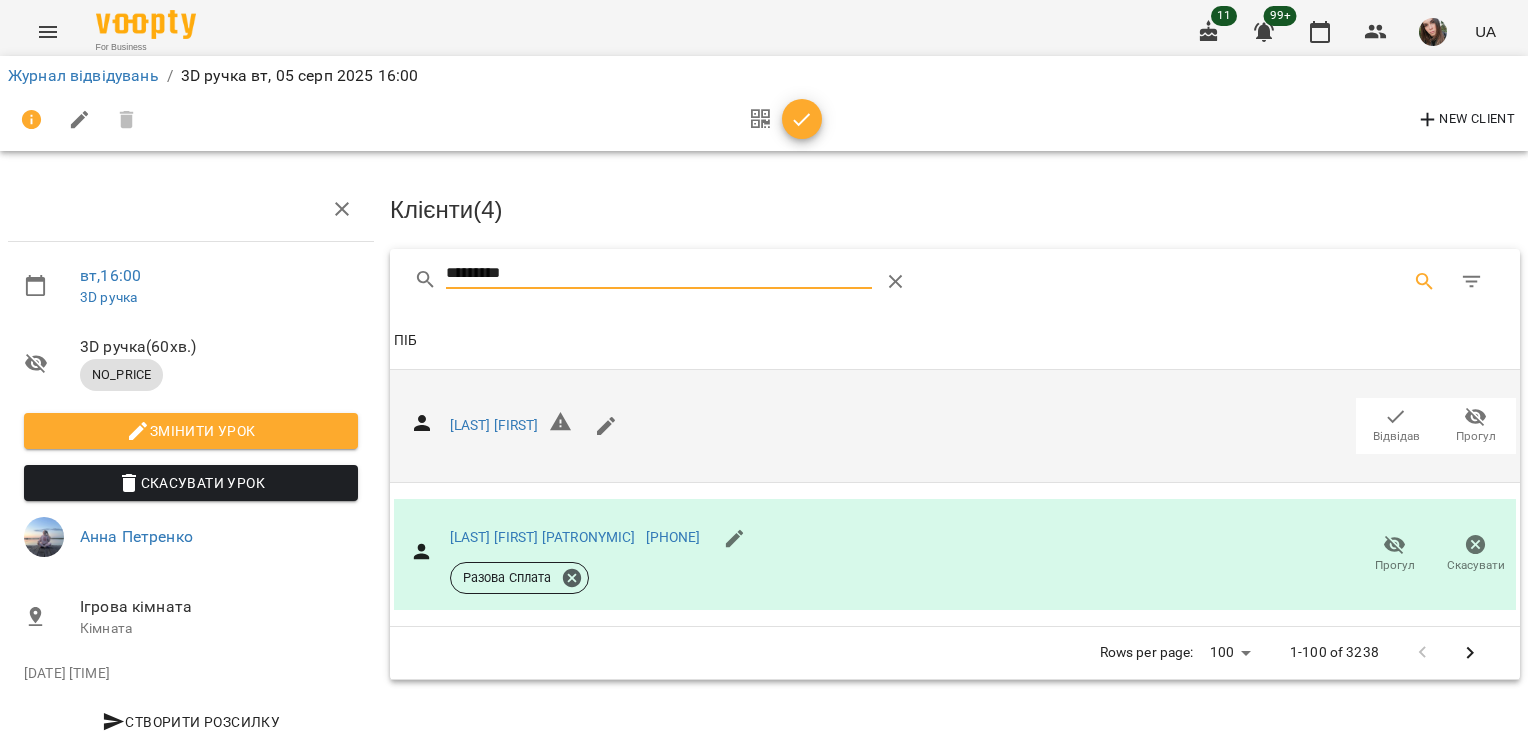 drag, startPoint x: 616, startPoint y: 256, endPoint x: 376, endPoint y: 266, distance: 240.20824 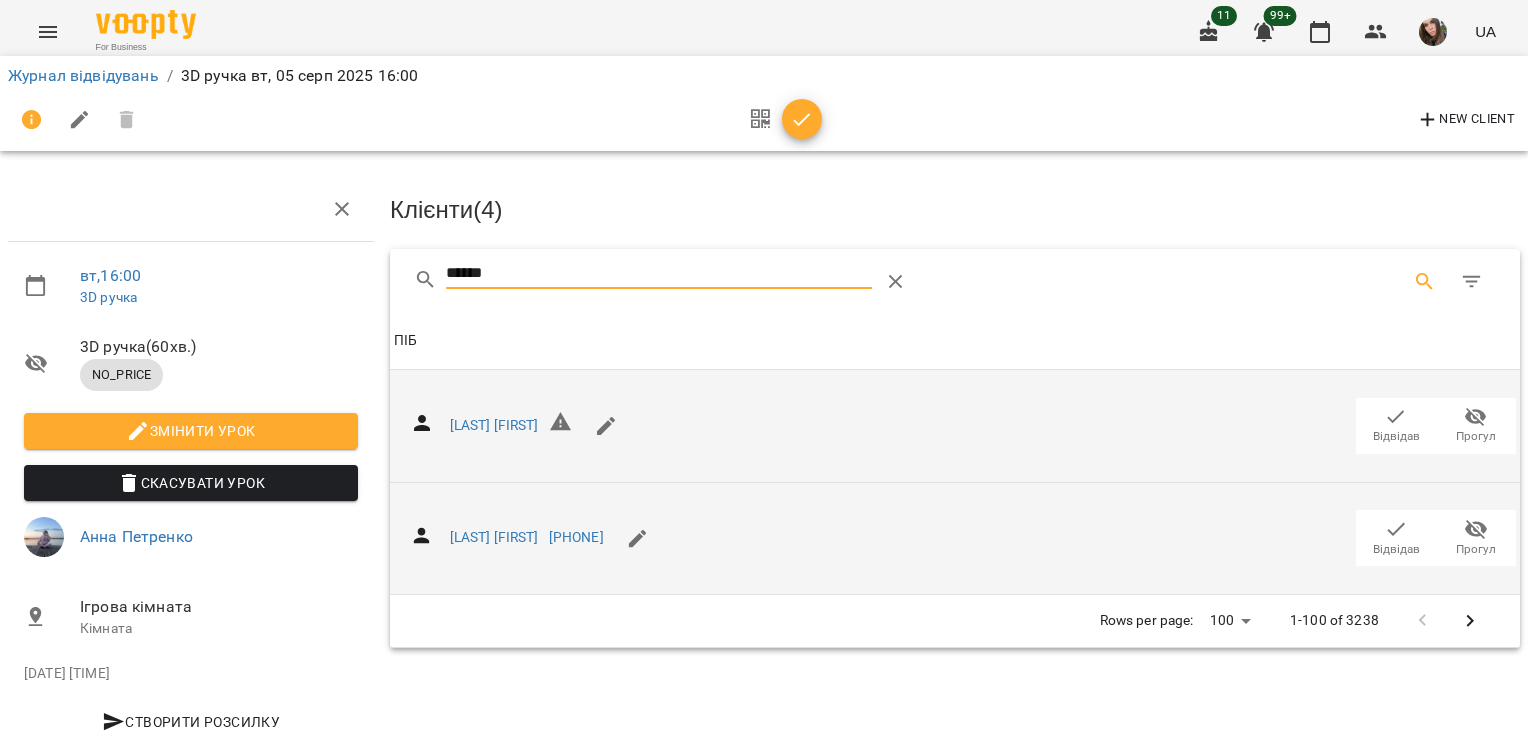 type on "******" 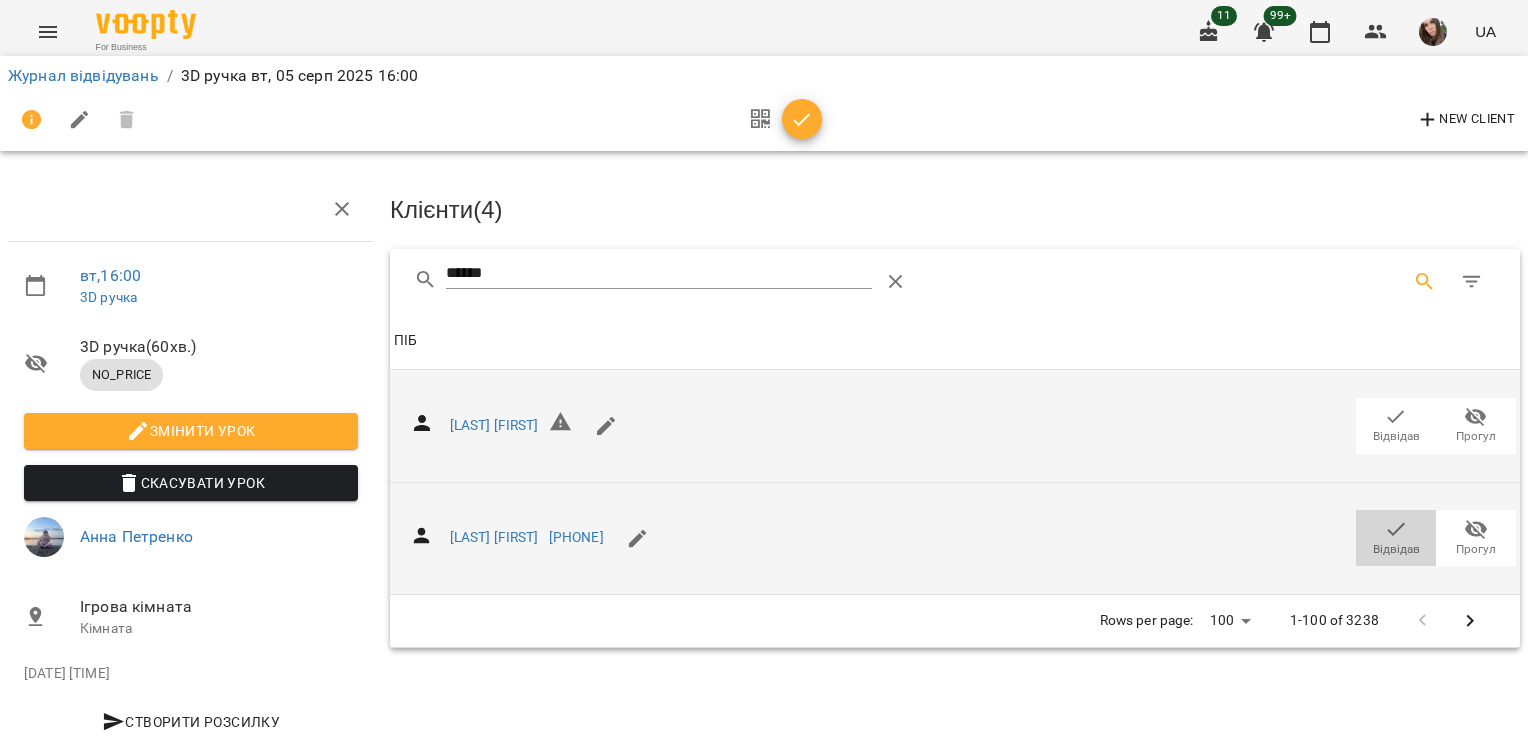 click on "Відвідав" at bounding box center [1396, 549] 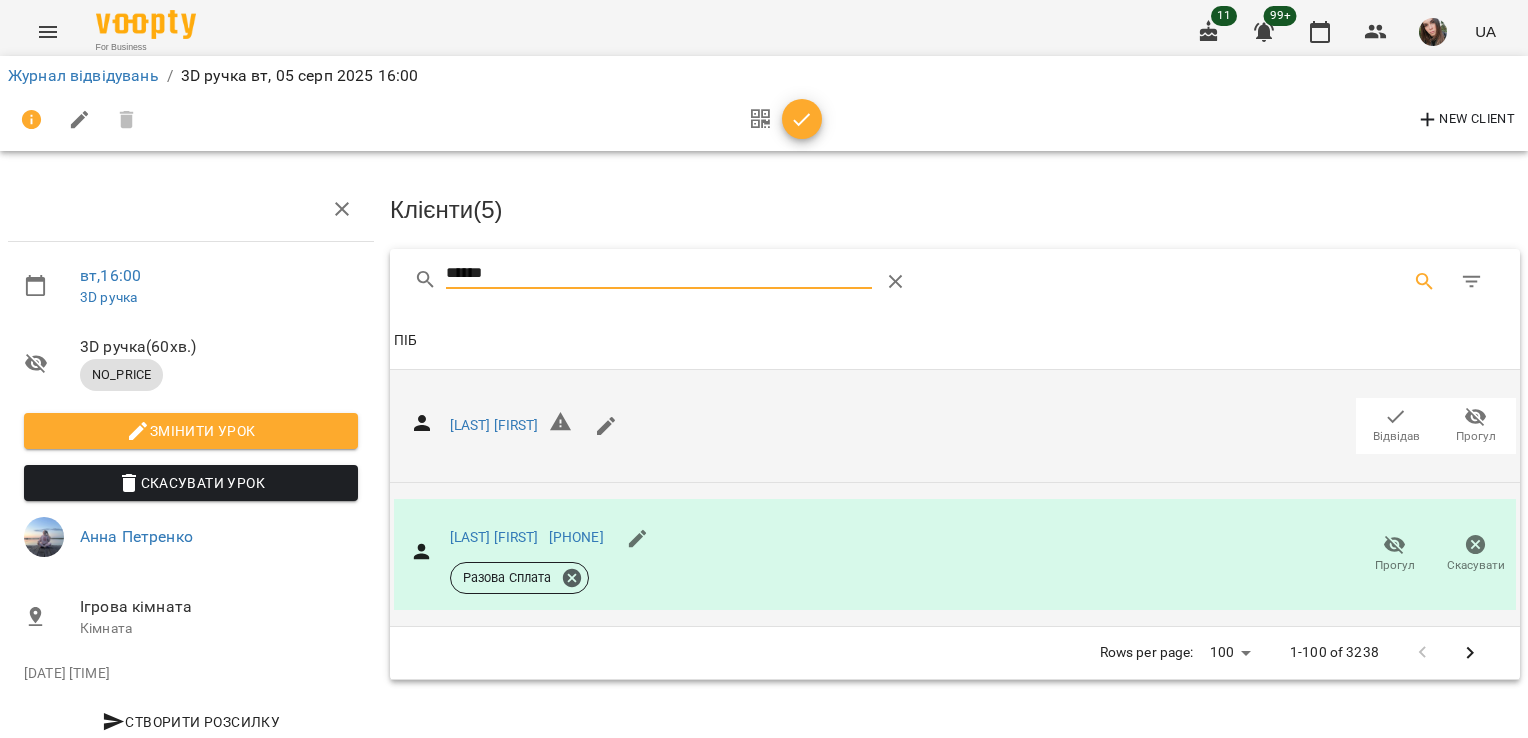 drag, startPoint x: 527, startPoint y: 285, endPoint x: 421, endPoint y: 286, distance: 106.004715 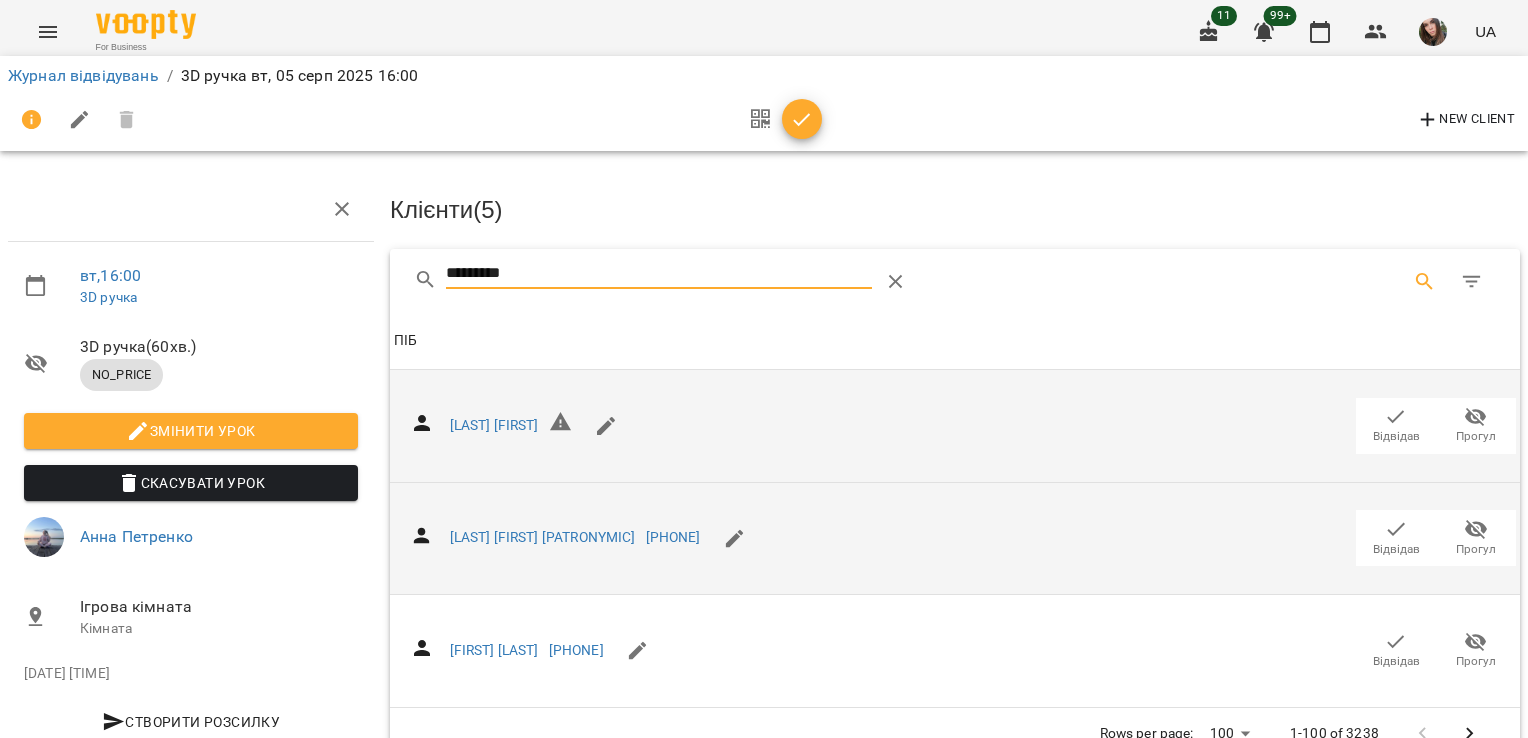 type on "*********" 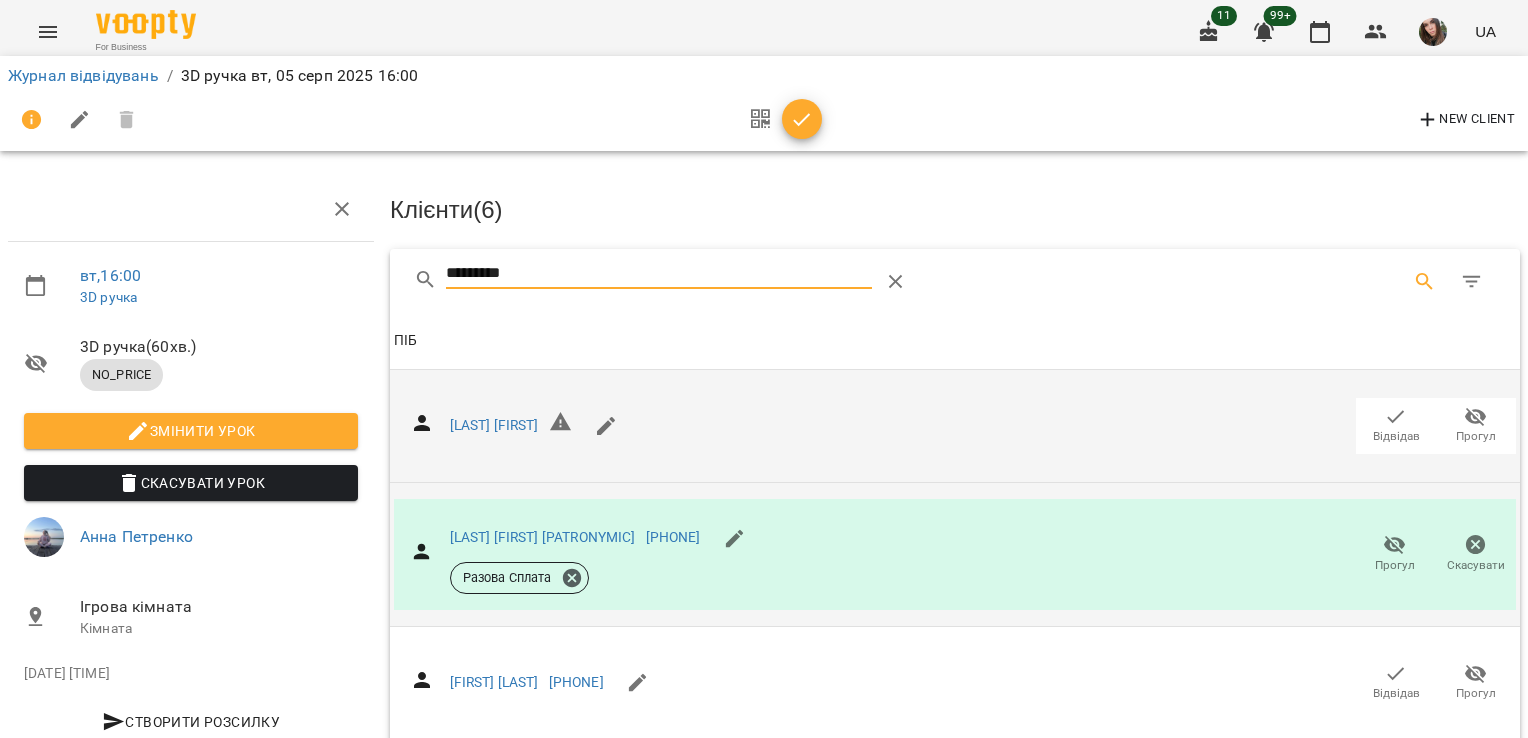 drag, startPoint x: 552, startPoint y: 258, endPoint x: 385, endPoint y: 273, distance: 167.6723 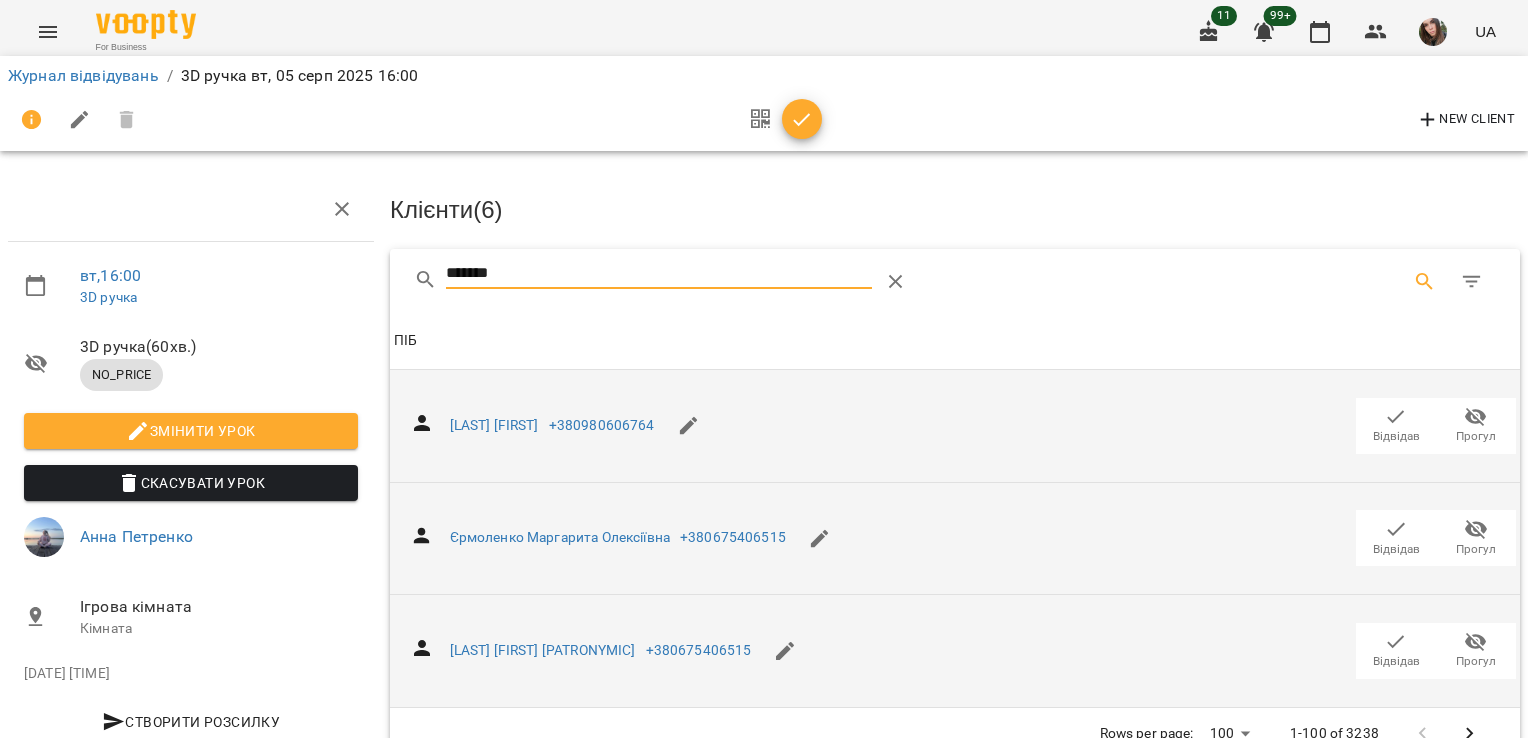 type on "*******" 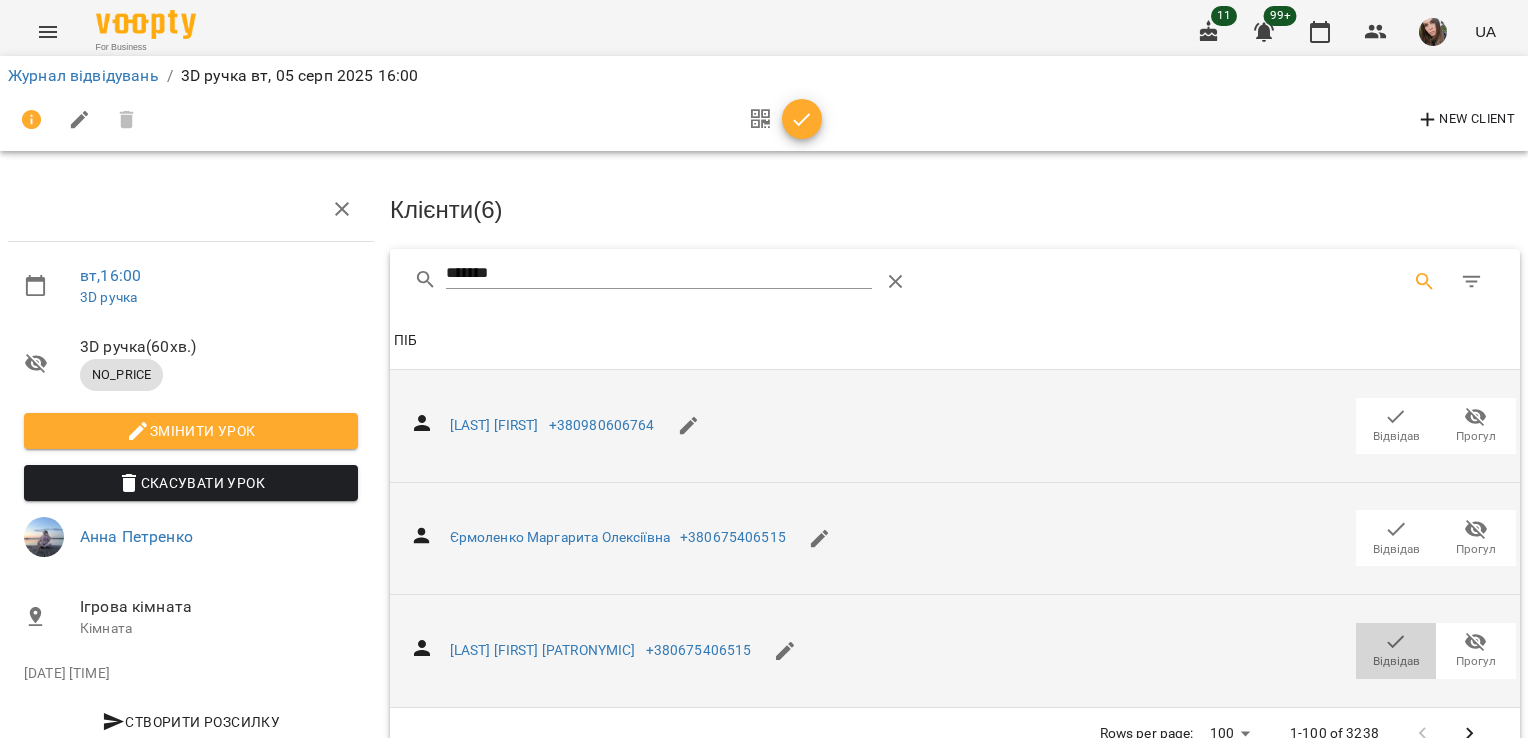 click on "Відвідав" at bounding box center (1396, 661) 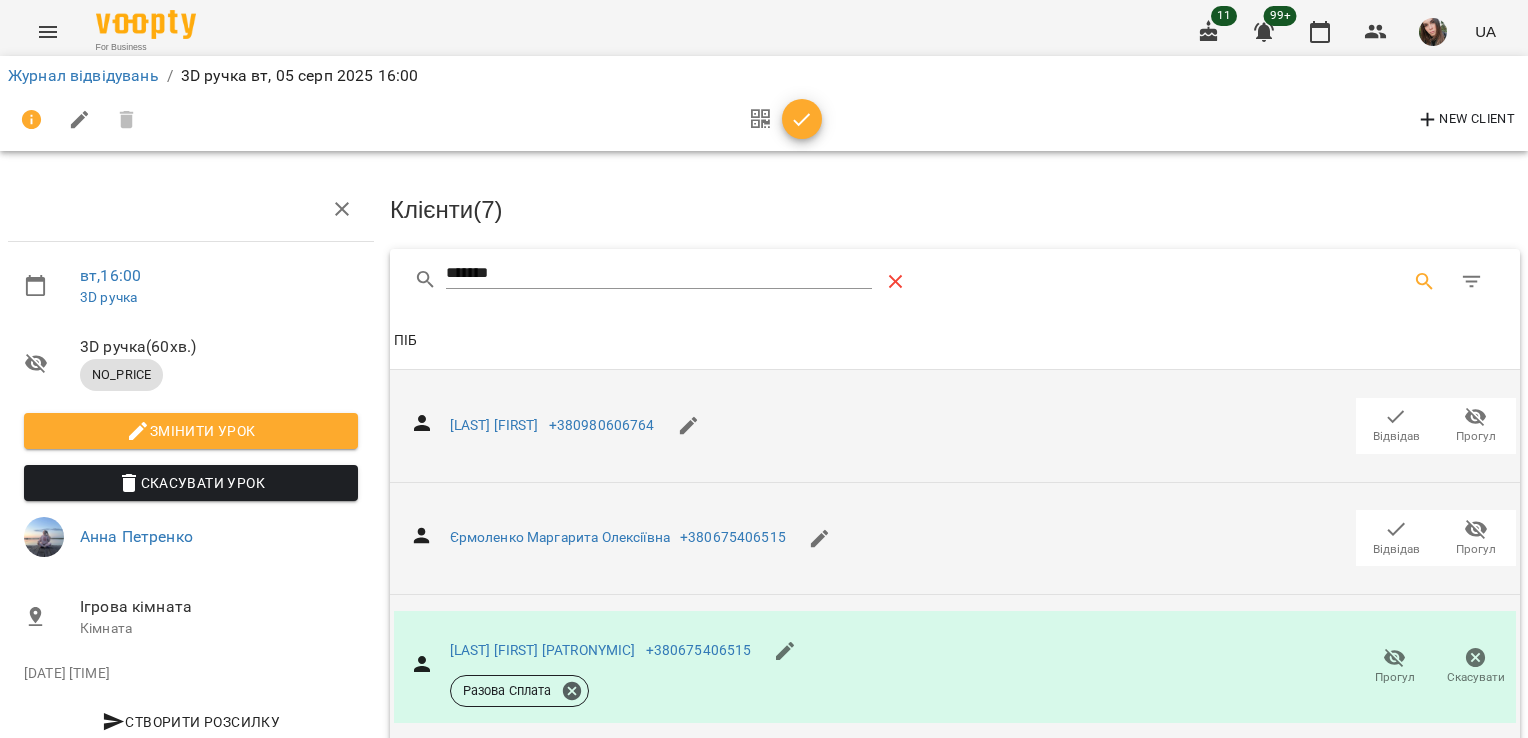 click 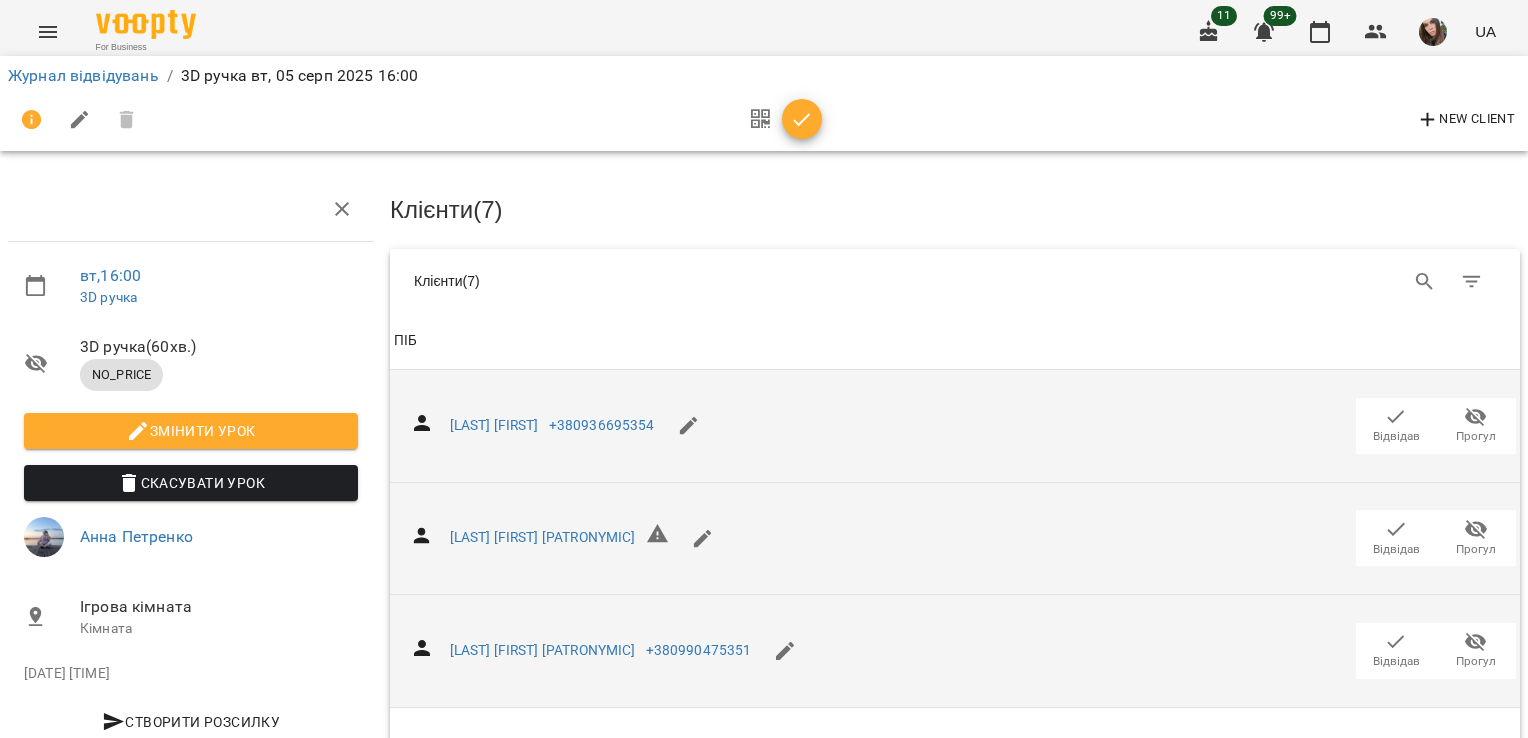 click on "Журнал відвідувань / 3D ручка   вт, 05 серп 2025 16:00" at bounding box center [764, 76] 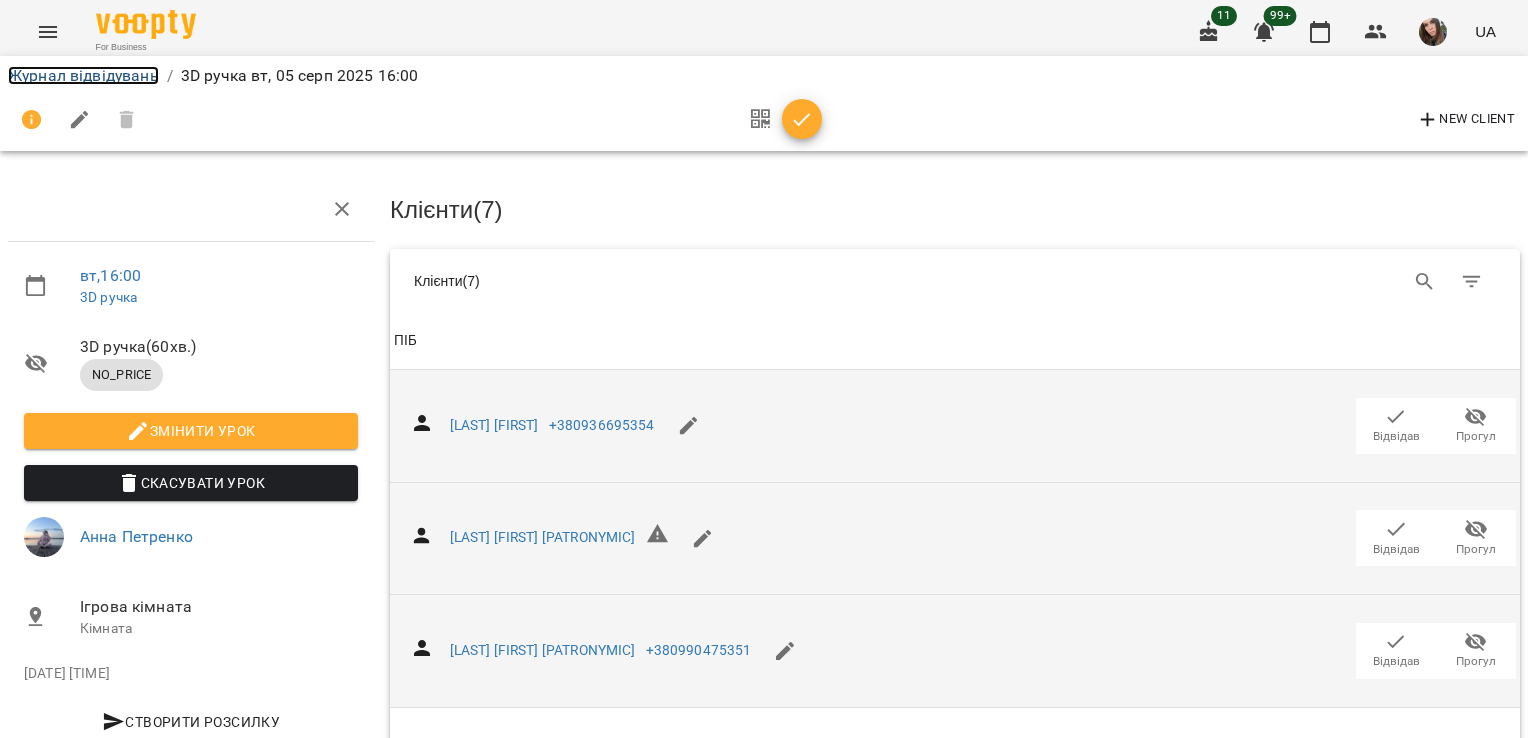 click on "Журнал відвідувань" at bounding box center [83, 75] 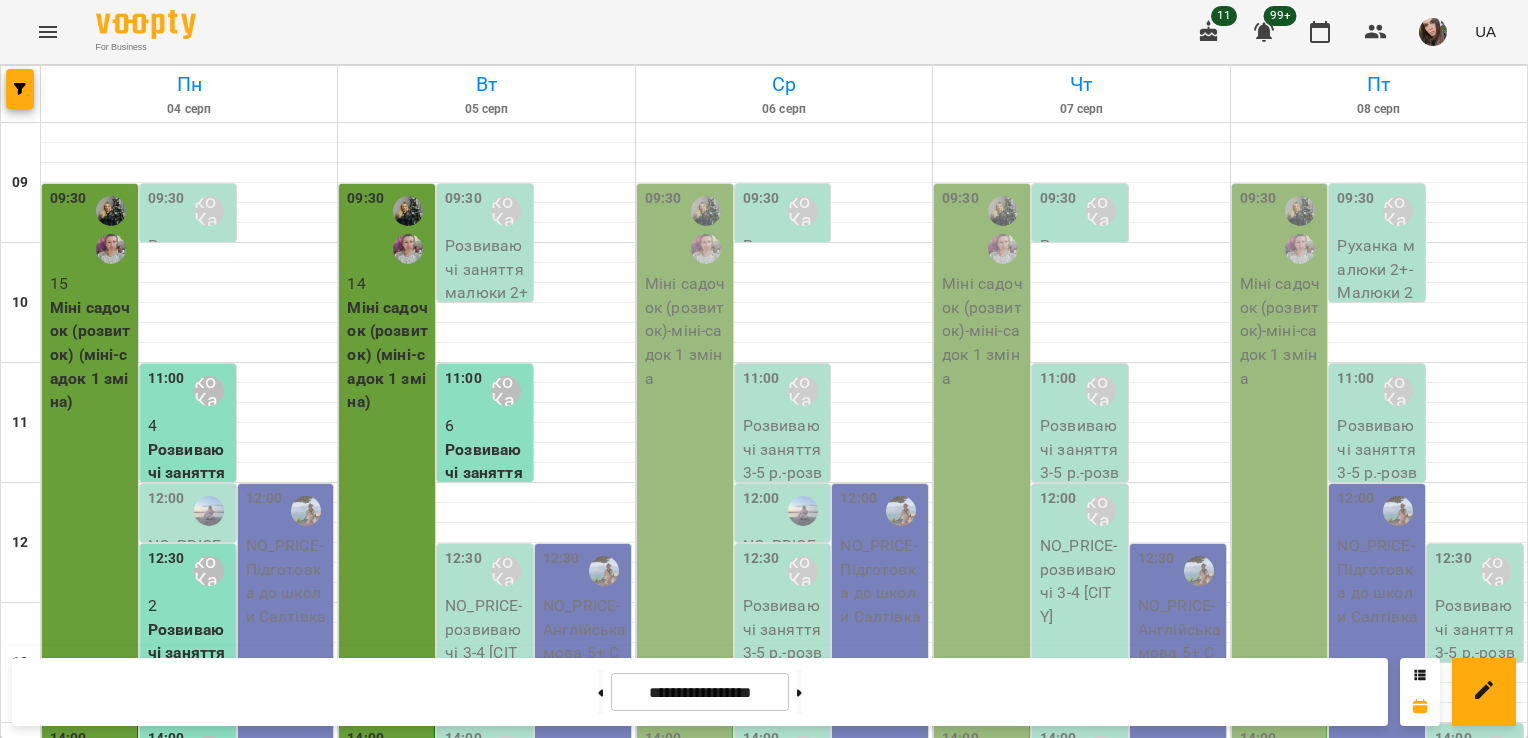scroll, scrollTop: 254, scrollLeft: 0, axis: vertical 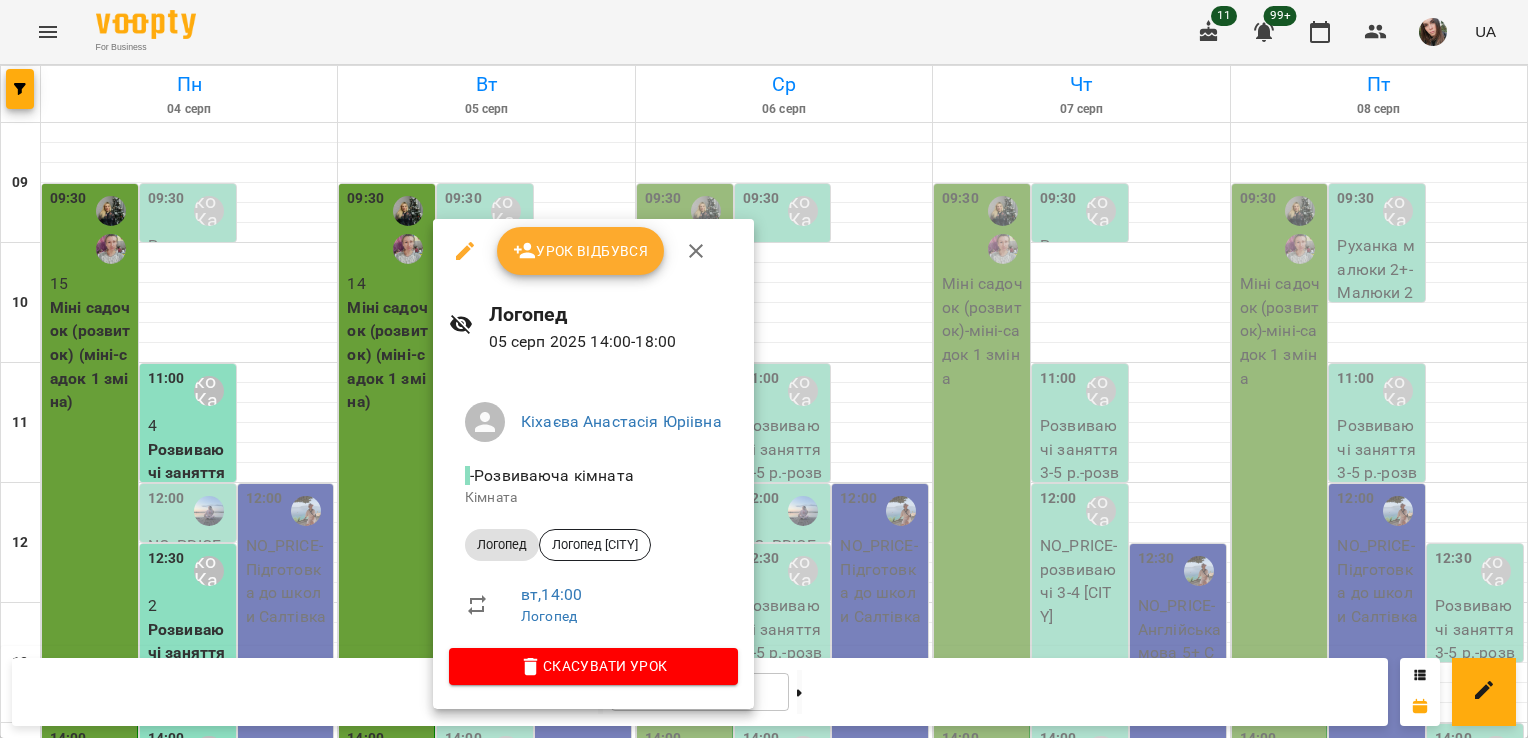 click on "Урок відбувся" at bounding box center (581, 251) 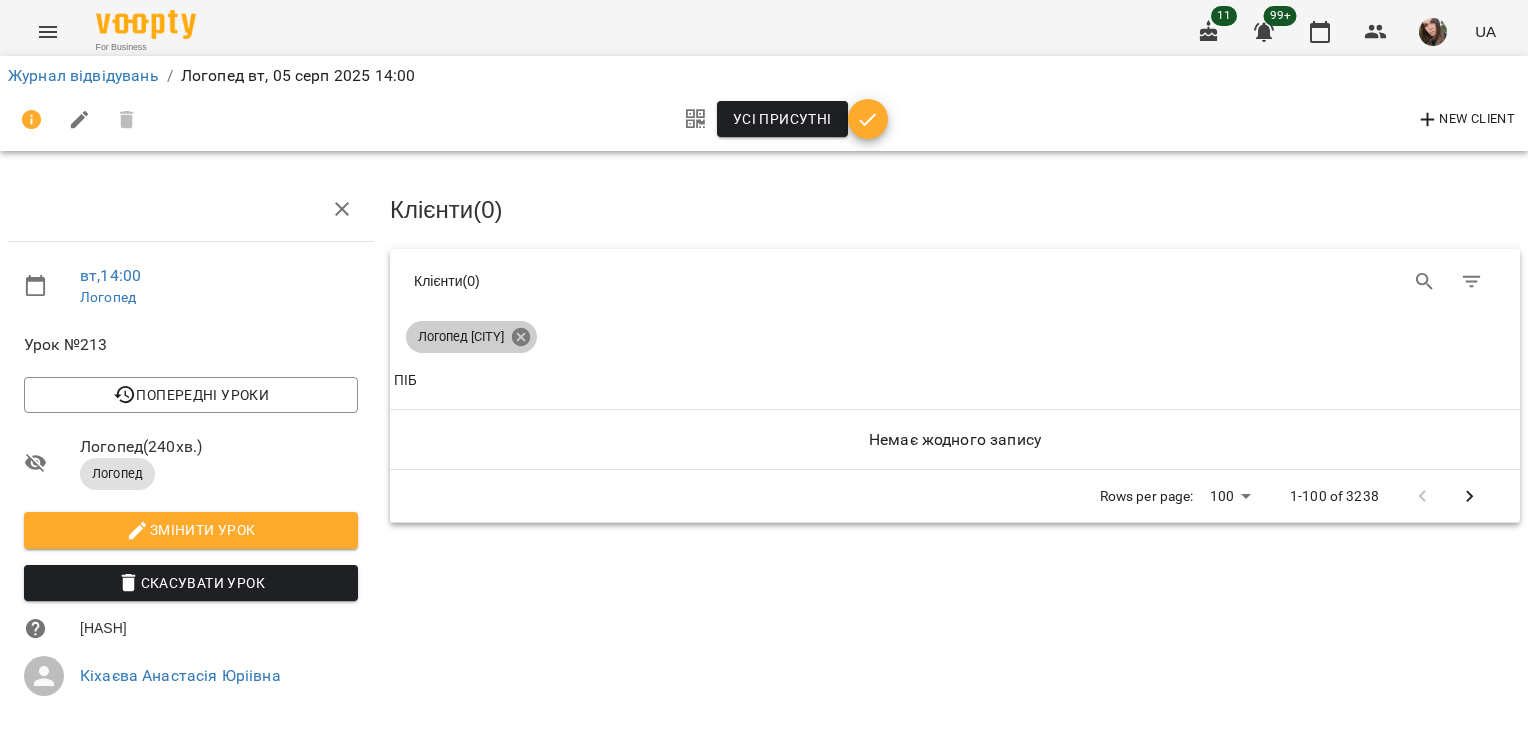 click 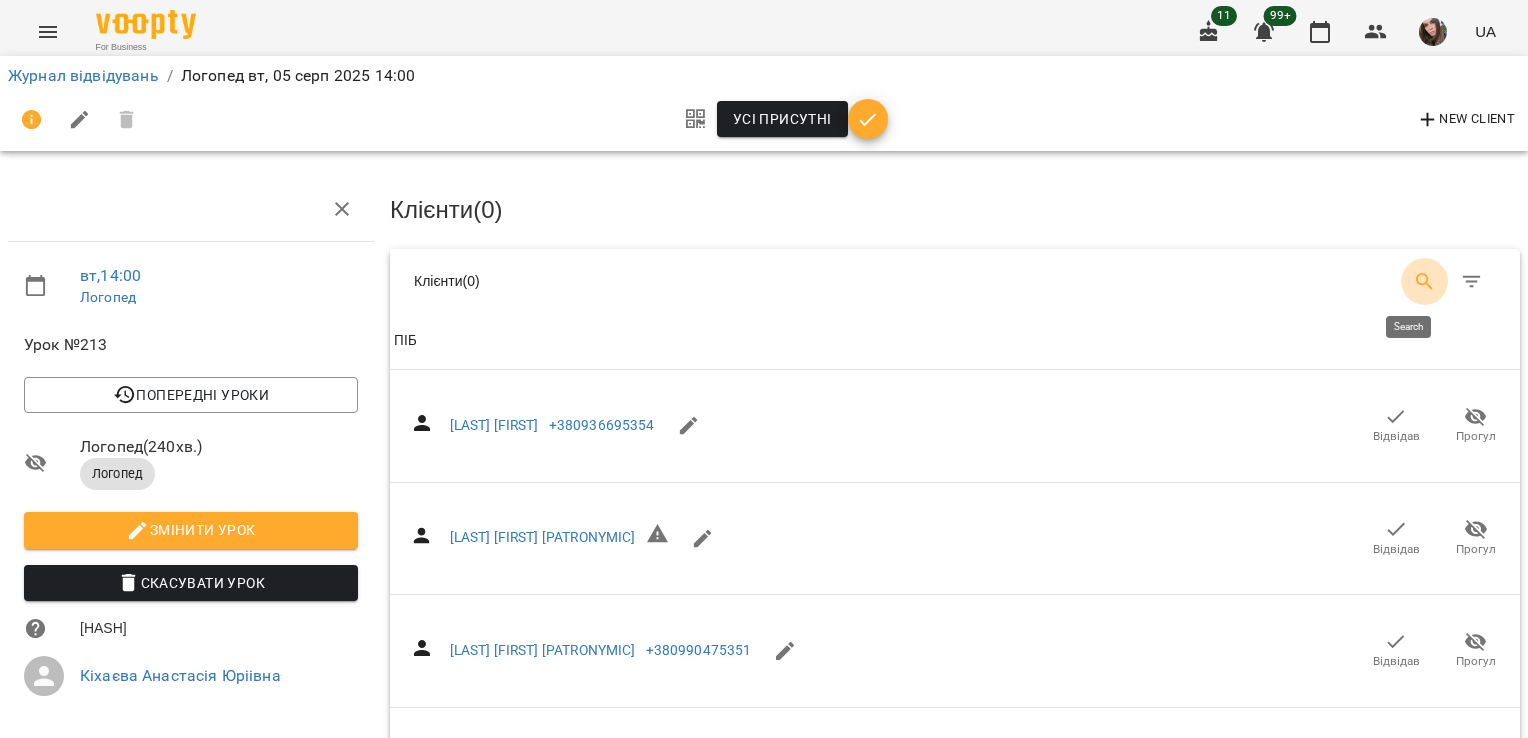 click at bounding box center (1425, 282) 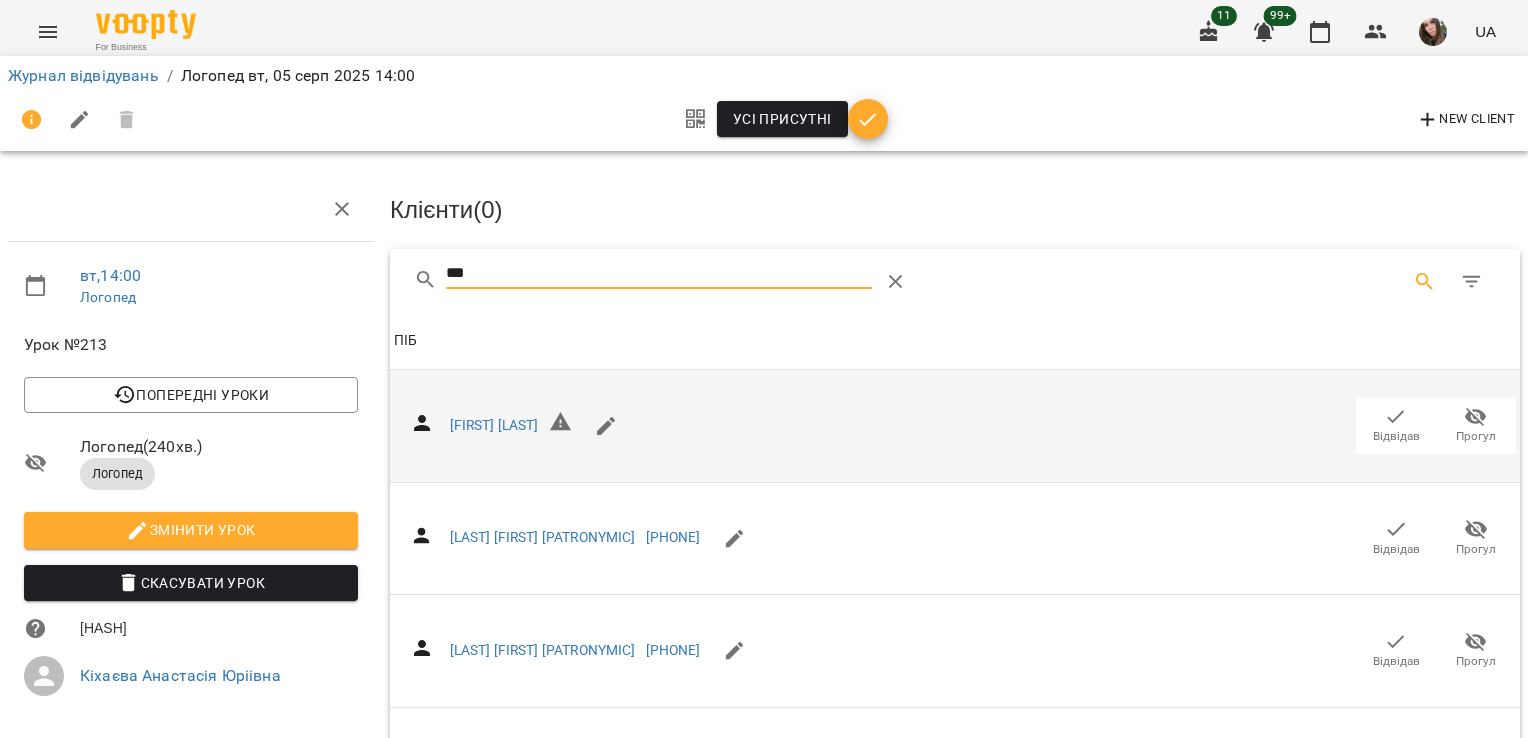 type on "***" 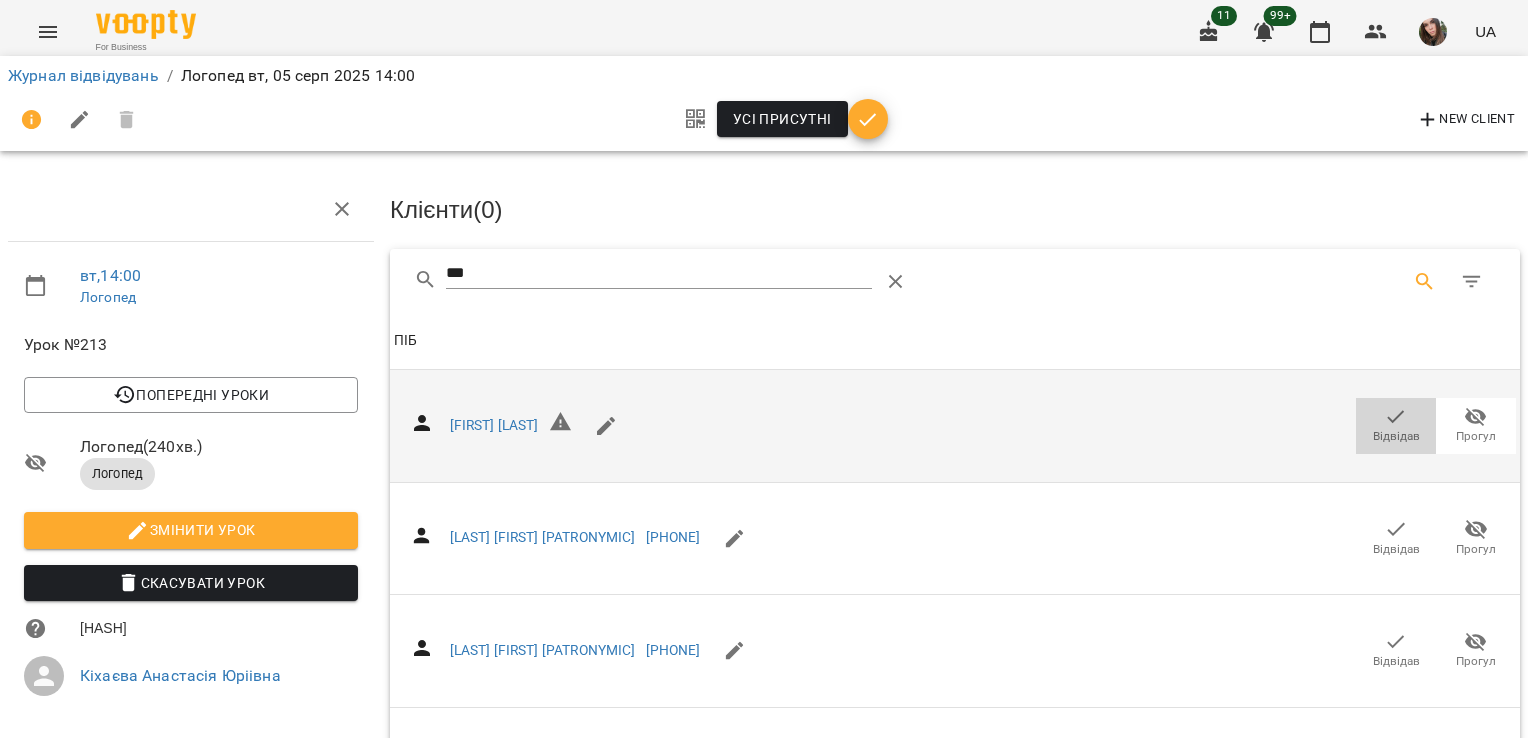 click on "Відвідав" at bounding box center (1396, 436) 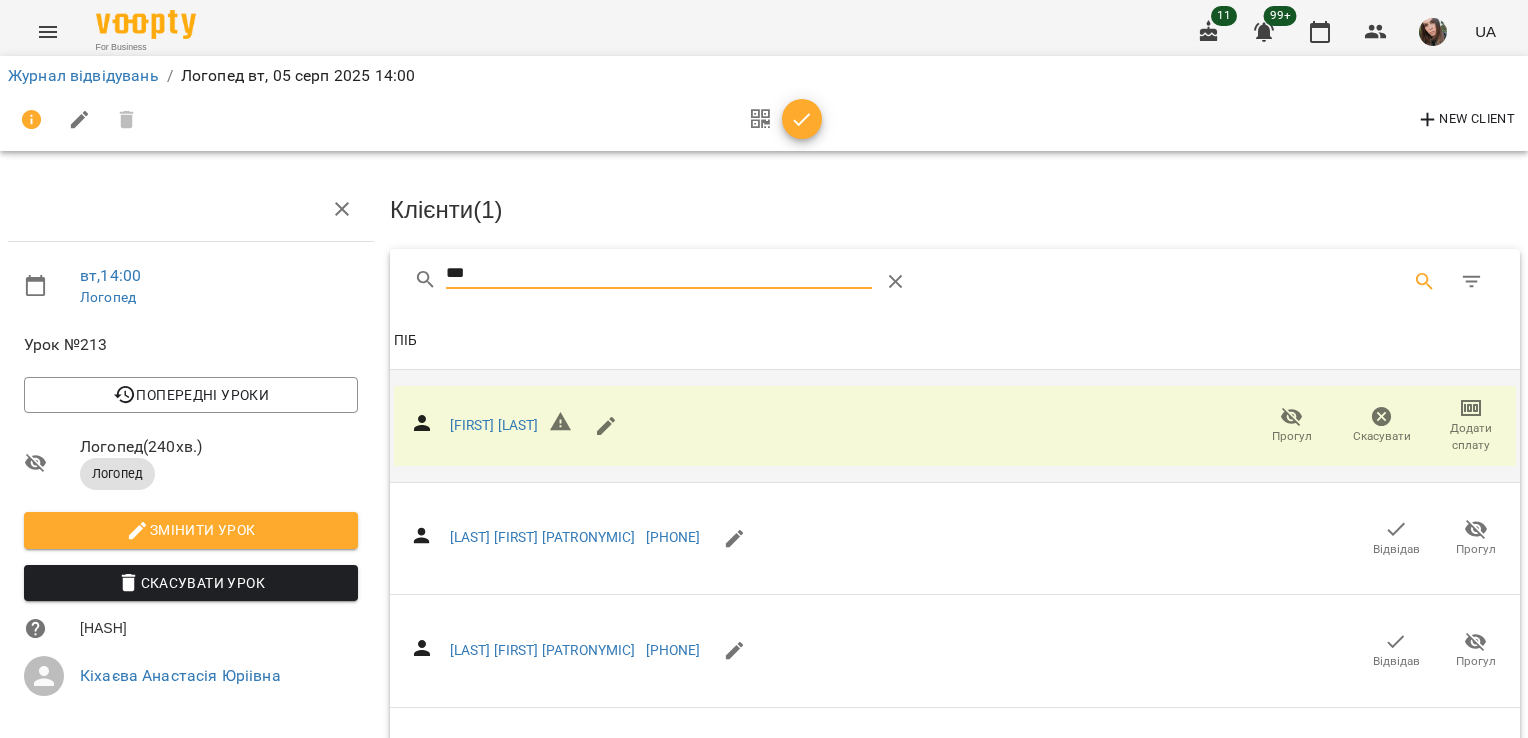 drag, startPoint x: 507, startPoint y: 263, endPoint x: 376, endPoint y: 282, distance: 132.3707 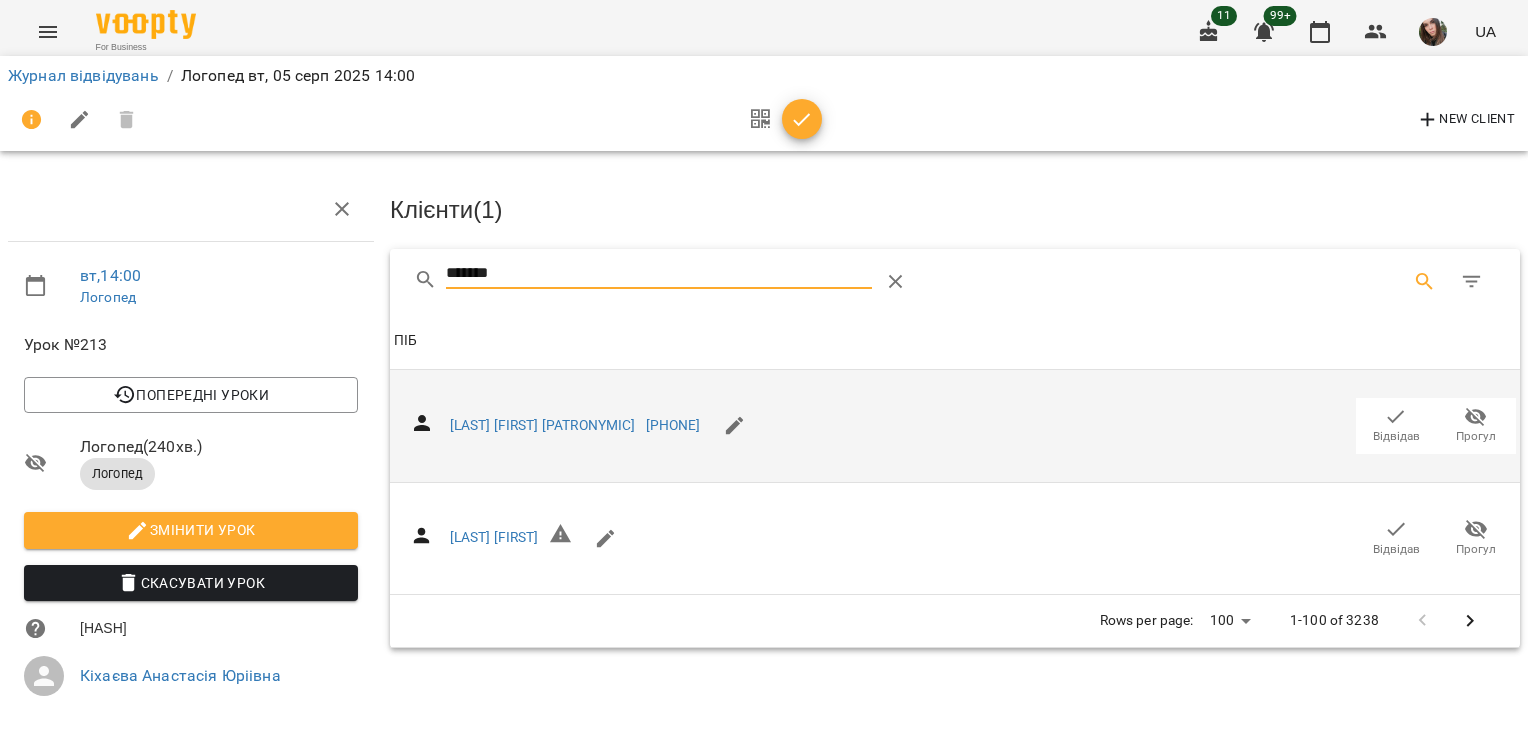 type on "******" 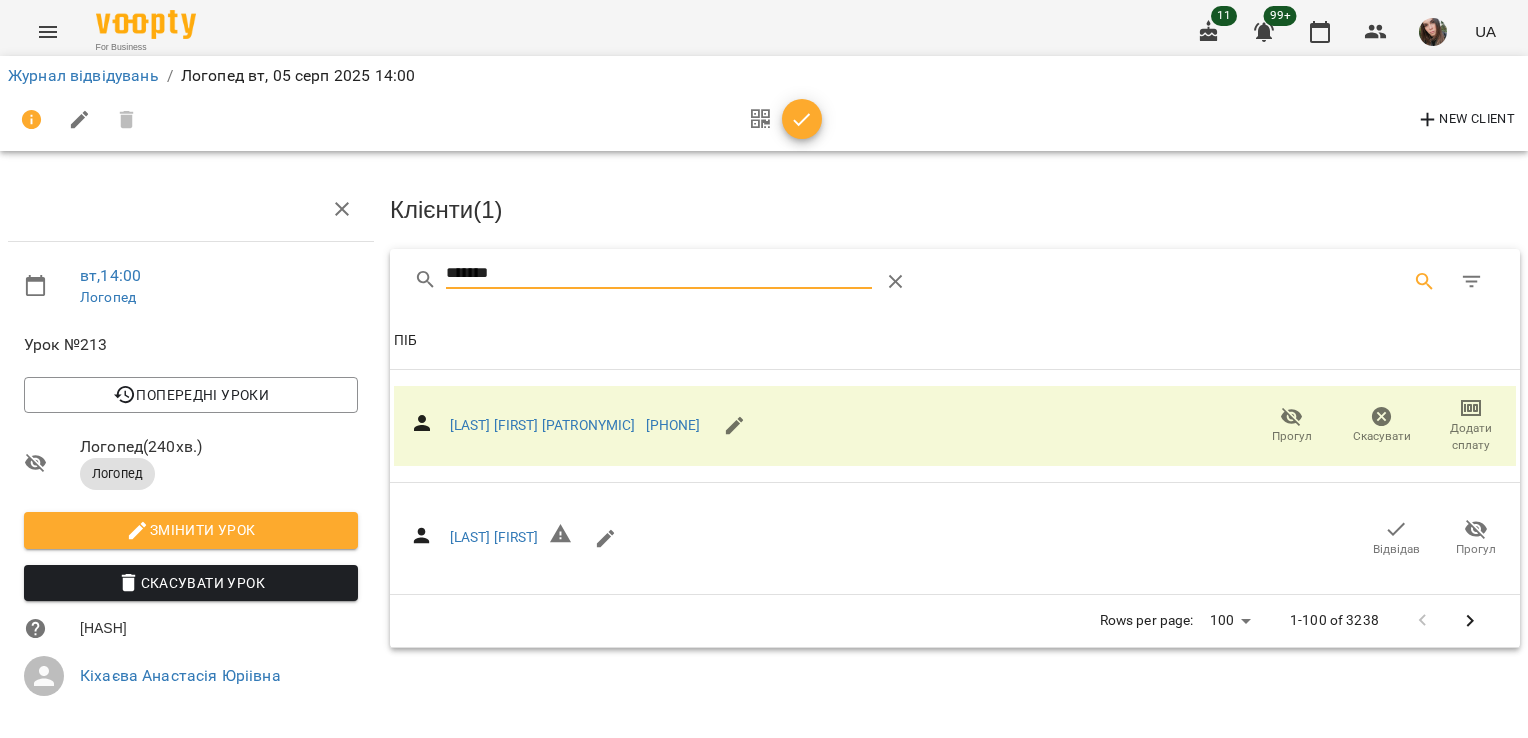 drag, startPoint x: 559, startPoint y: 262, endPoint x: 403, endPoint y: 272, distance: 156.32019 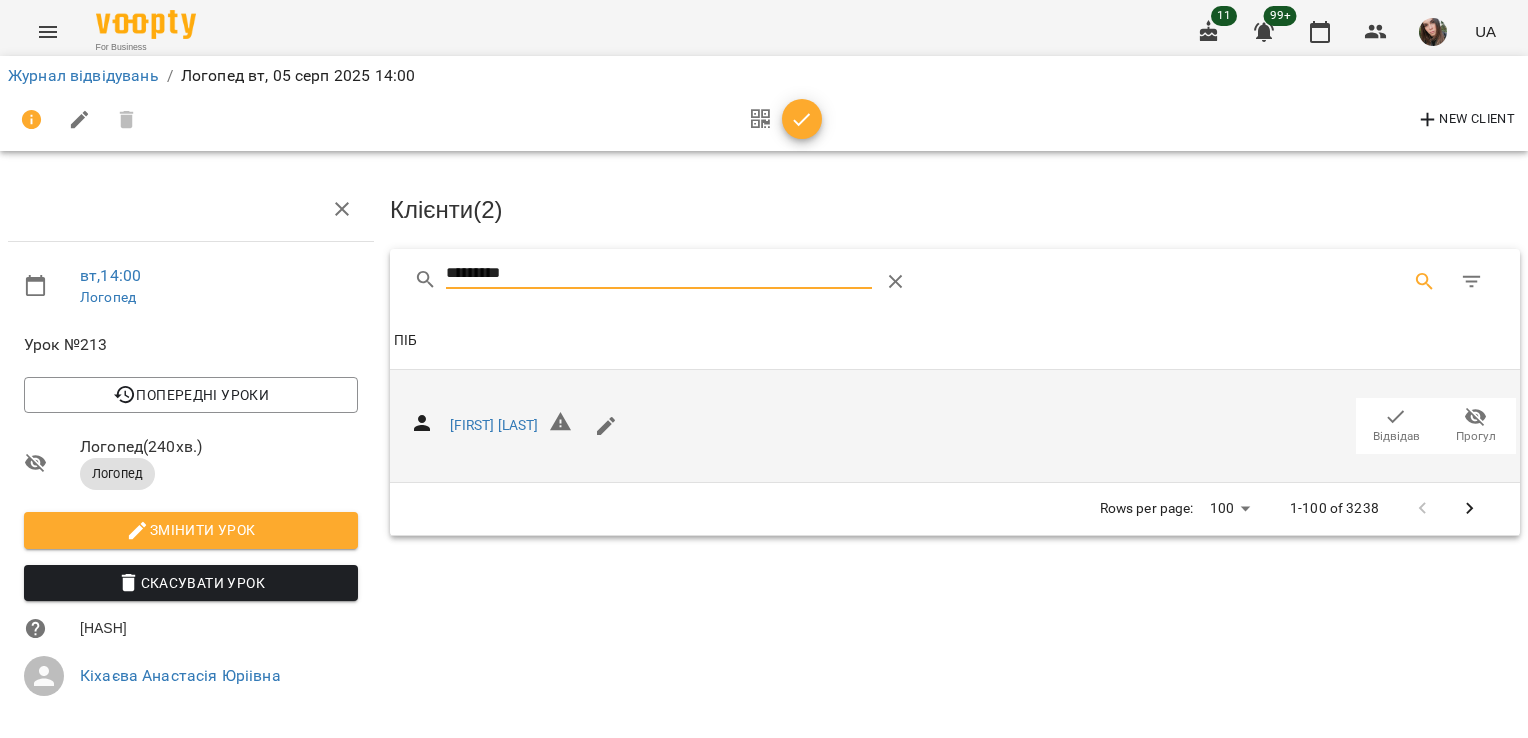 type on "*********" 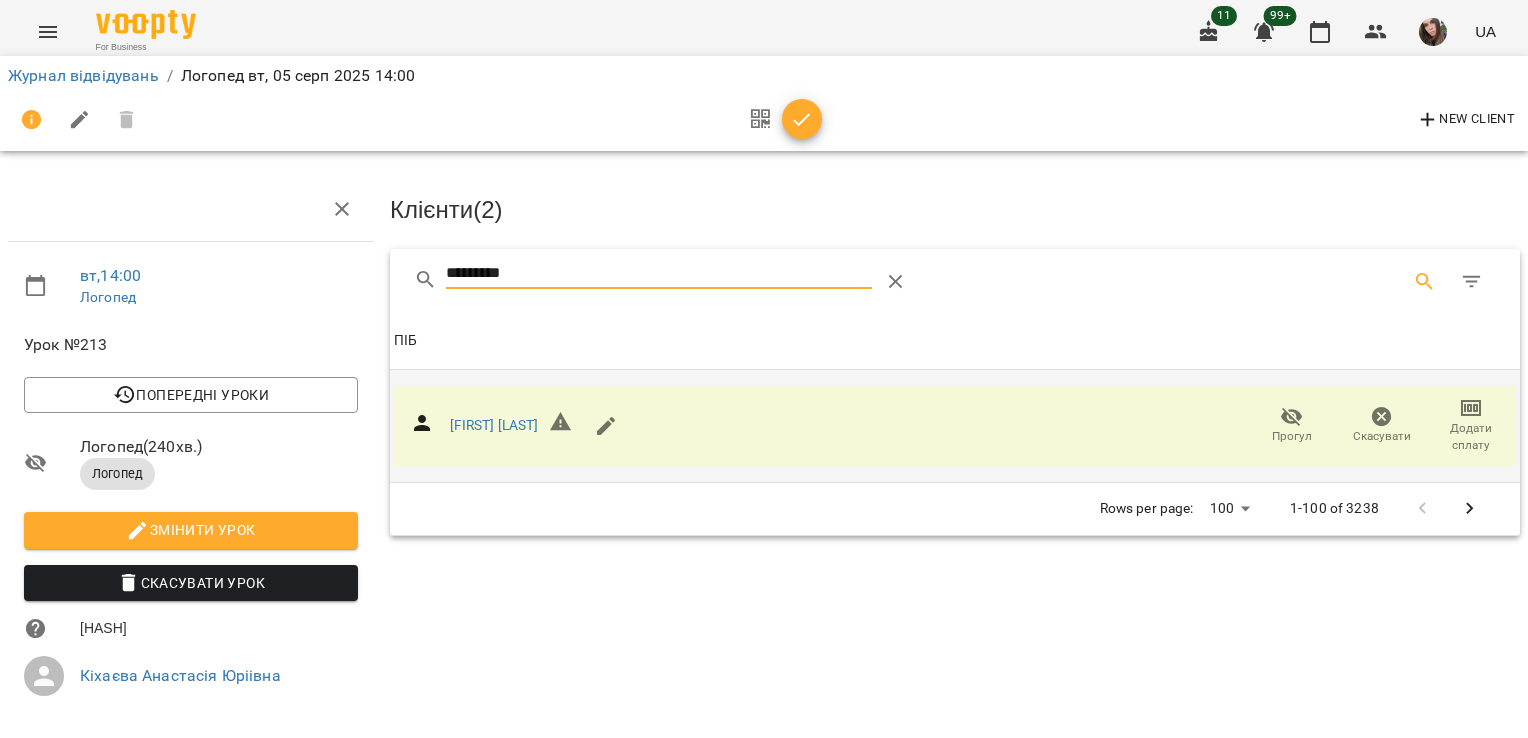 drag, startPoint x: 558, startPoint y: 277, endPoint x: 338, endPoint y: 281, distance: 220.03636 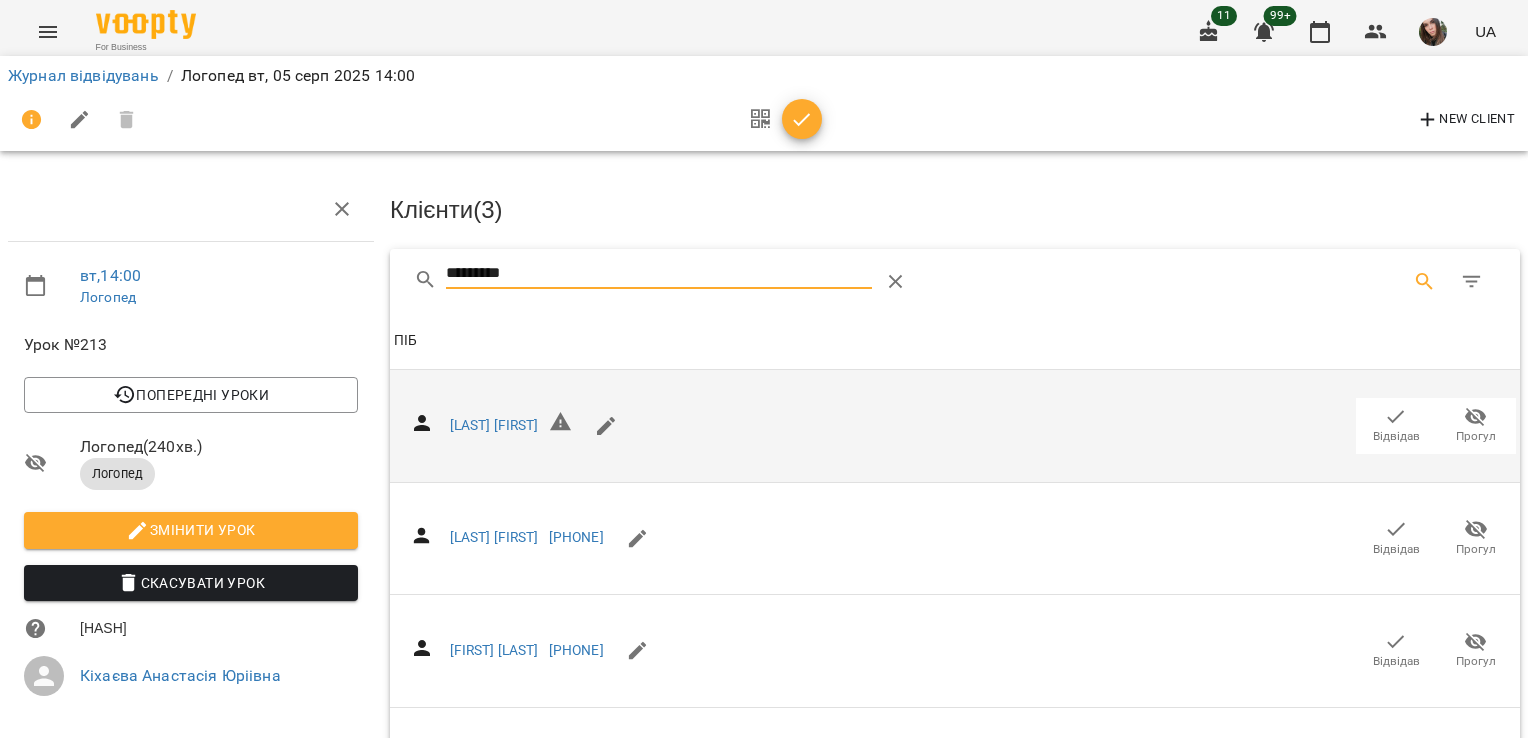 type on "********" 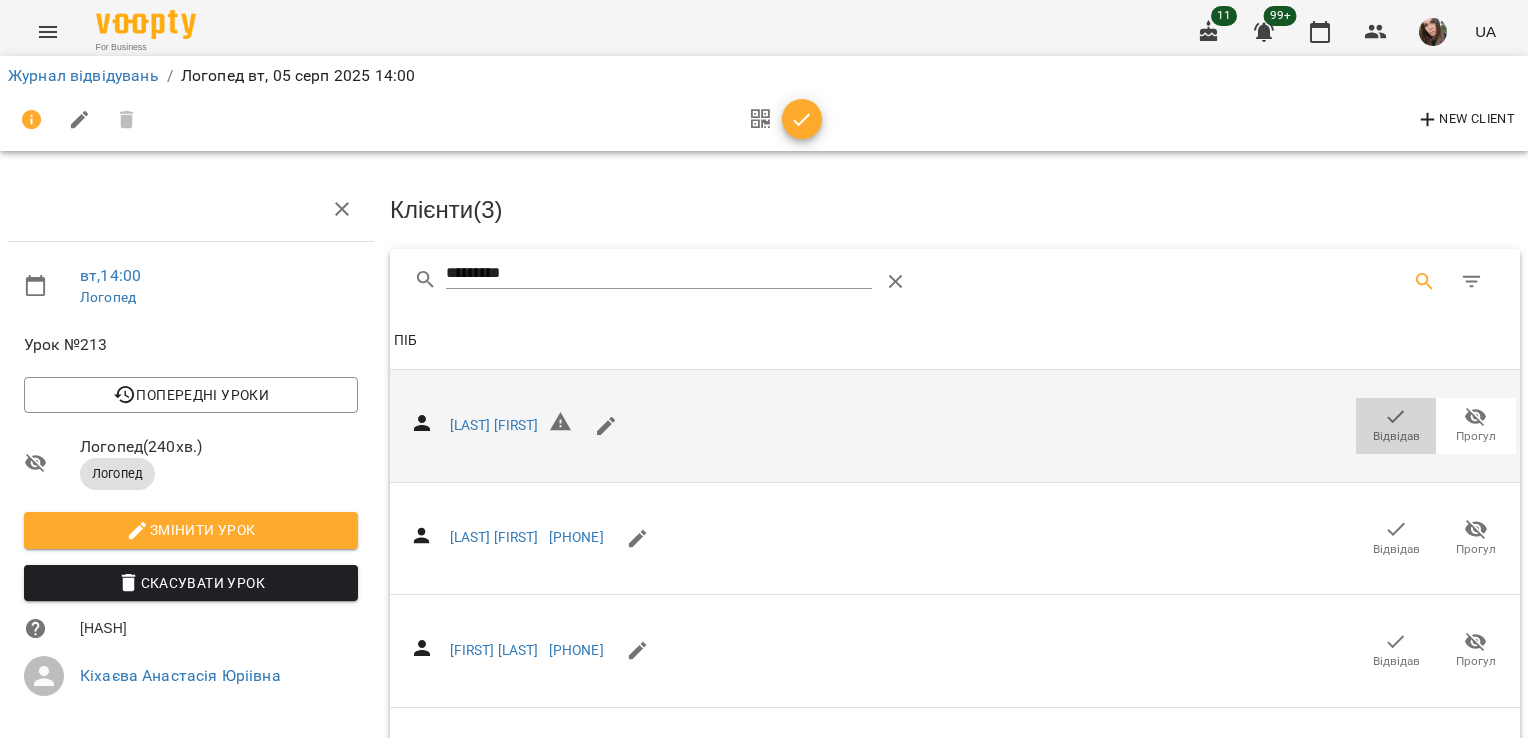 drag, startPoint x: 1380, startPoint y: 421, endPoint x: 1193, endPoint y: 411, distance: 187.26718 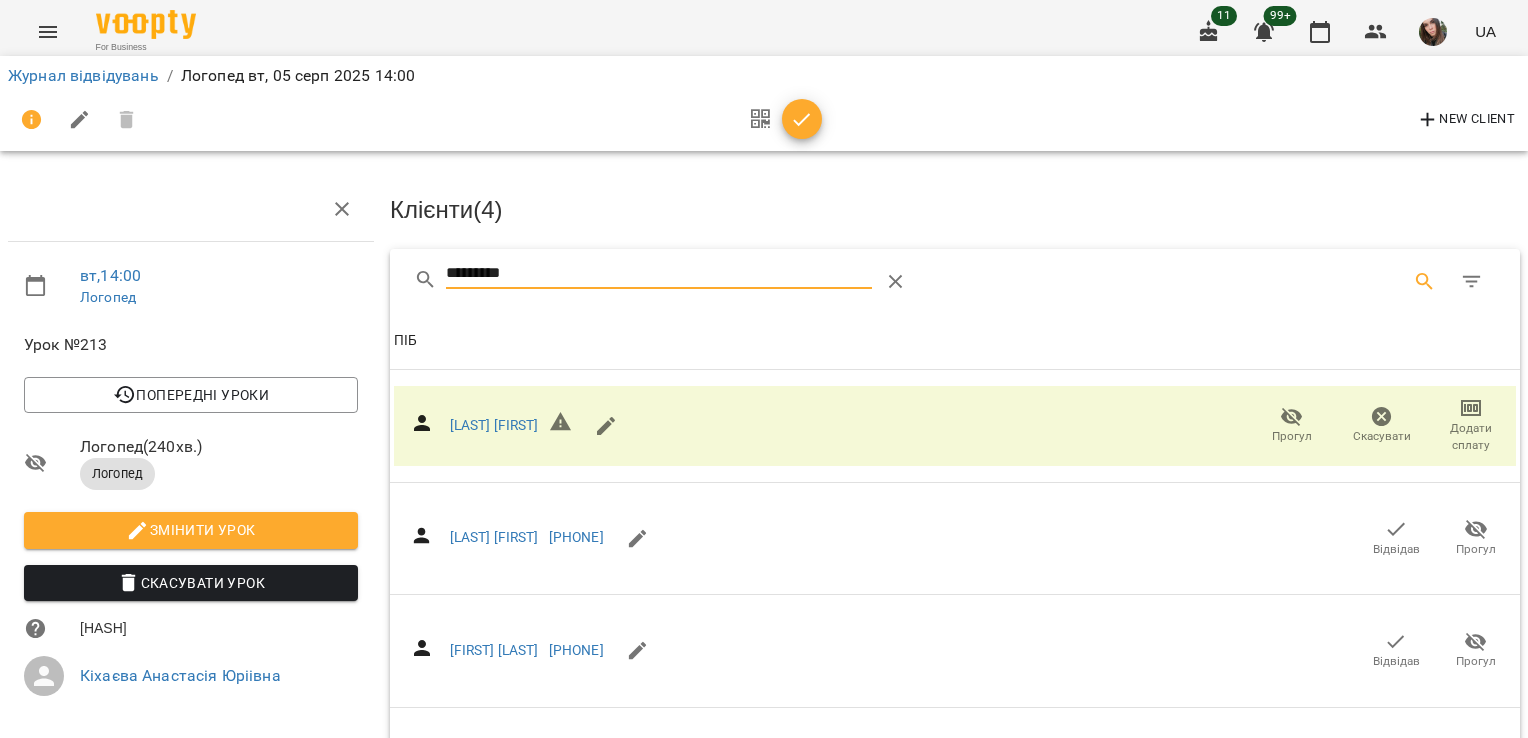 drag, startPoint x: 571, startPoint y: 279, endPoint x: 400, endPoint y: 262, distance: 171.84296 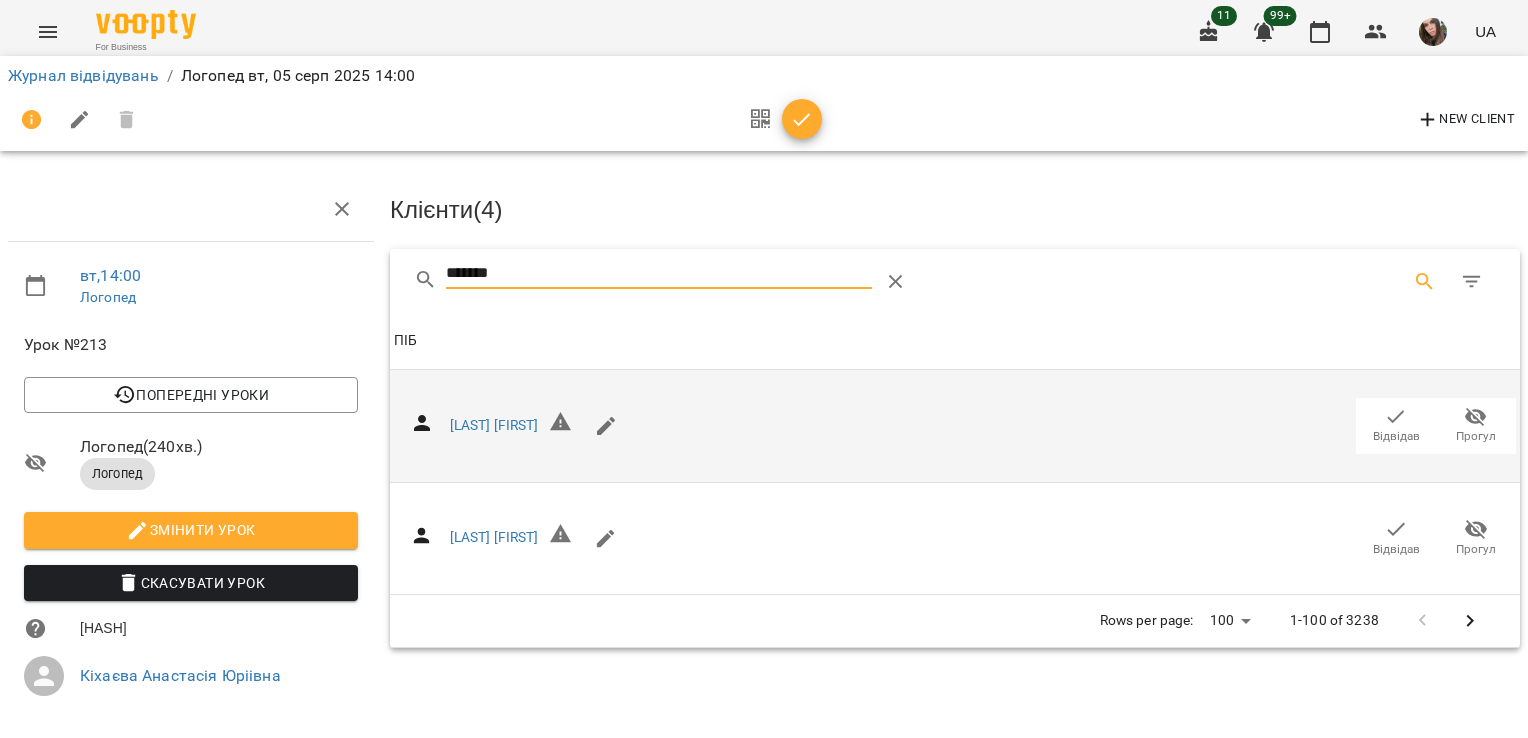 type on "*******" 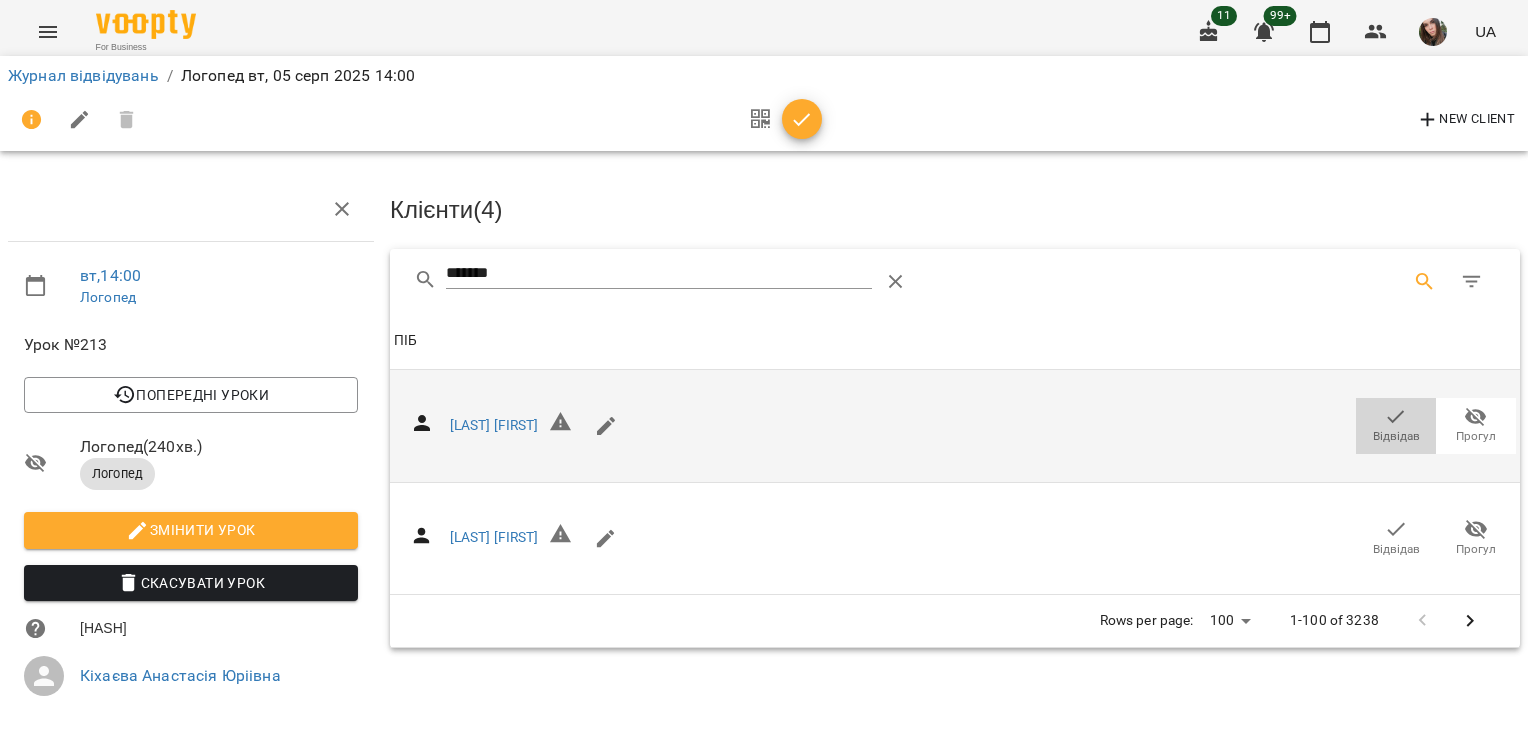 click on "Відвідав" at bounding box center (1396, 425) 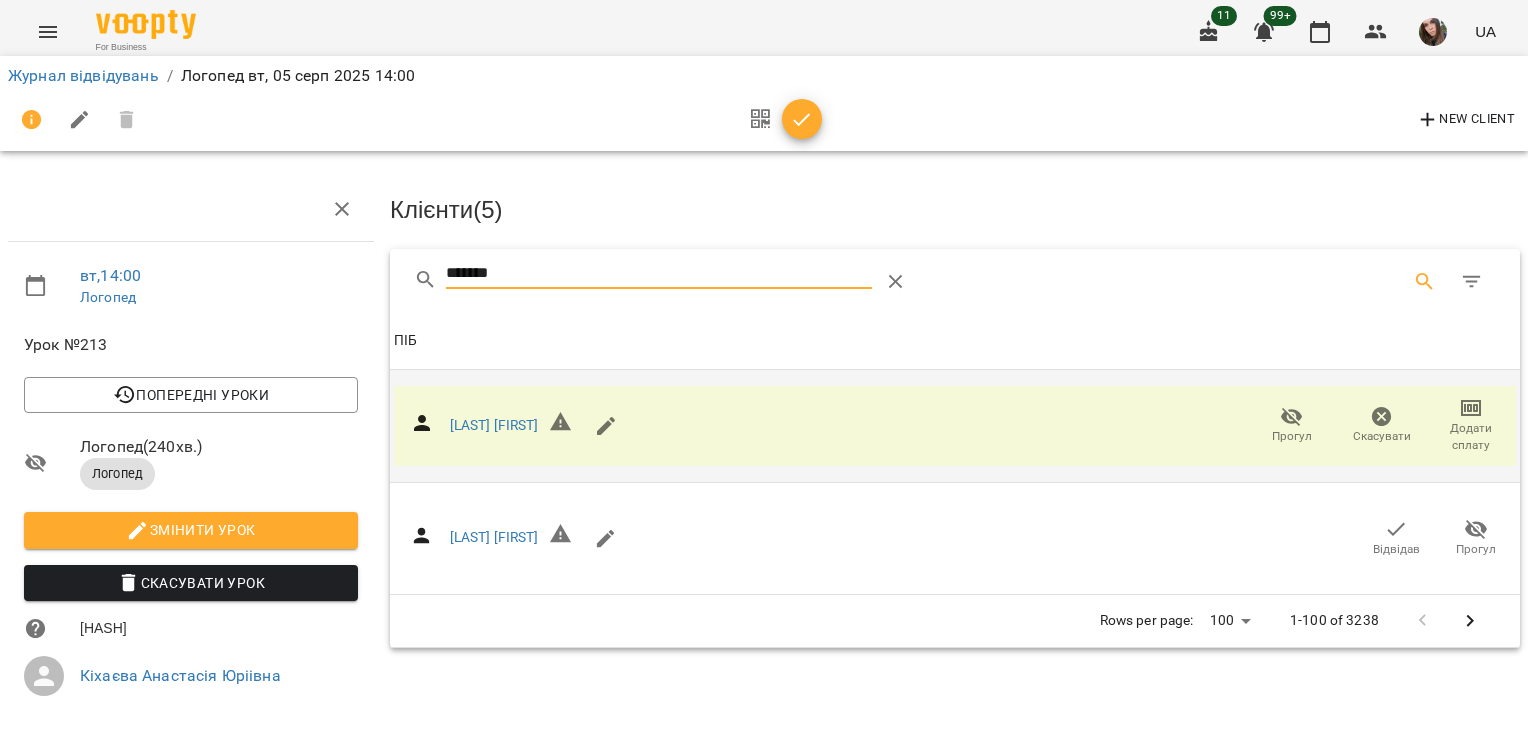 drag, startPoint x: 538, startPoint y: 285, endPoint x: 333, endPoint y: 267, distance: 205.78873 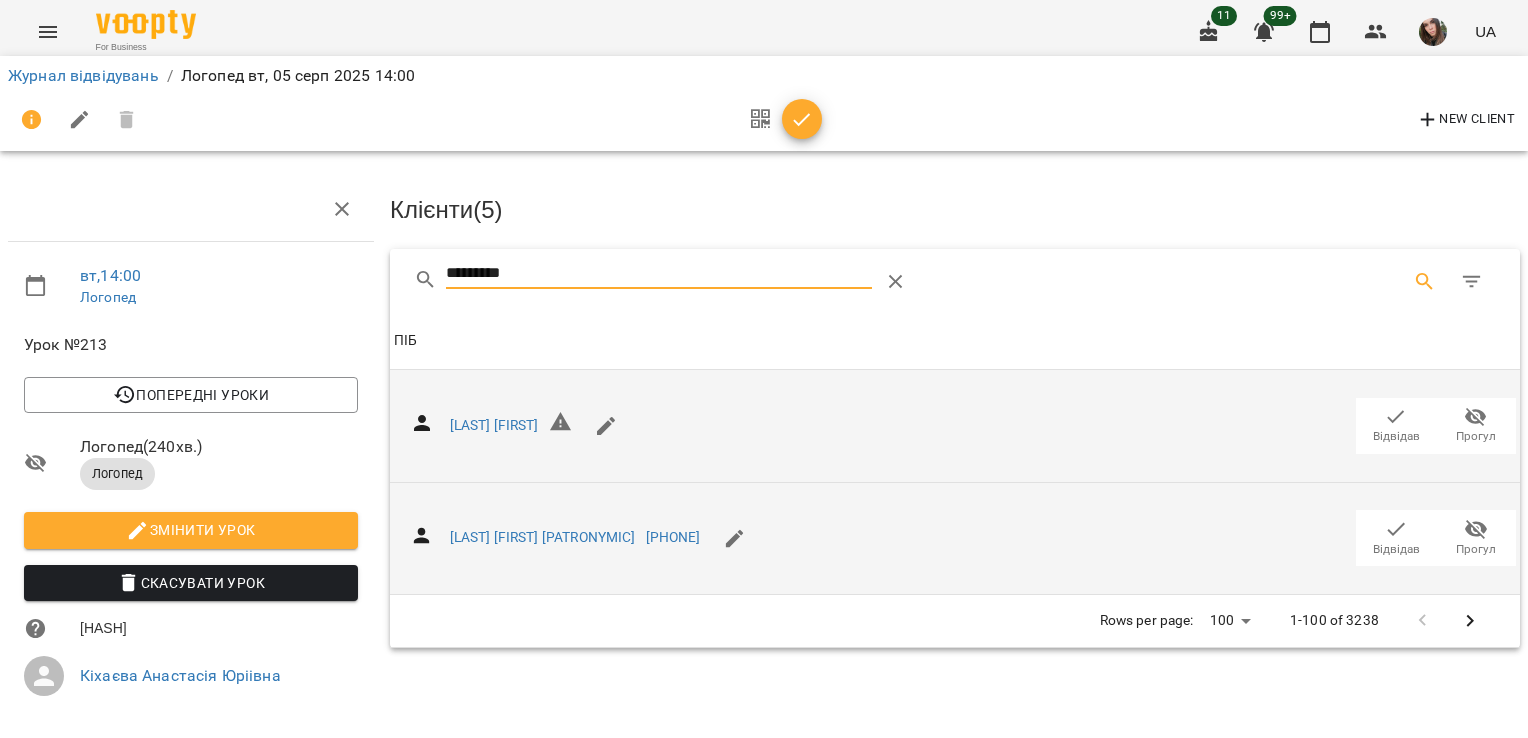 type on "********" 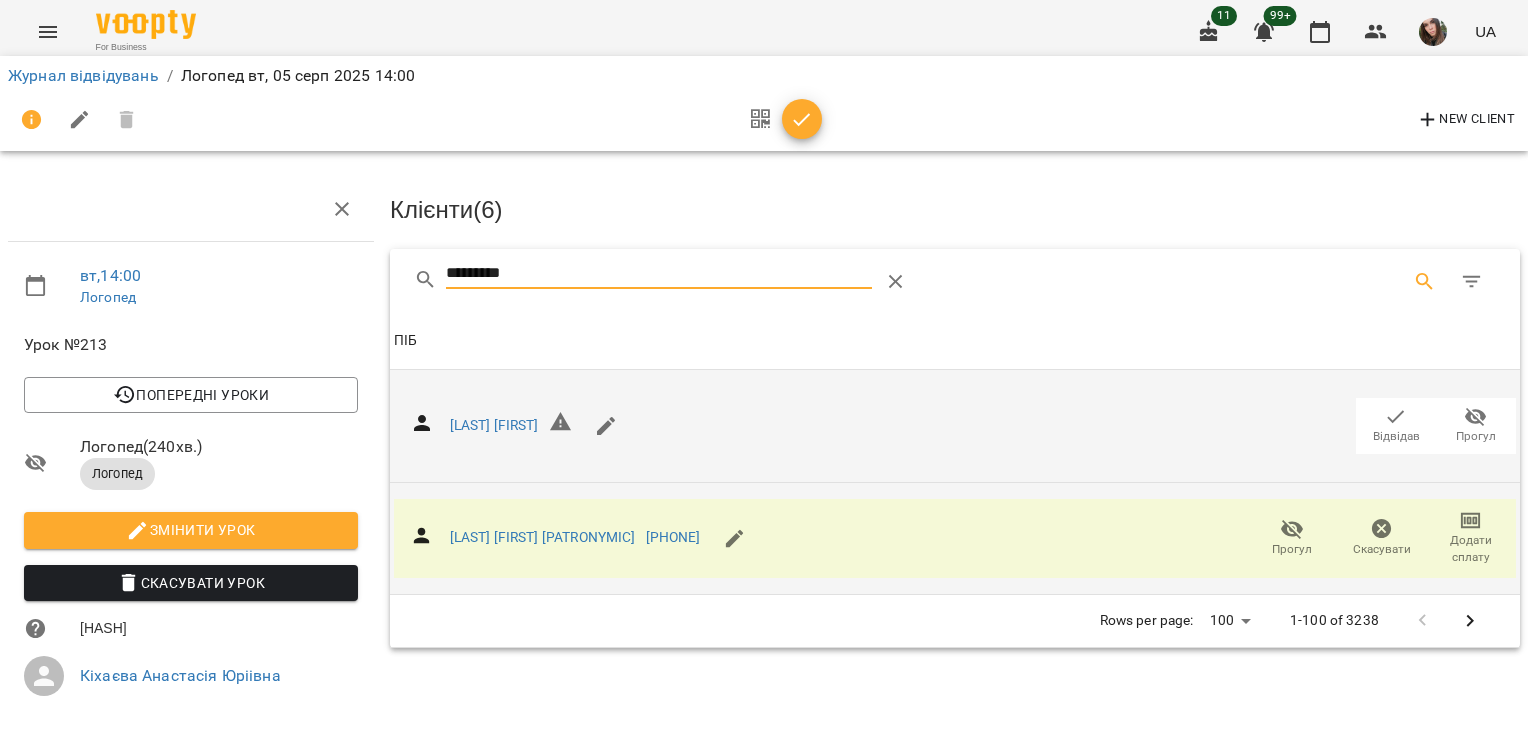 drag, startPoint x: 612, startPoint y: 254, endPoint x: 380, endPoint y: 270, distance: 232.55107 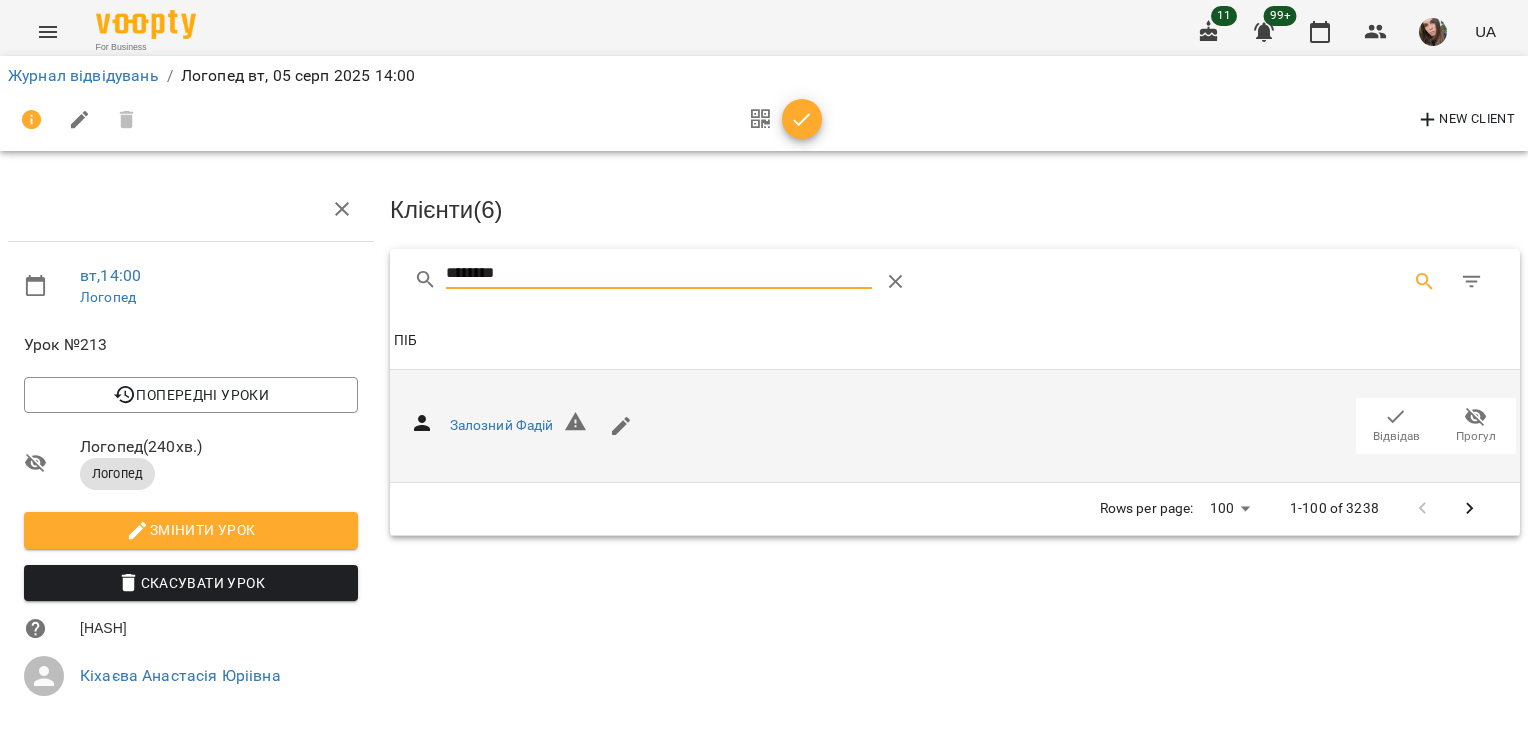type on "********" 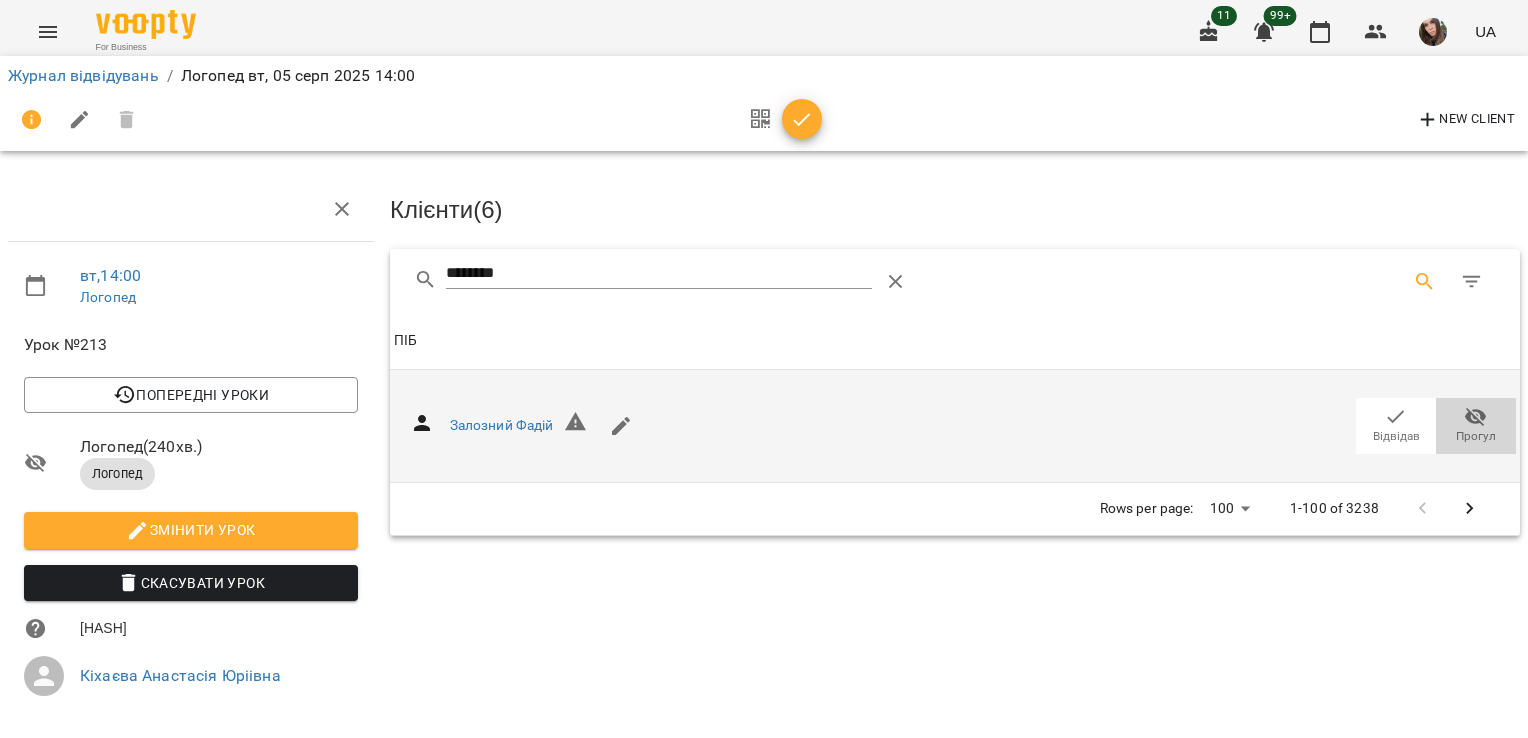 drag, startPoint x: 1448, startPoint y: 413, endPoint x: 1436, endPoint y: 430, distance: 20.808653 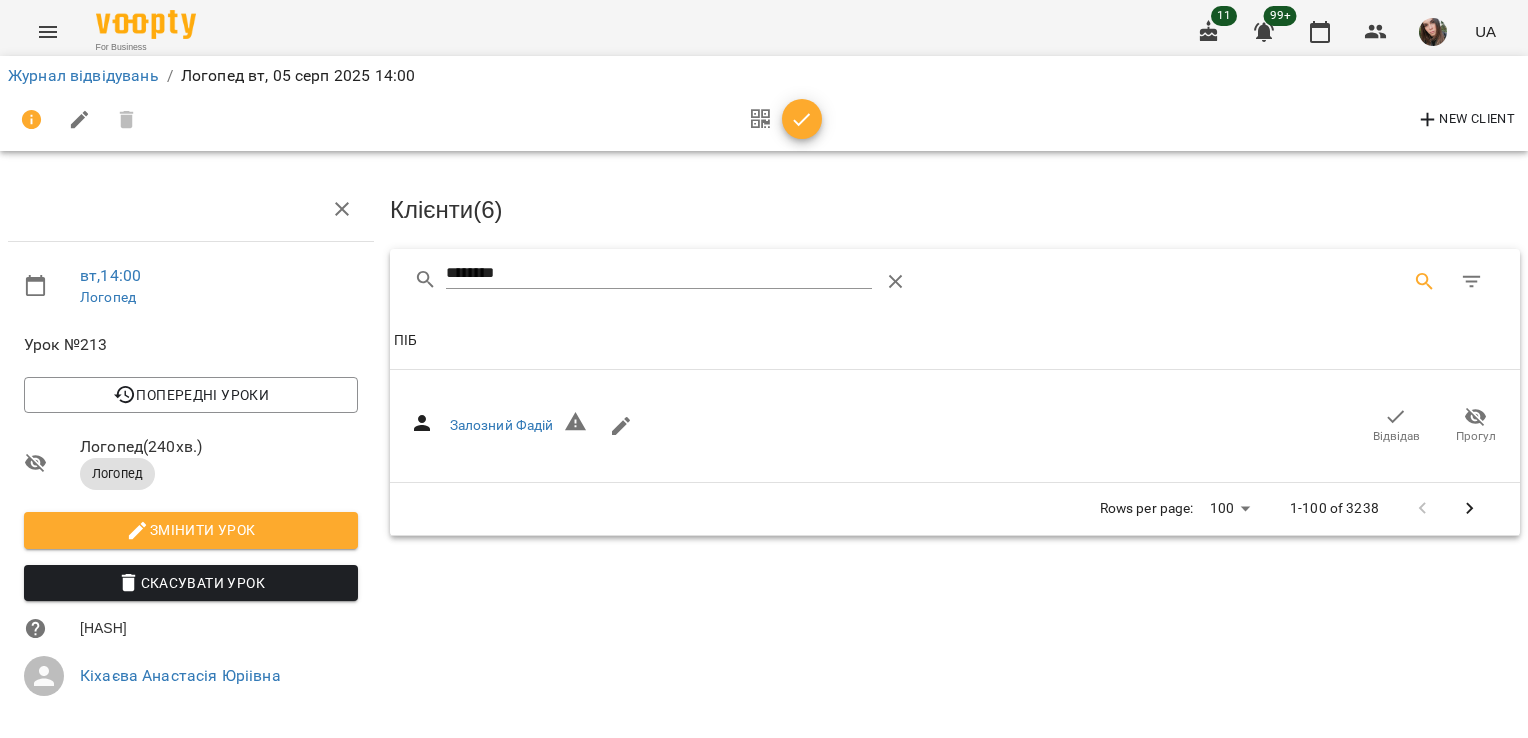 click on "Відвідав" at bounding box center (1396, 436) 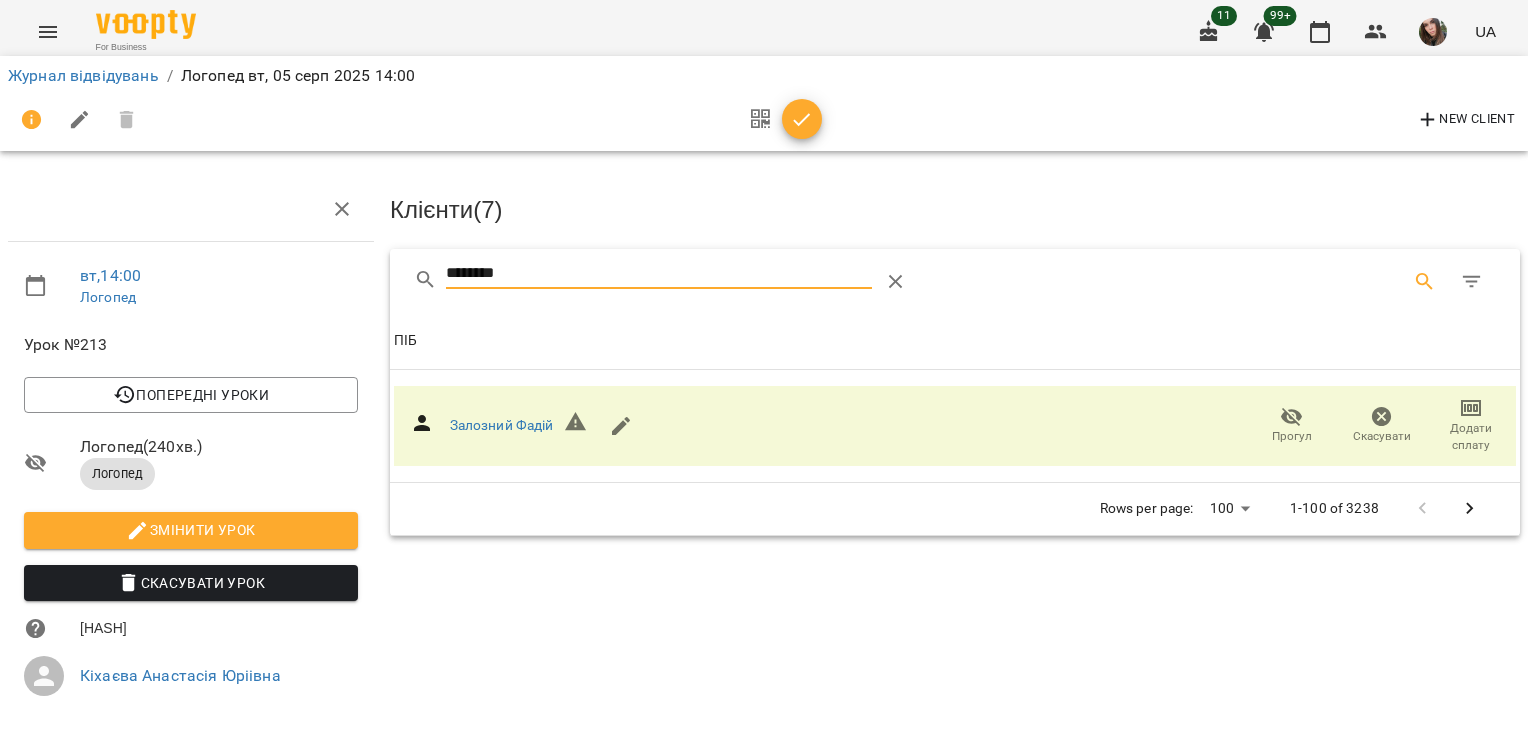 drag, startPoint x: 507, startPoint y: 256, endPoint x: 551, endPoint y: 280, distance: 50.119858 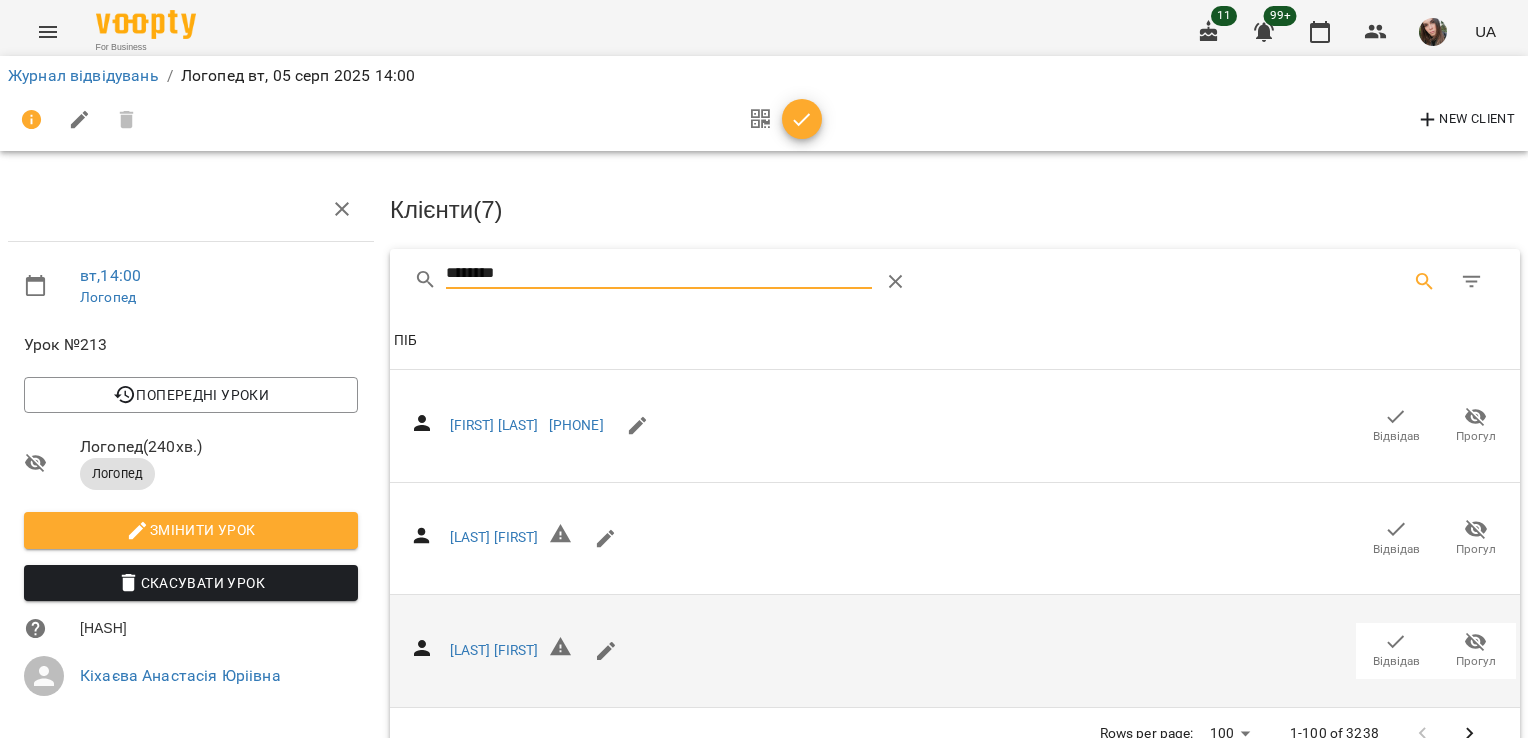 type on "********" 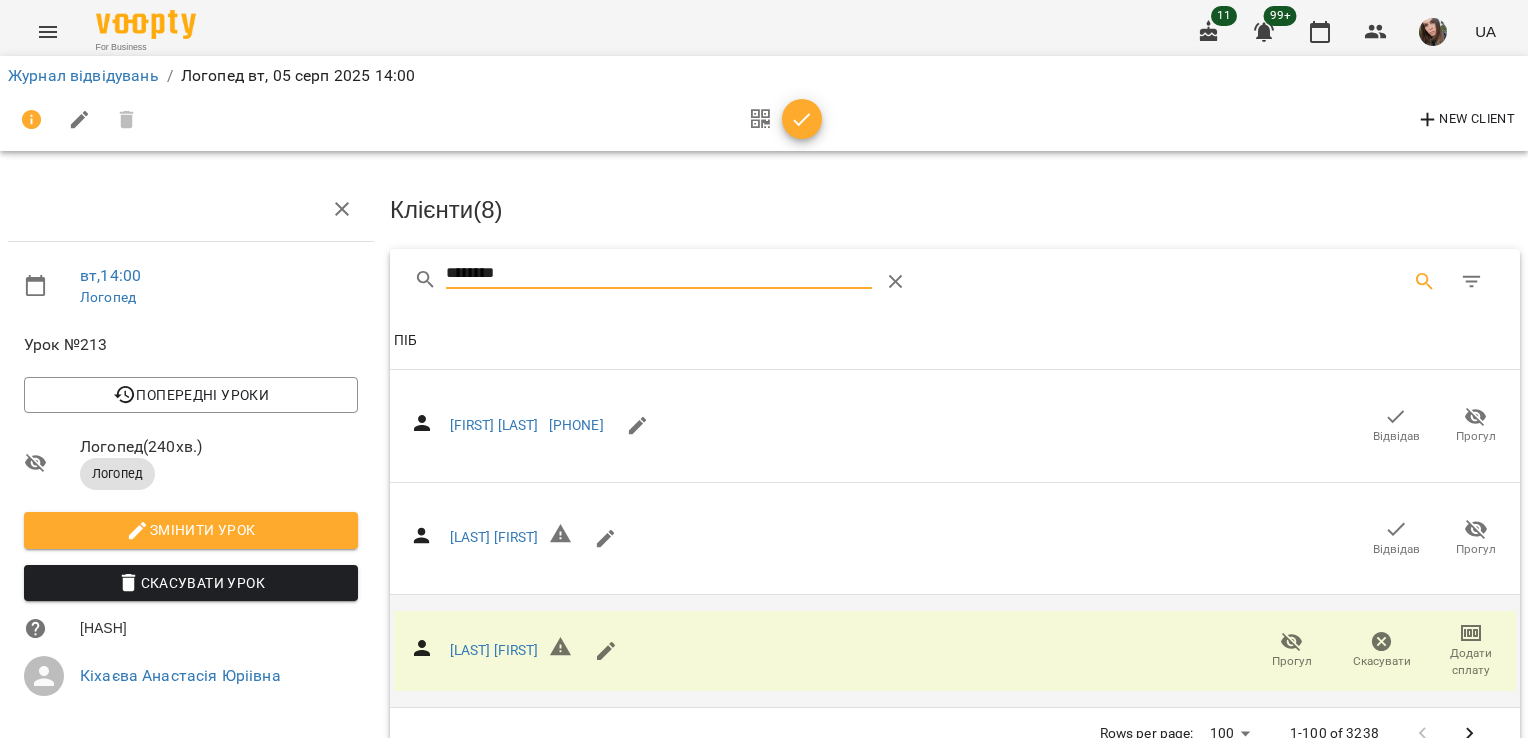 drag, startPoint x: 568, startPoint y: 278, endPoint x: 381, endPoint y: 272, distance: 187.09624 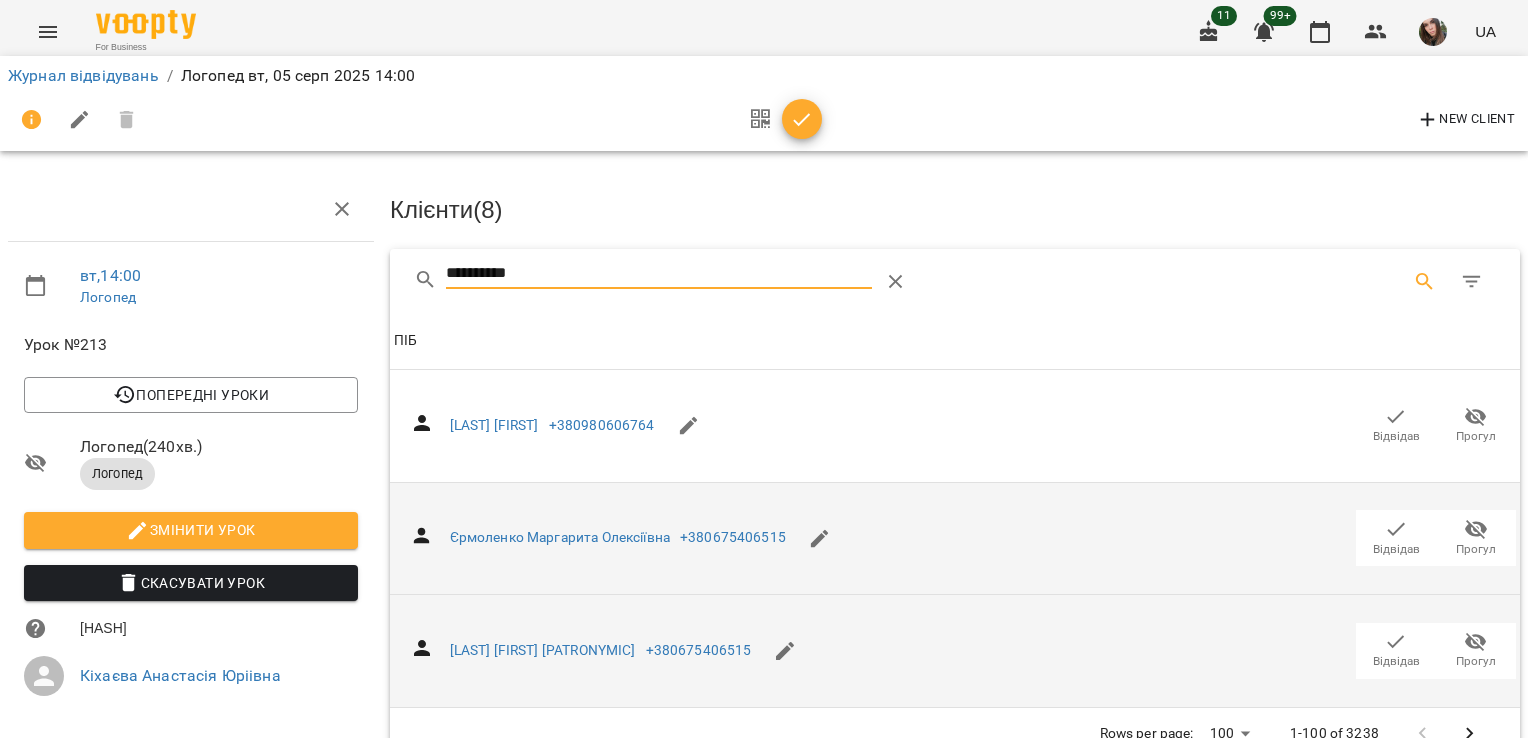 type on "*********" 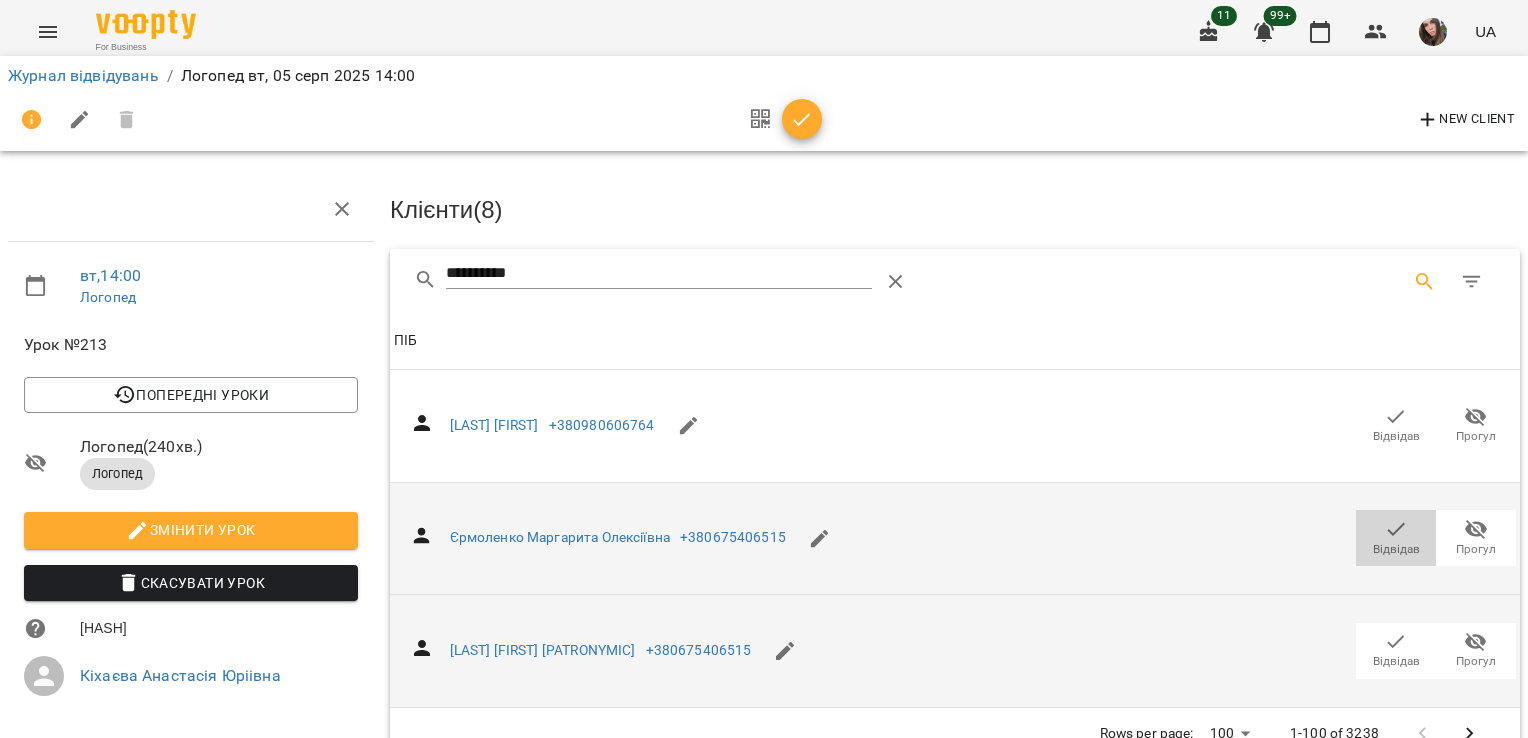 drag, startPoint x: 1380, startPoint y: 554, endPoint x: 1285, endPoint y: 537, distance: 96.50906 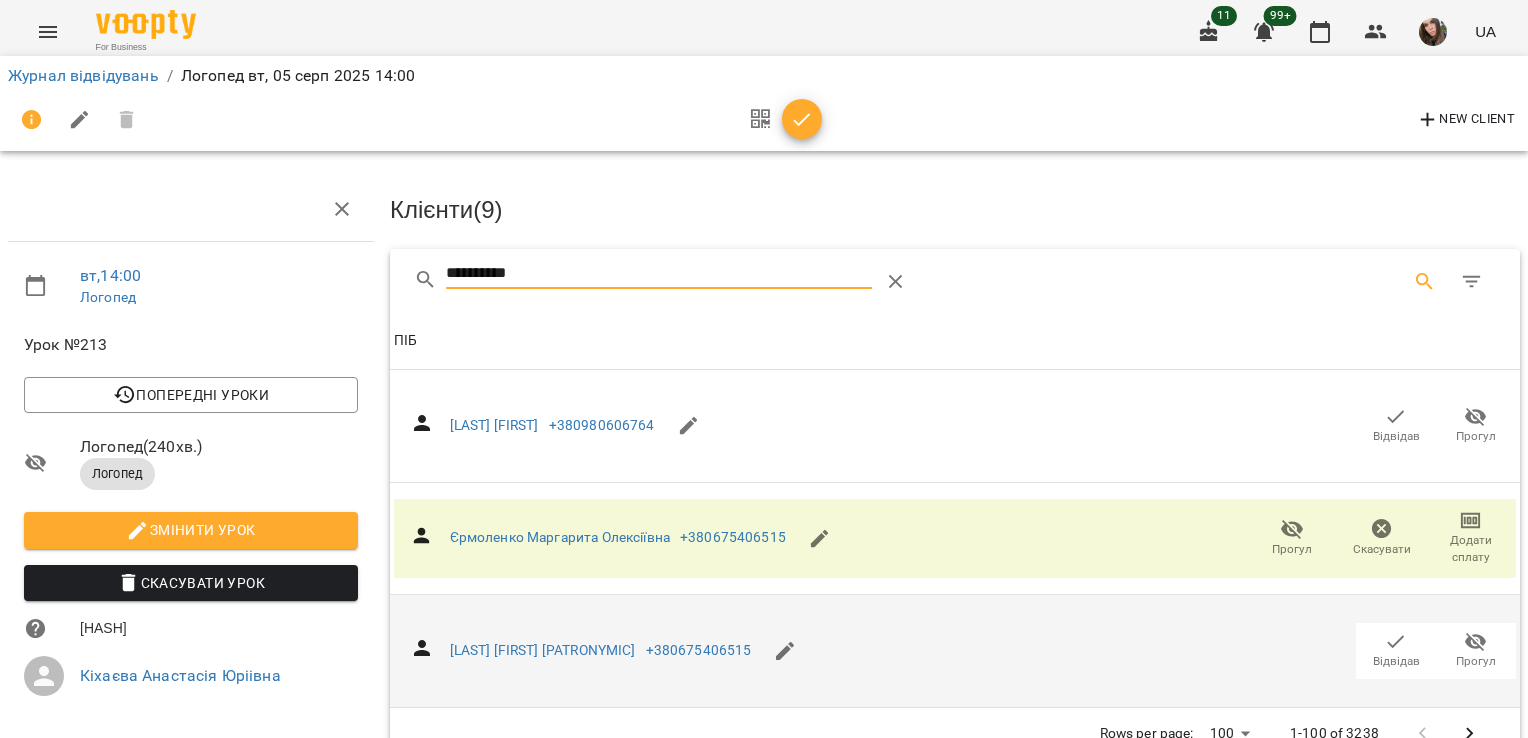 drag, startPoint x: 563, startPoint y: 283, endPoint x: 359, endPoint y: 270, distance: 204.4138 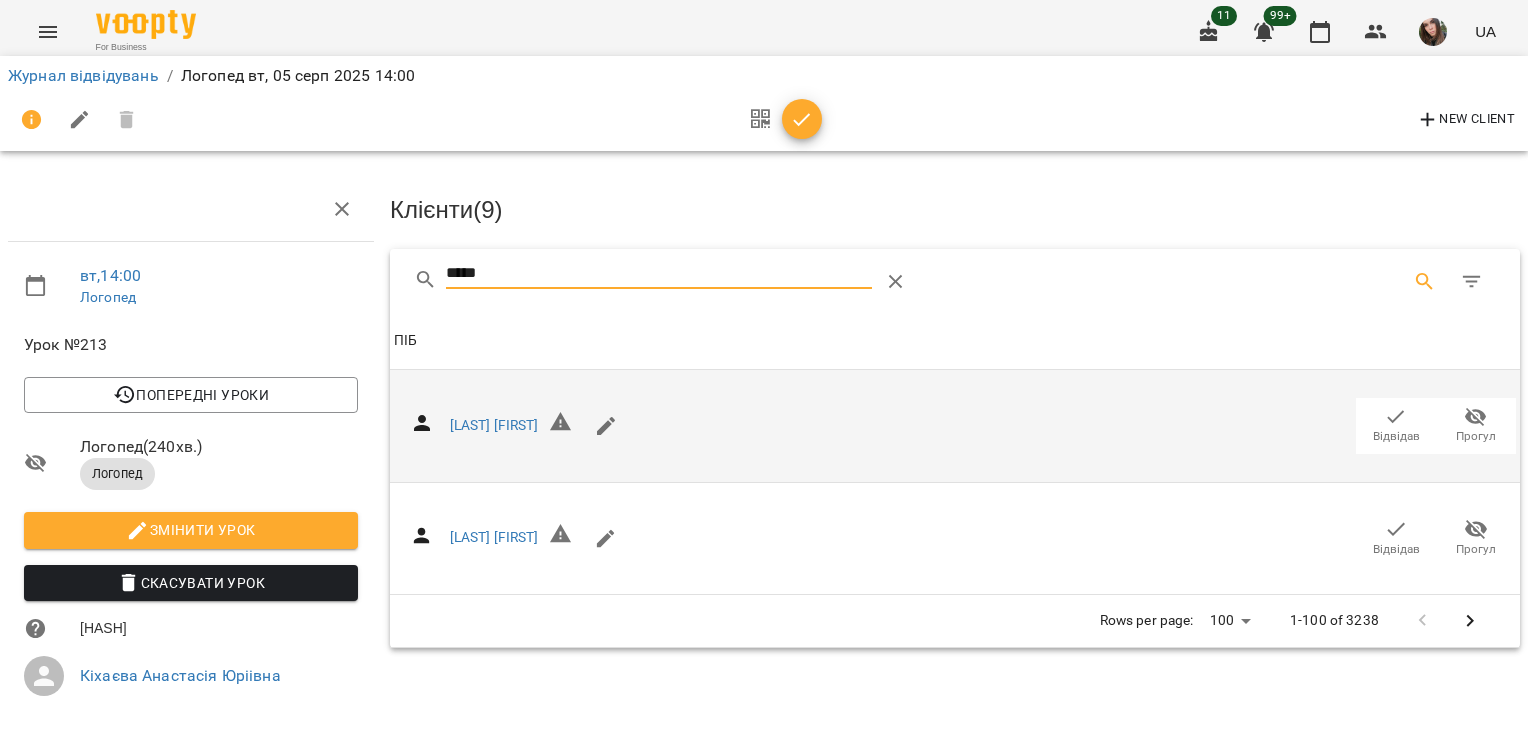 type on "*****" 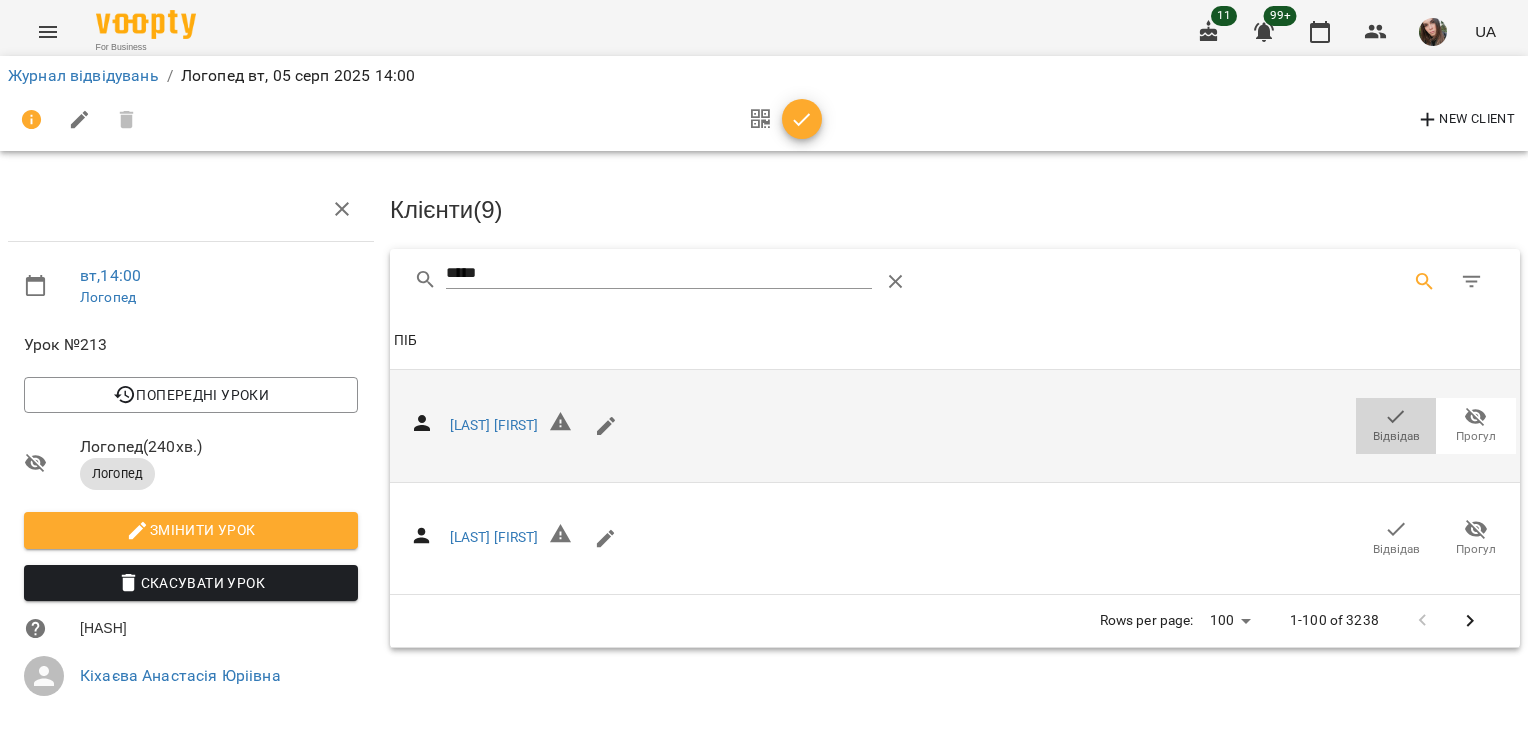 click on "Відвідав" at bounding box center (1396, 425) 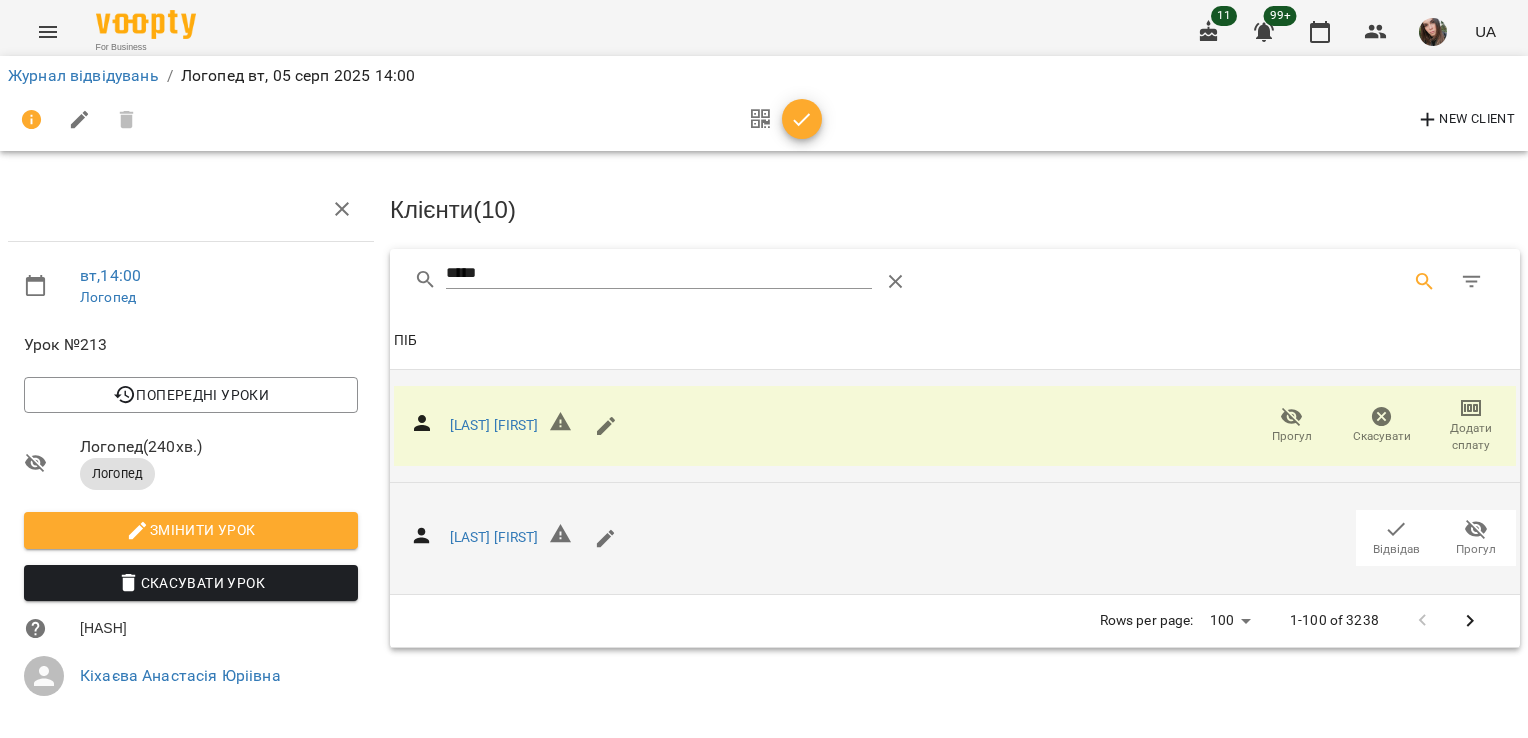 click on "Відвідав" at bounding box center (1396, 549) 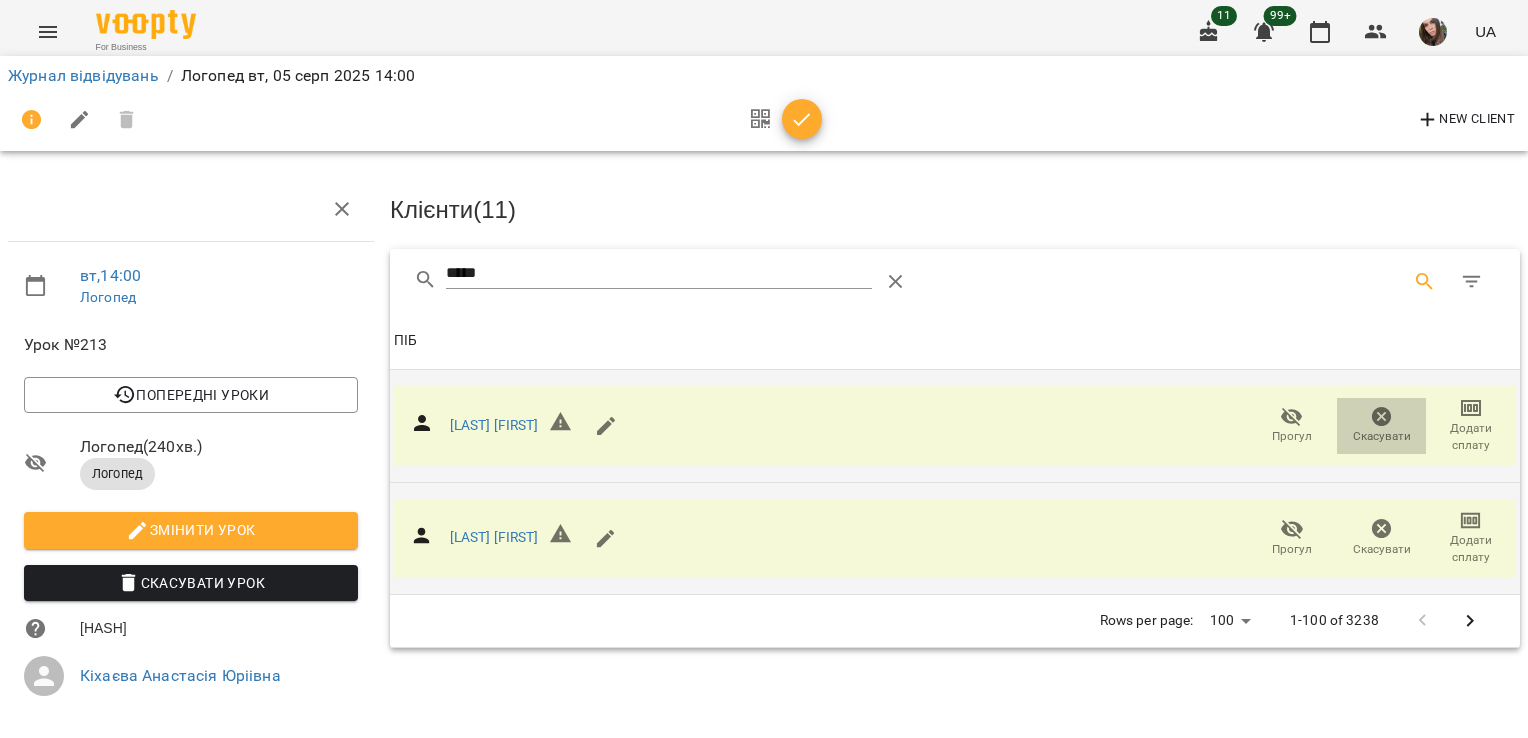 click 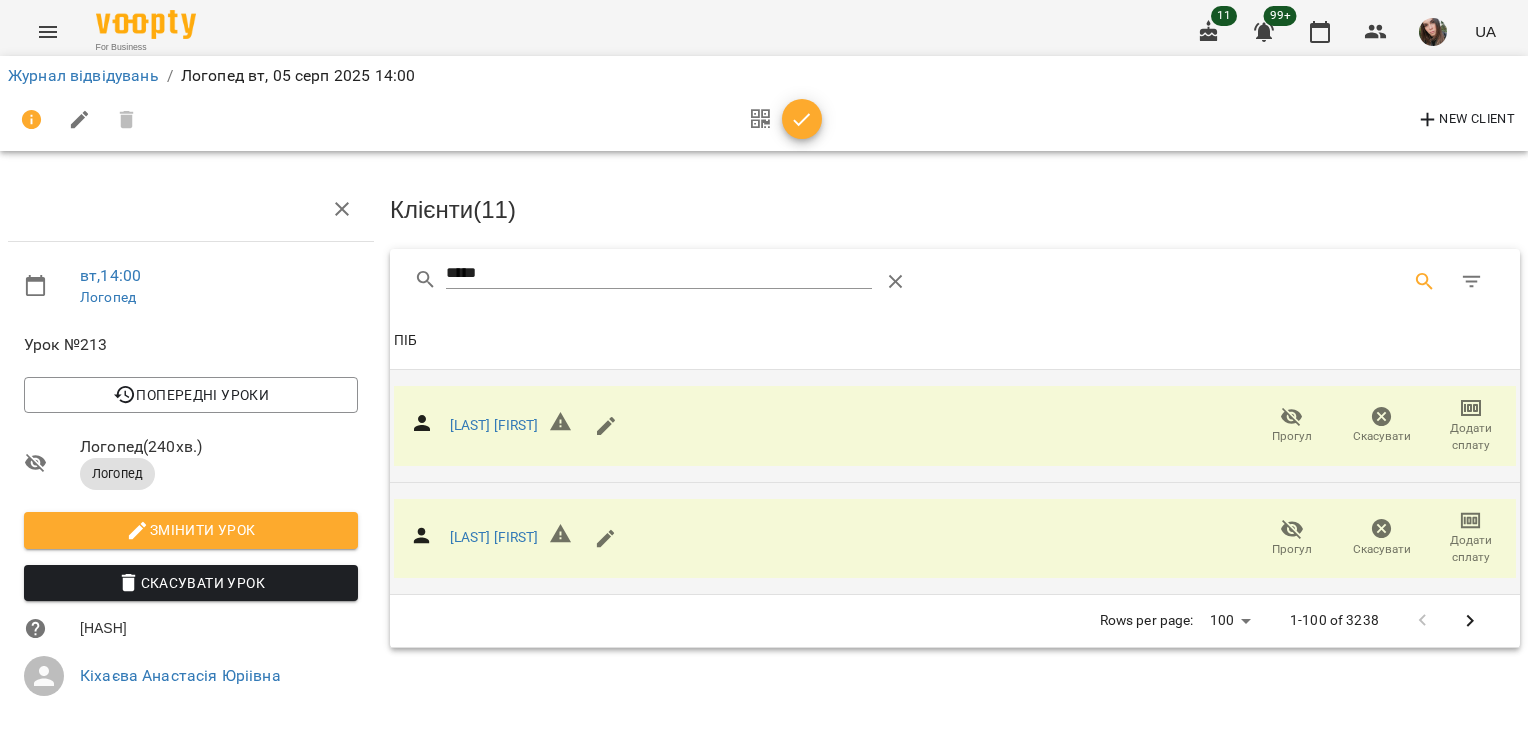 click on "Прогул" at bounding box center [1292, 425] 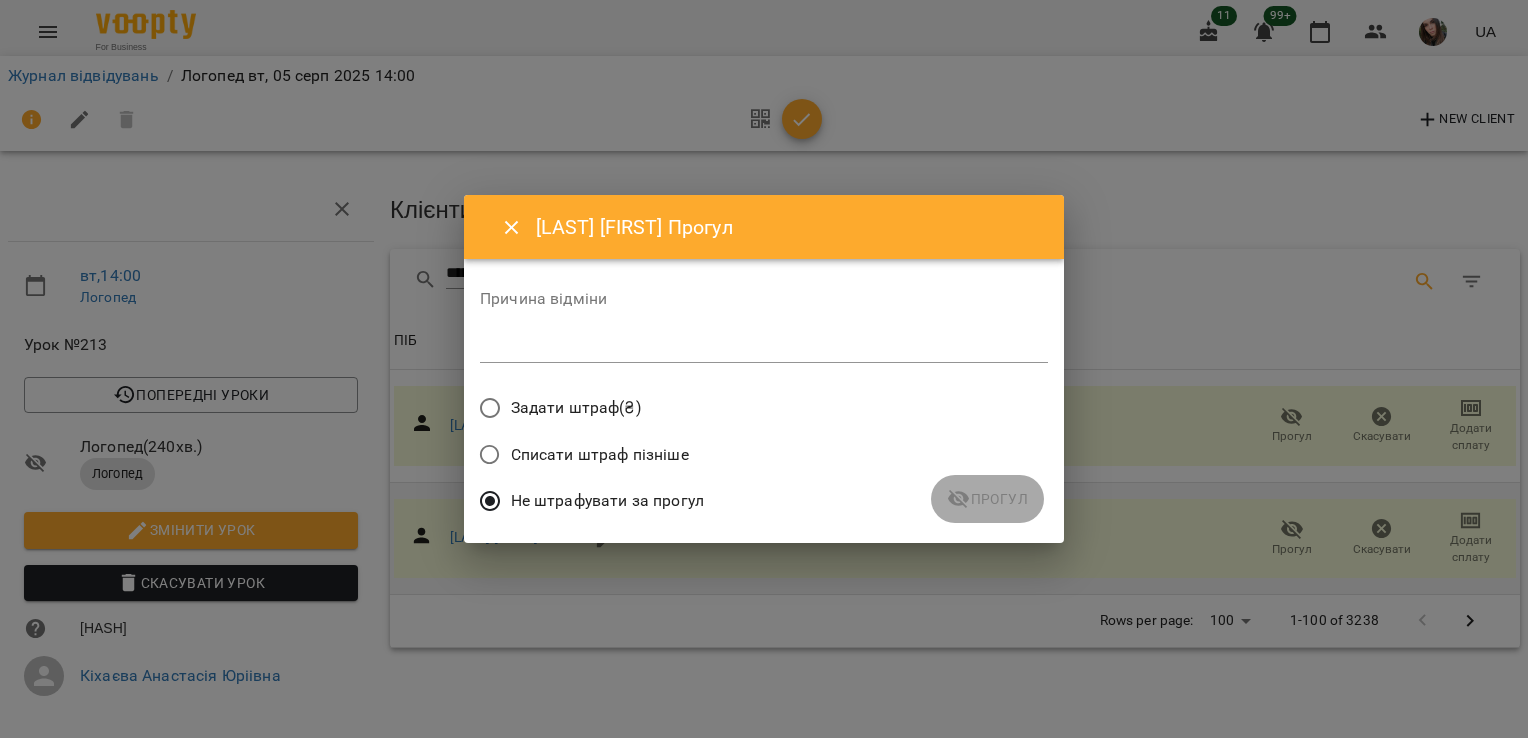 drag, startPoint x: 598, startPoint y: 451, endPoint x: 650, endPoint y: 461, distance: 52.95281 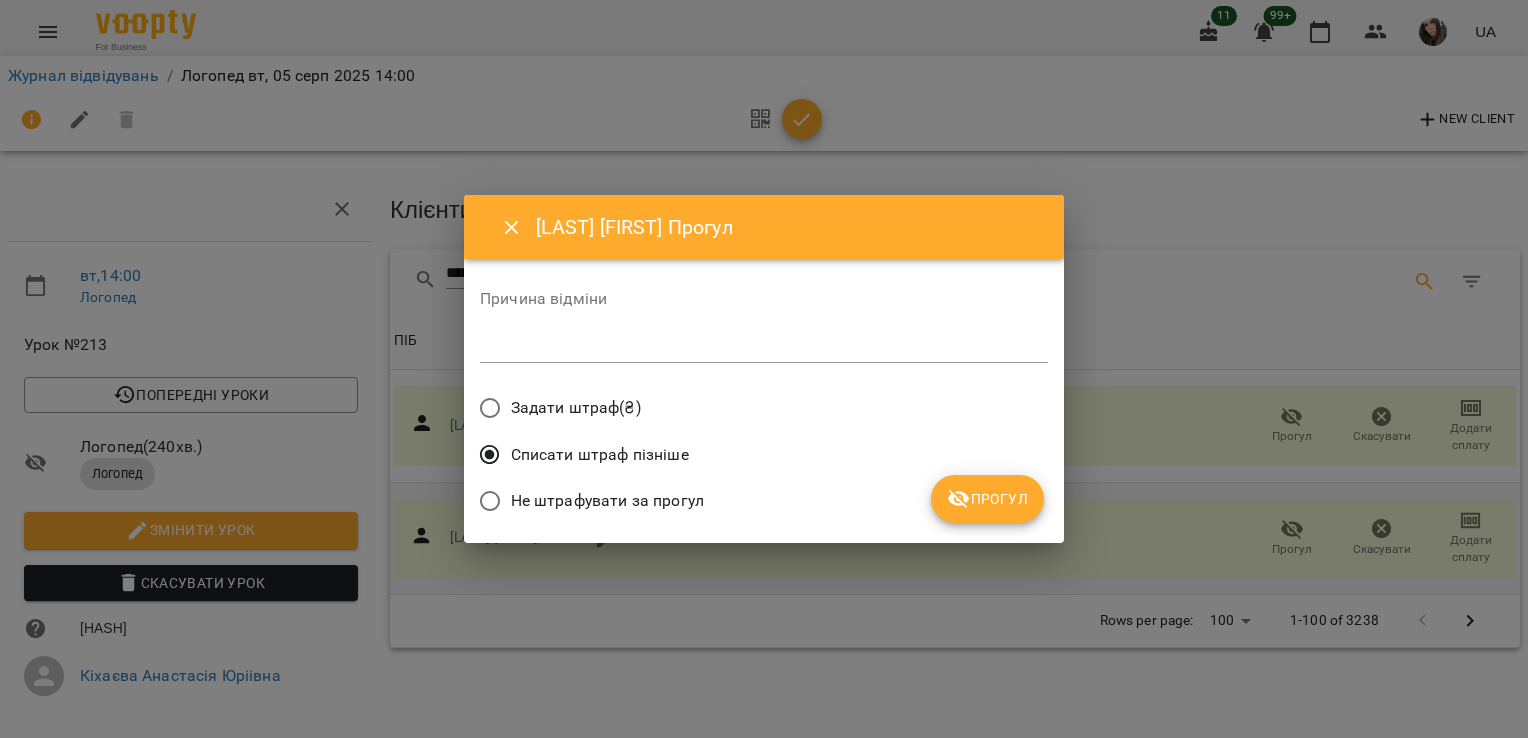click on "Прогул" at bounding box center [987, 499] 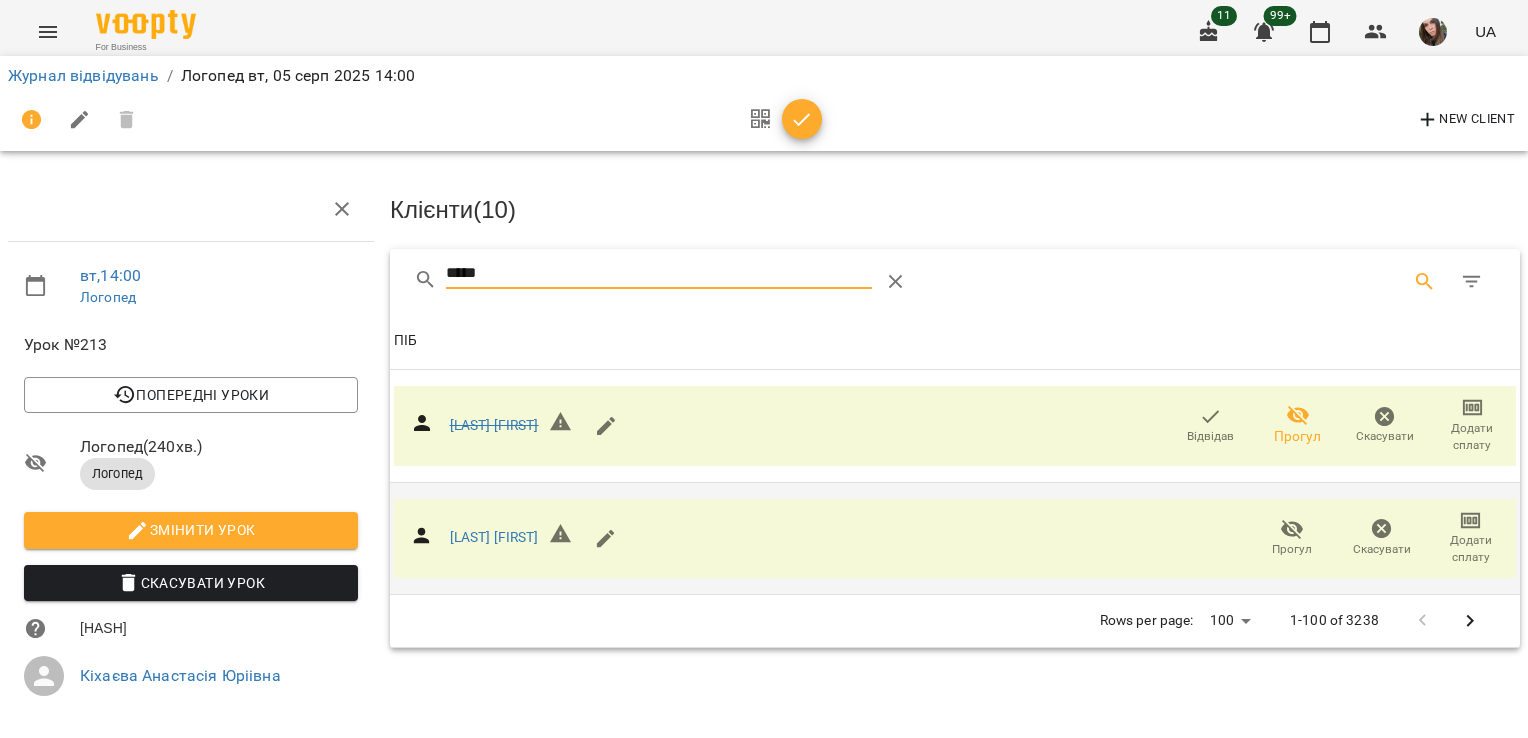 drag, startPoint x: 607, startPoint y: 274, endPoint x: 392, endPoint y: 298, distance: 216.33539 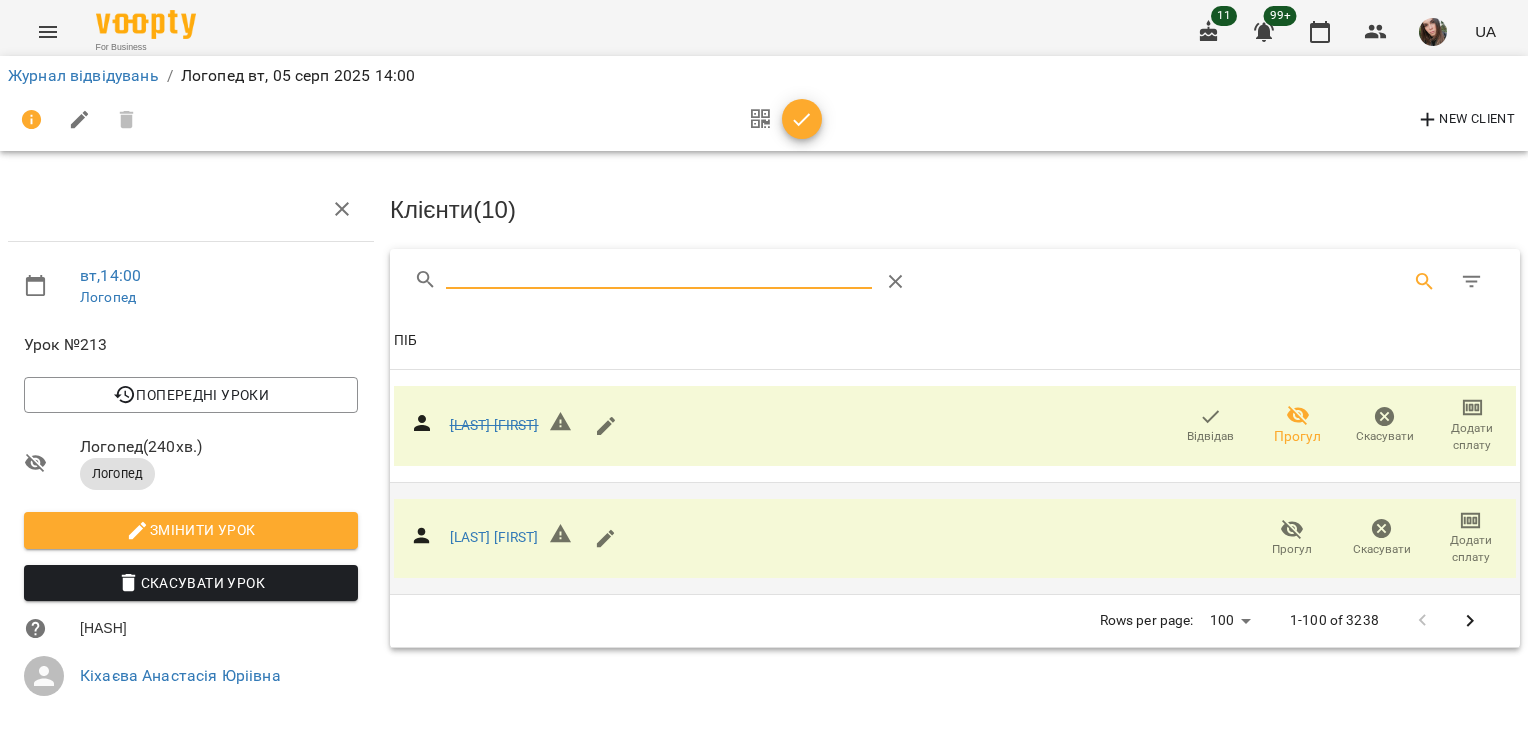 type on "*" 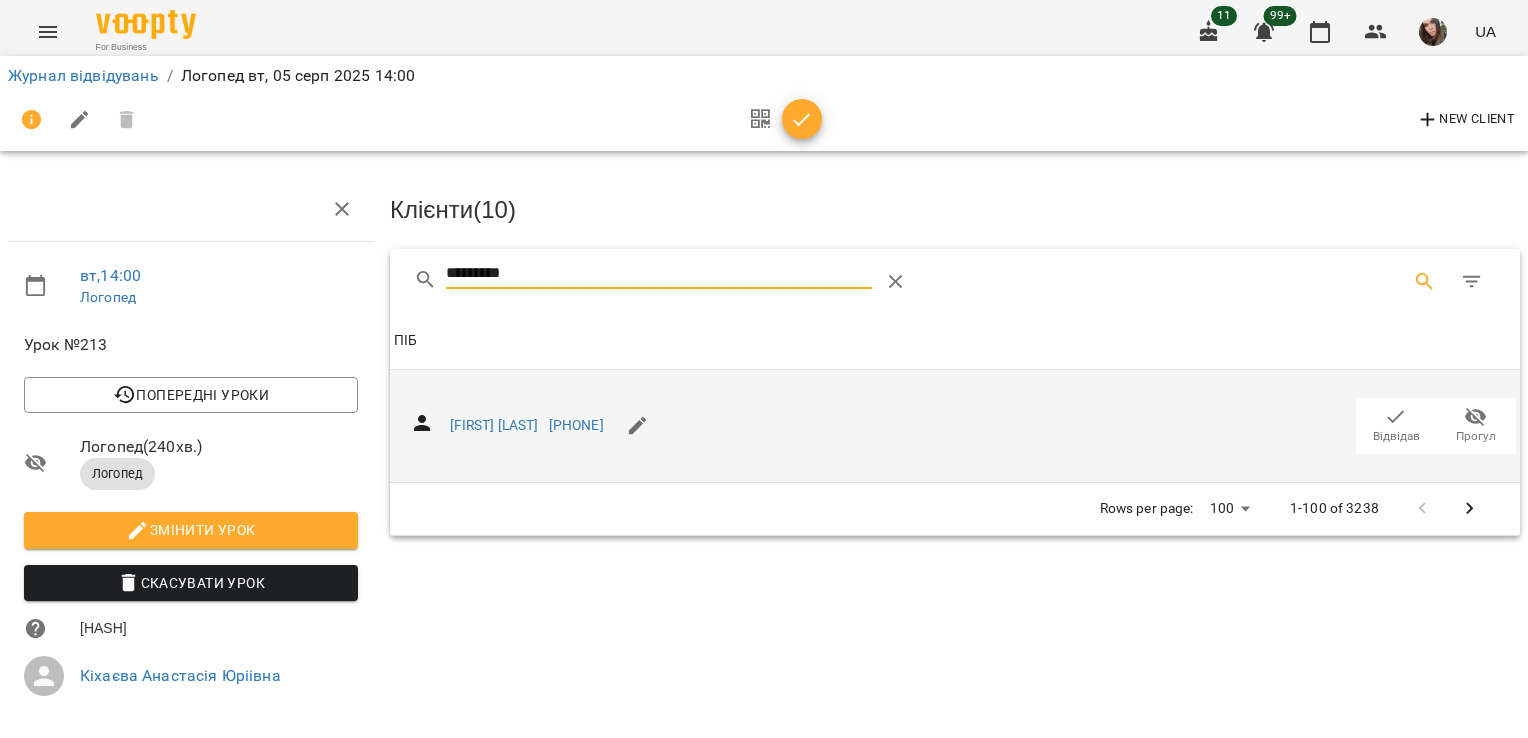 type on "*********" 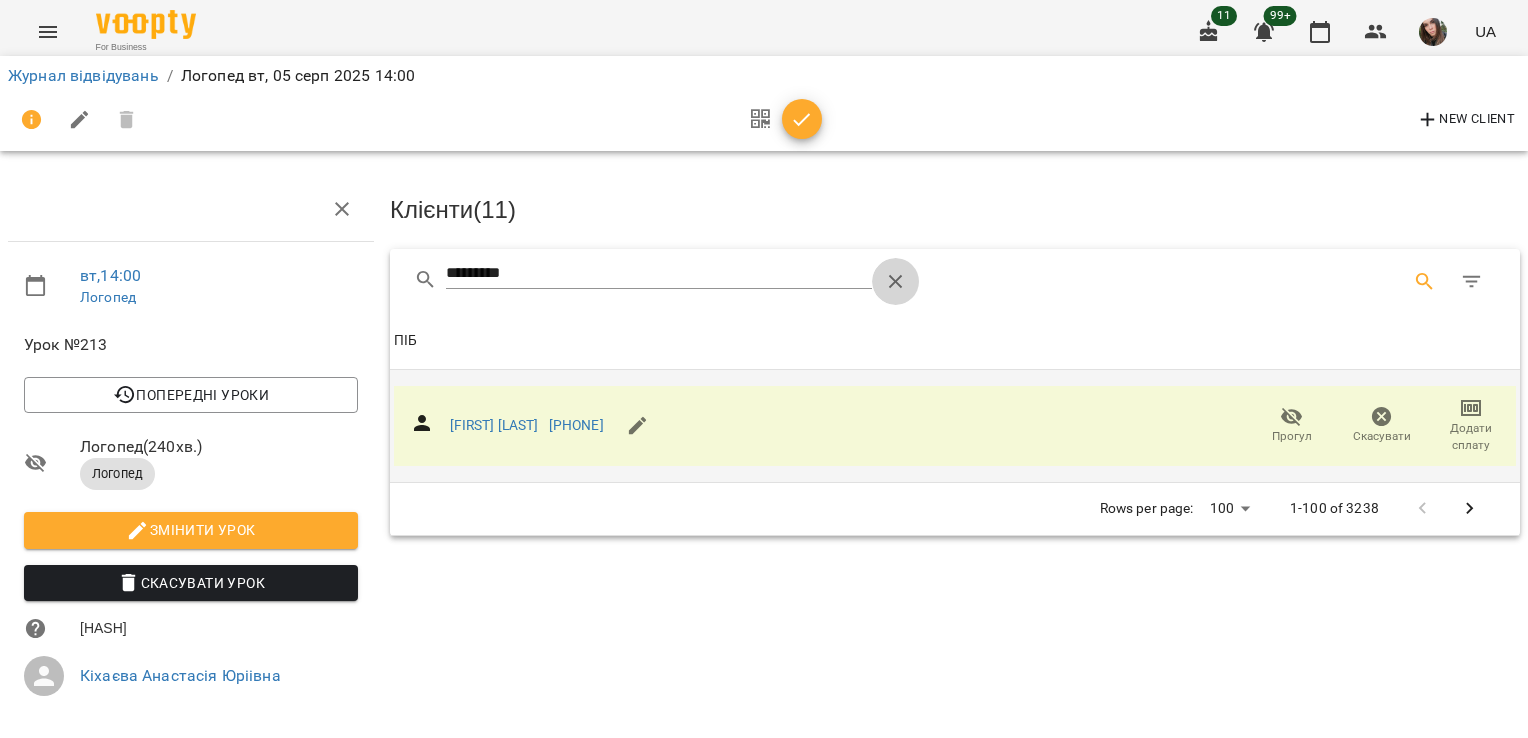 drag, startPoint x: 904, startPoint y: 273, endPoint x: 903, endPoint y: 284, distance: 11.045361 